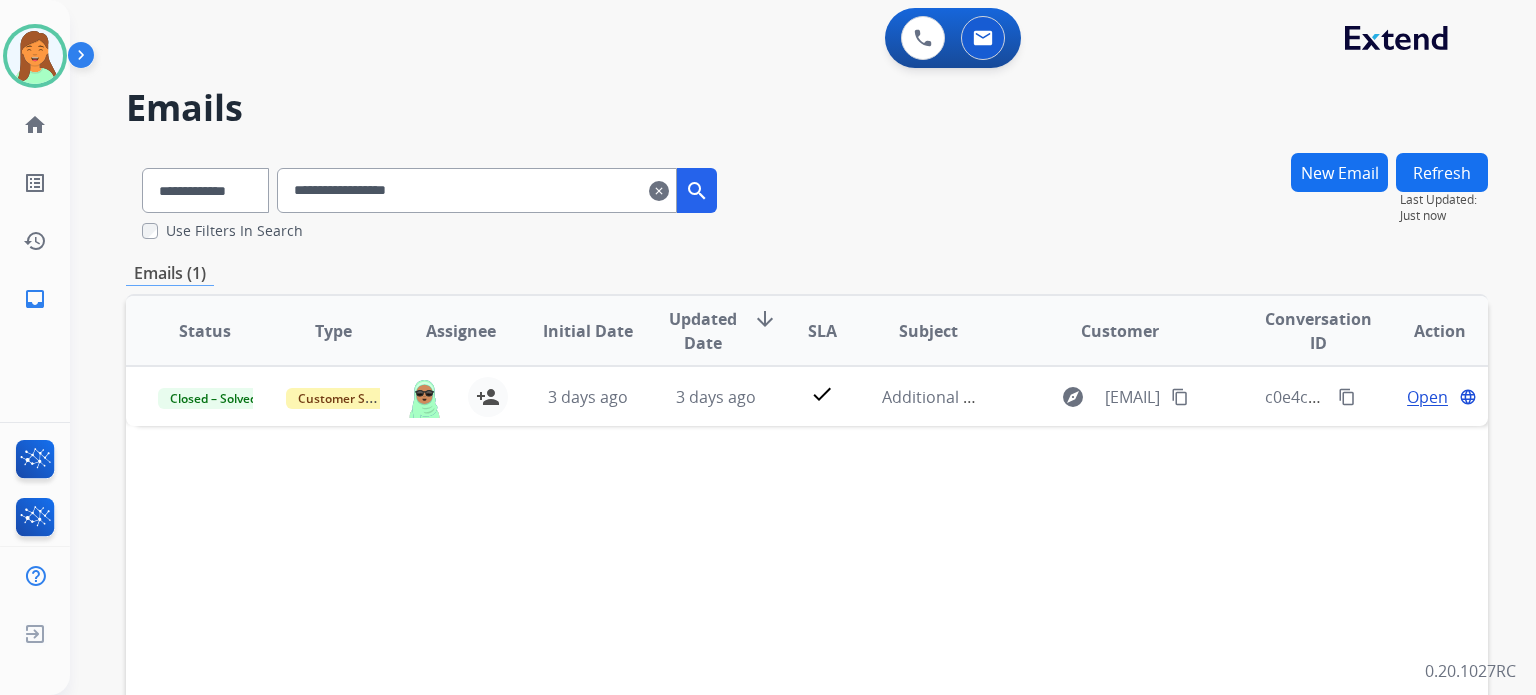scroll, scrollTop: 0, scrollLeft: 0, axis: both 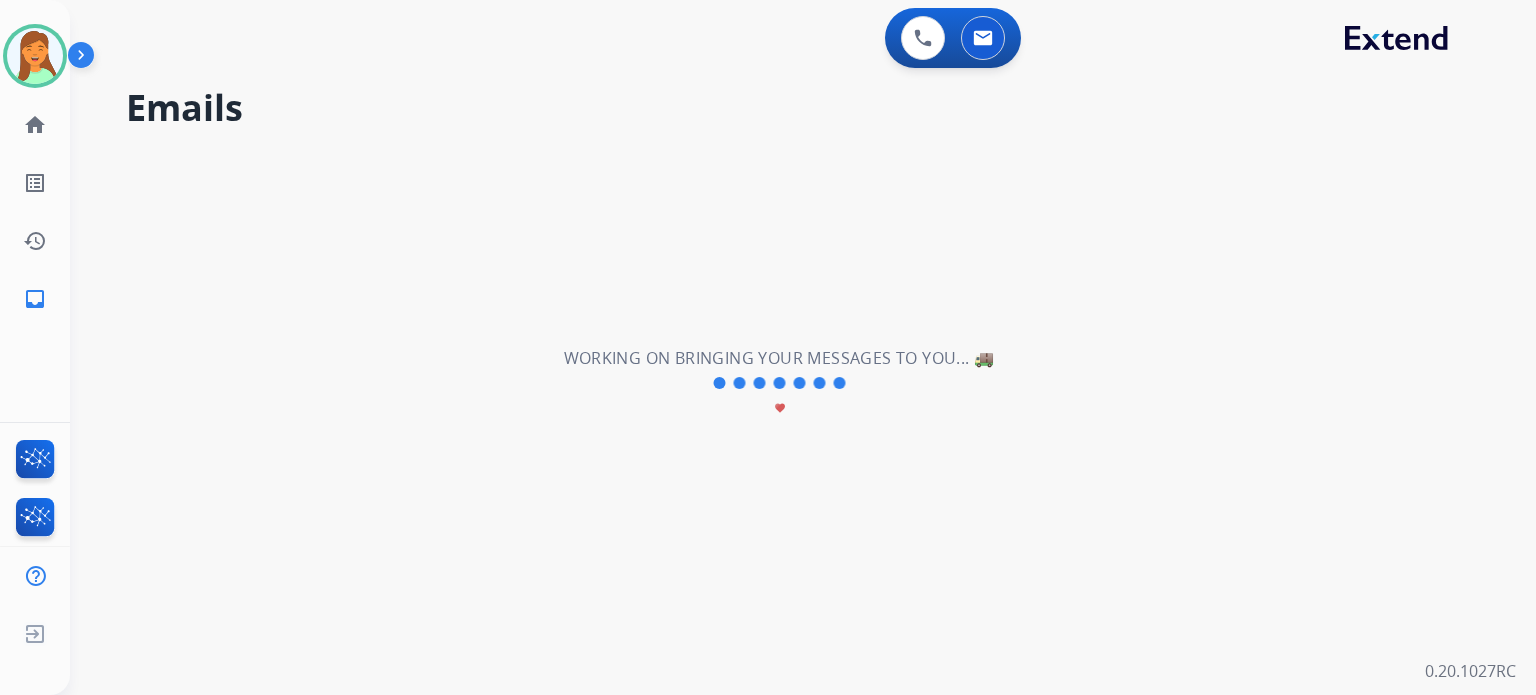 type 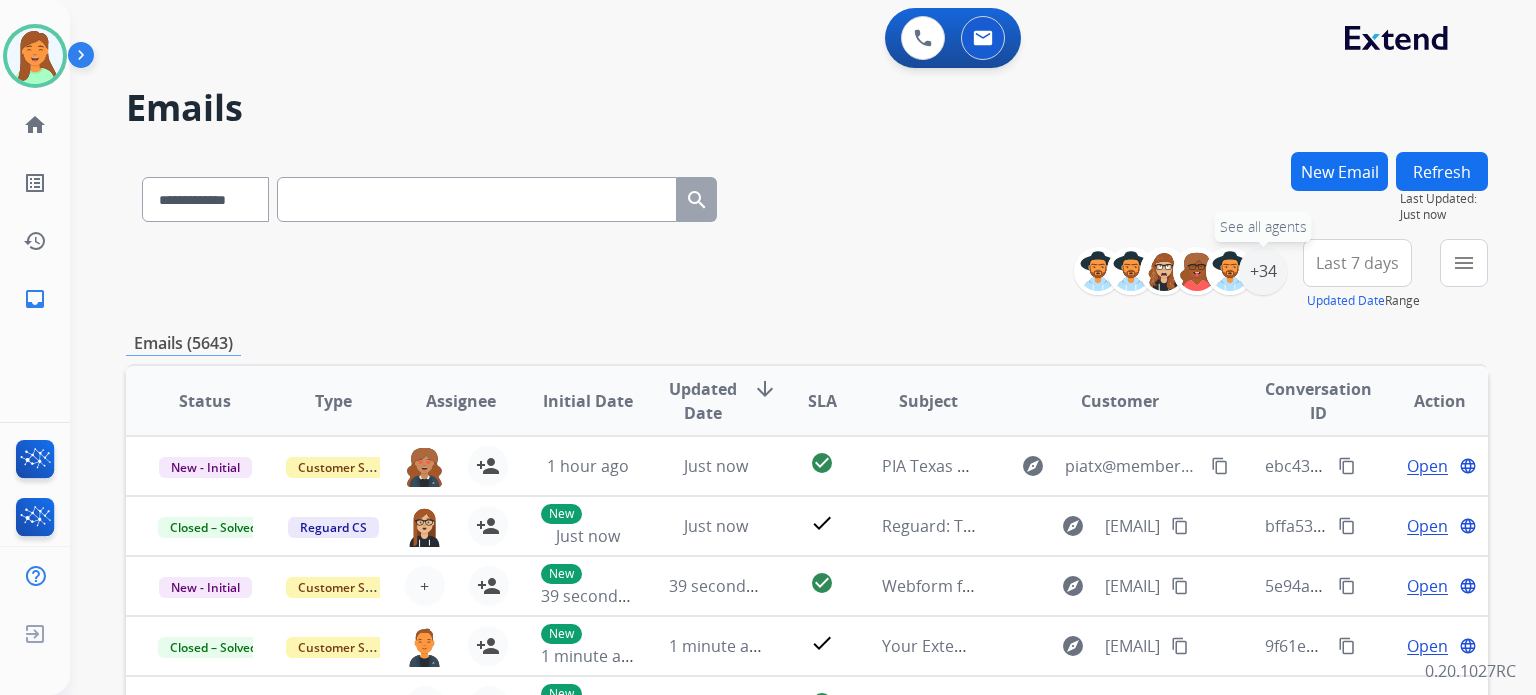 click on "+34" at bounding box center (1263, 271) 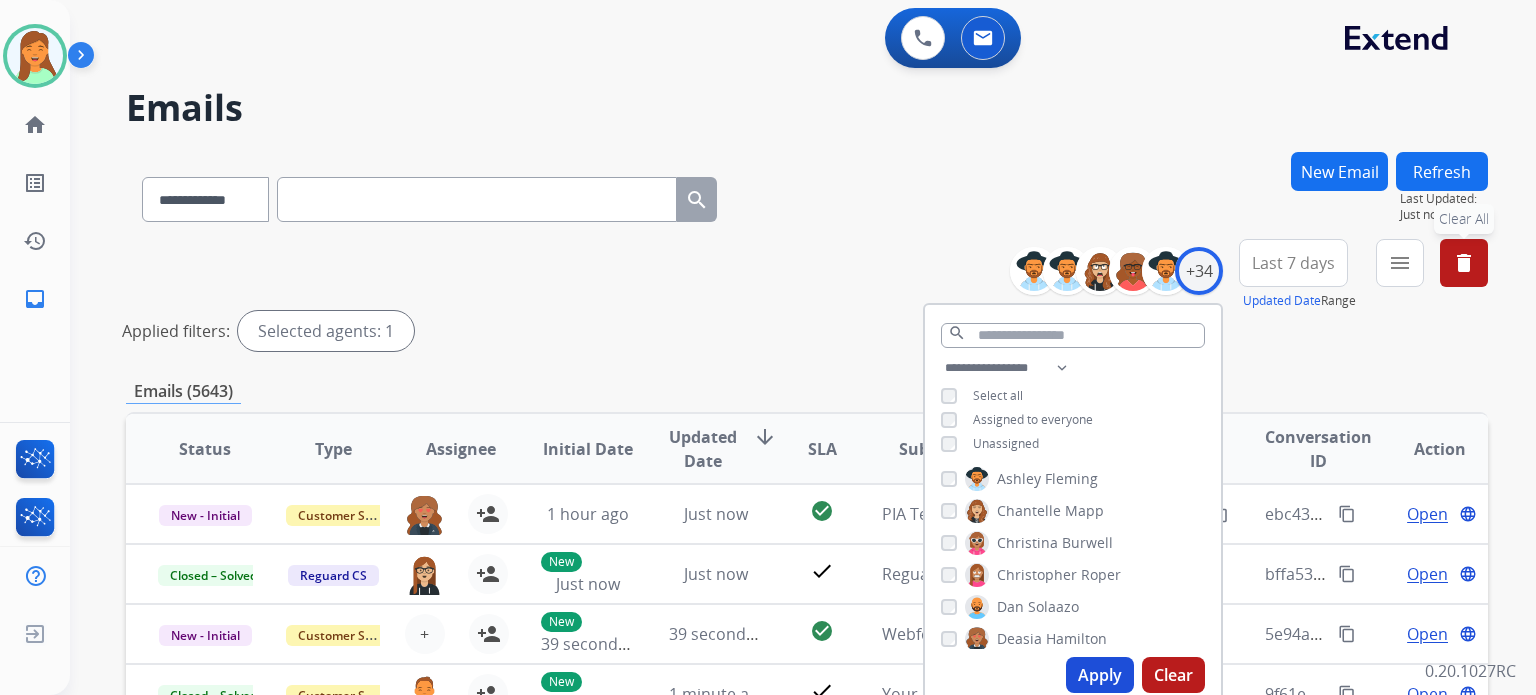 scroll, scrollTop: 266, scrollLeft: 0, axis: vertical 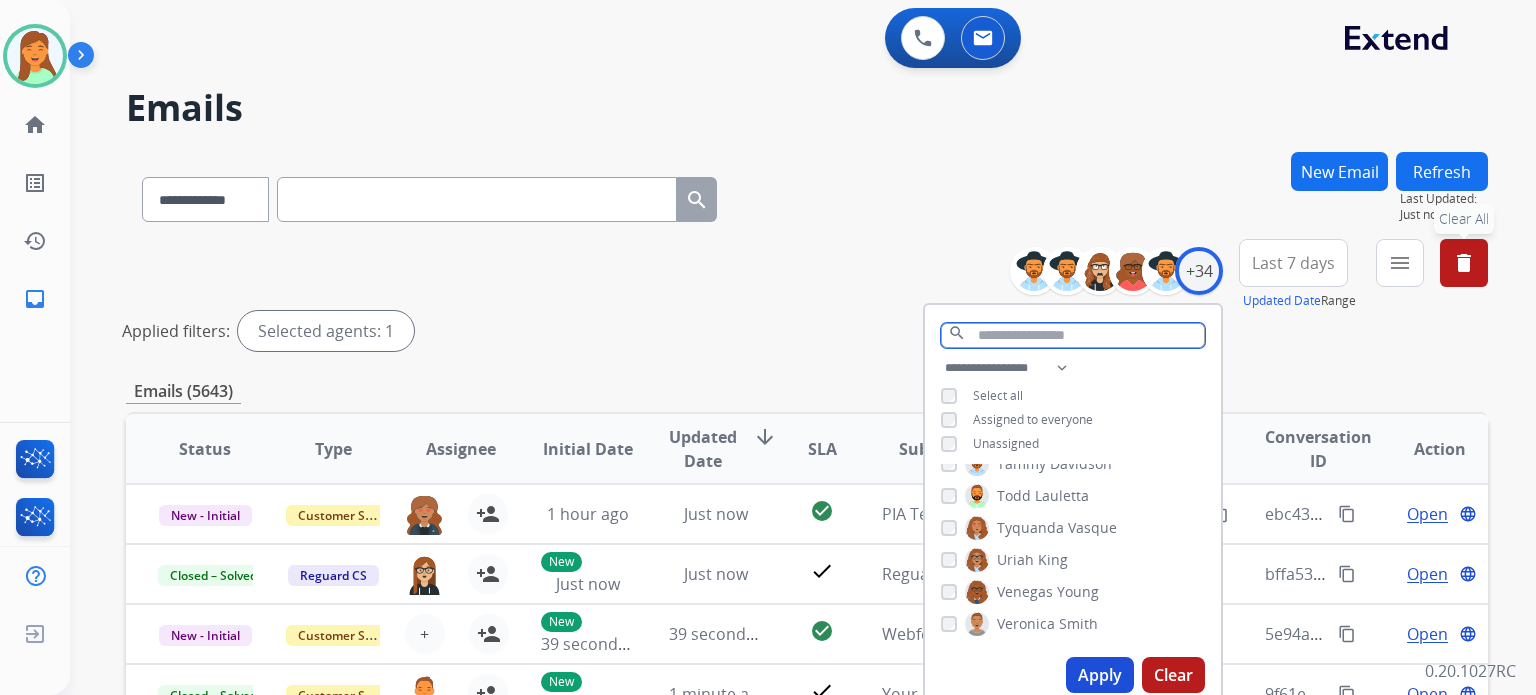 click at bounding box center (1073, 335) 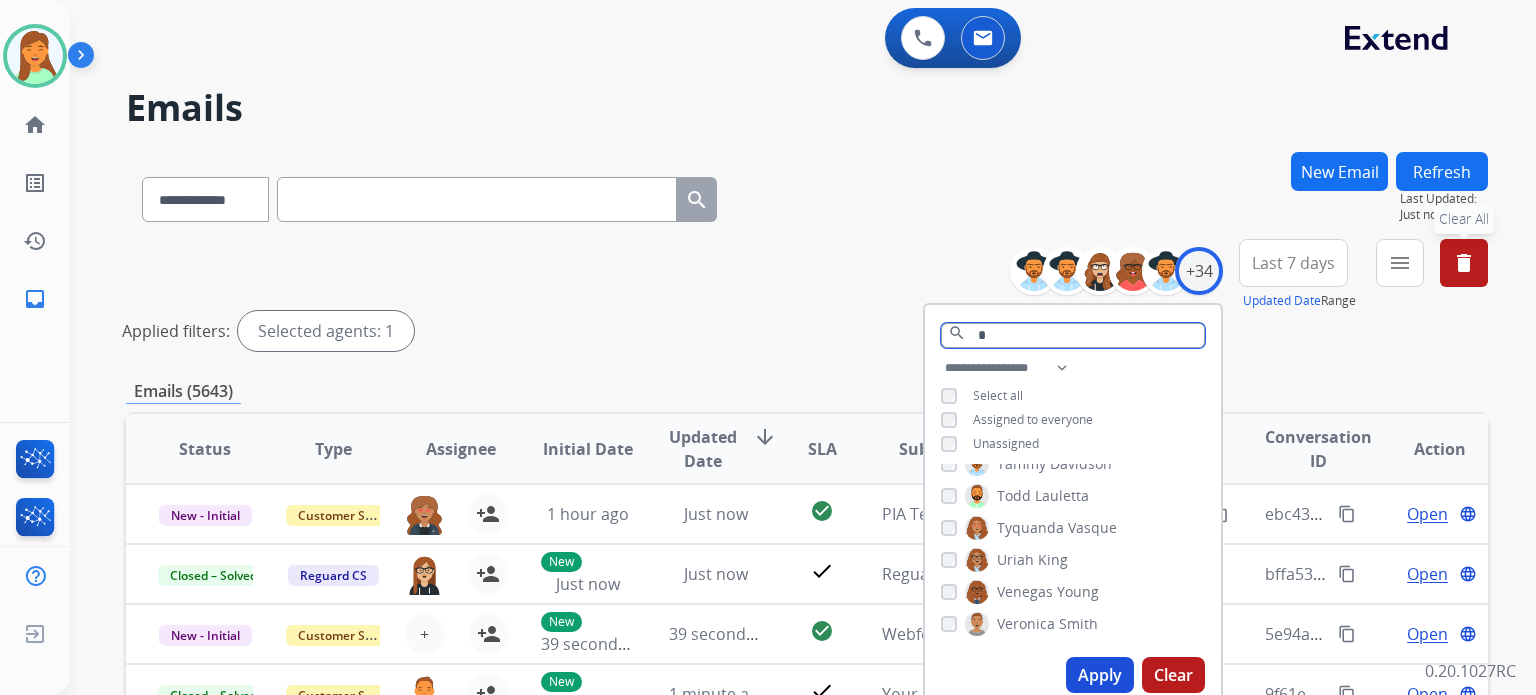 scroll, scrollTop: 0, scrollLeft: 0, axis: both 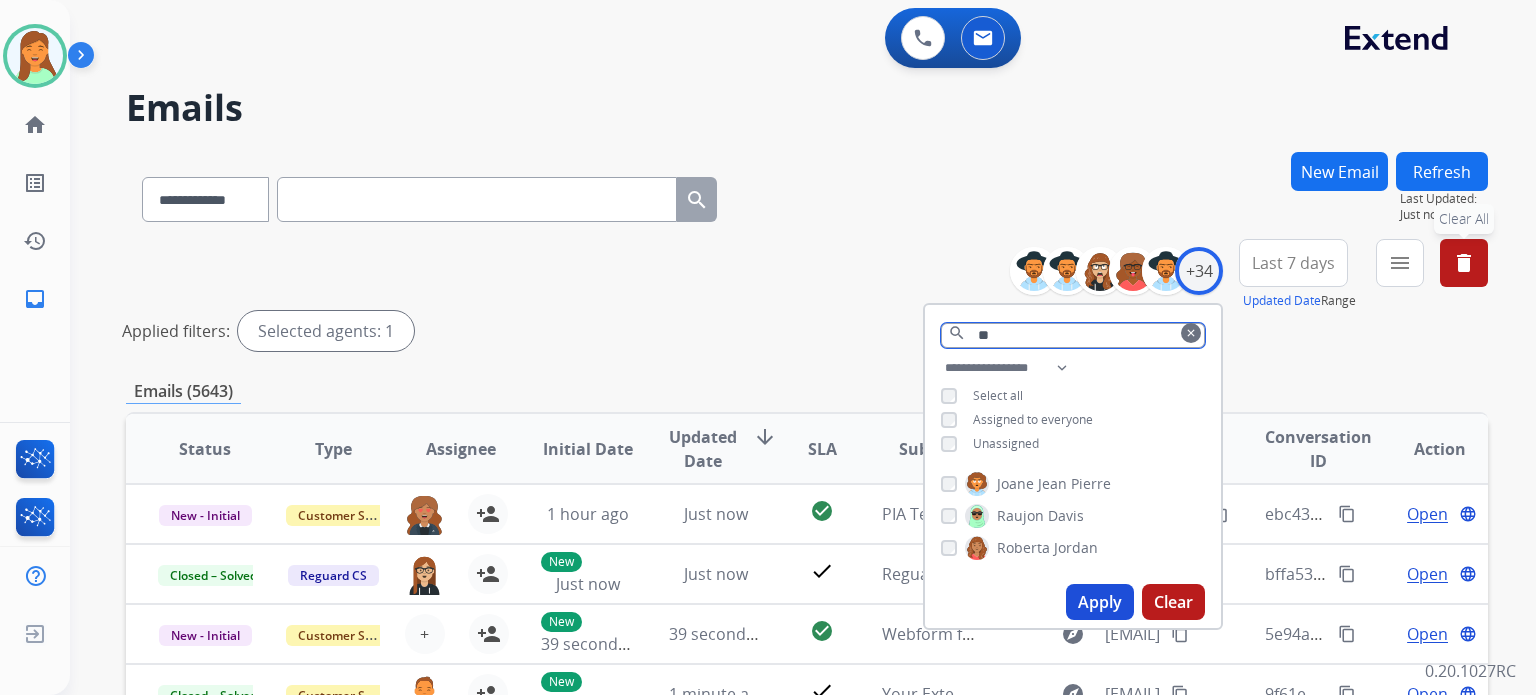 type on "**" 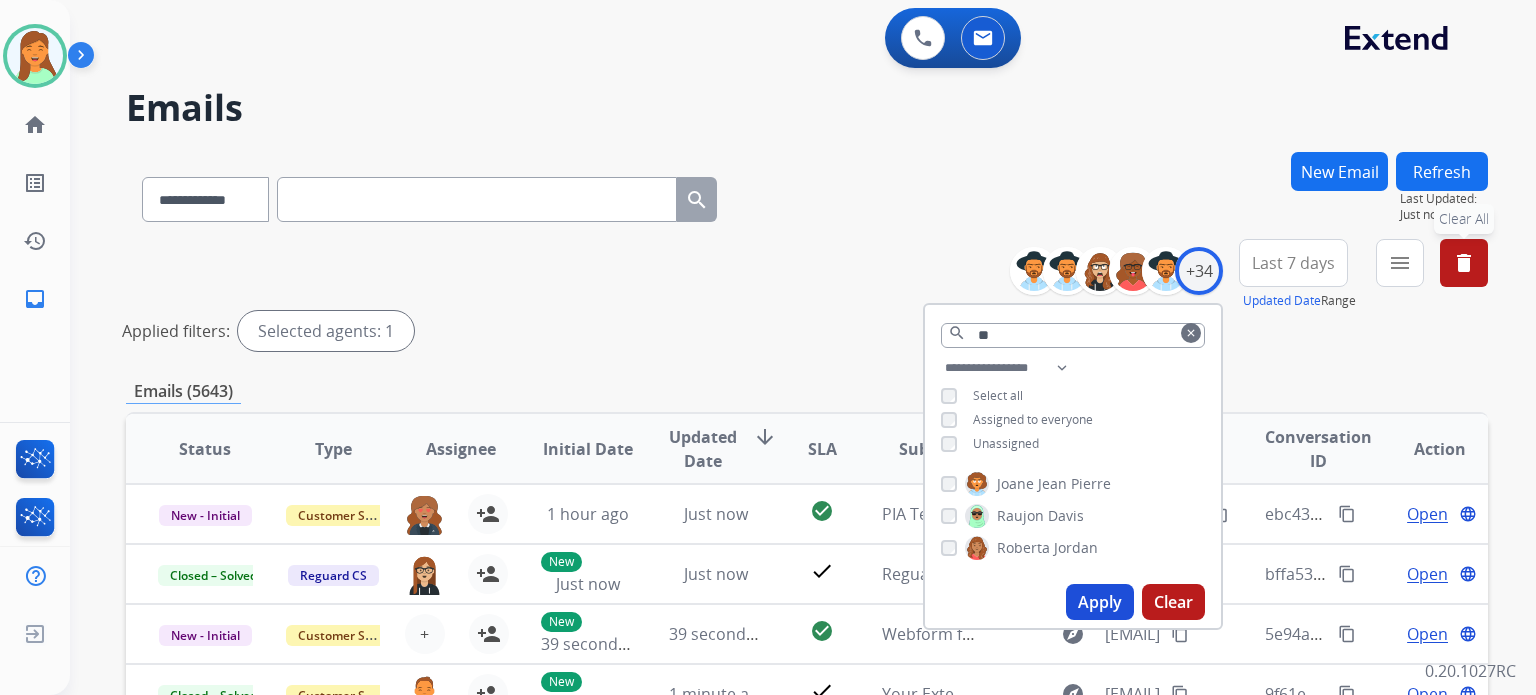 click on "Apply" at bounding box center [1100, 602] 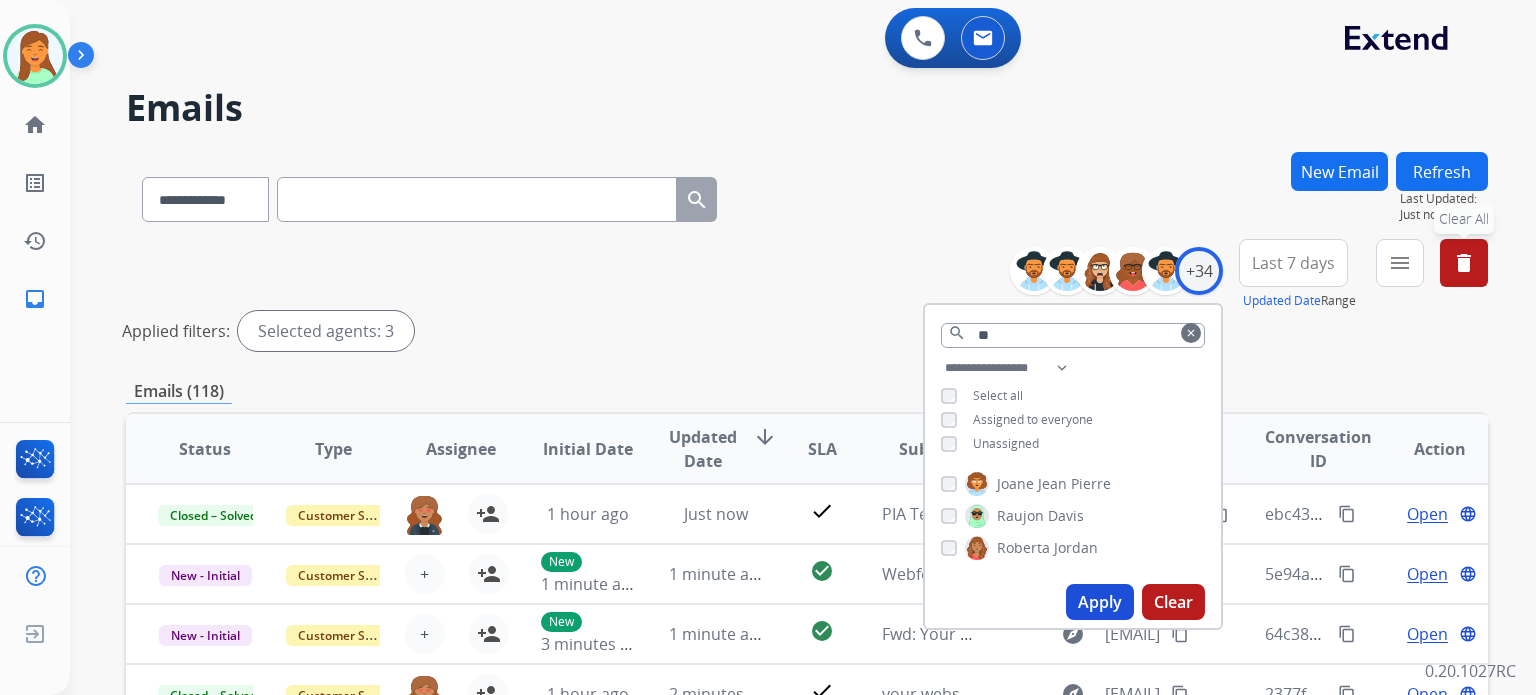 click on "Last 7 days" at bounding box center [1293, 263] 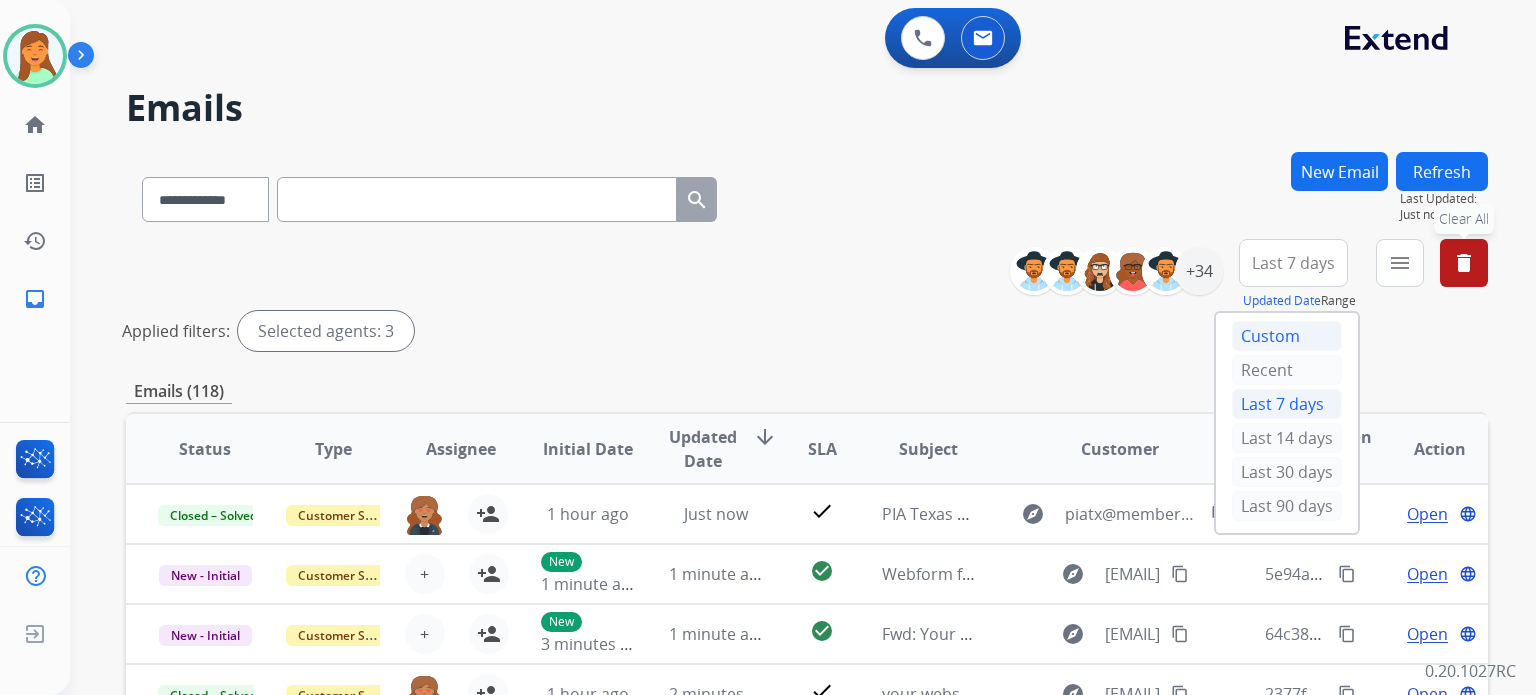 click on "Custom" at bounding box center [1287, 336] 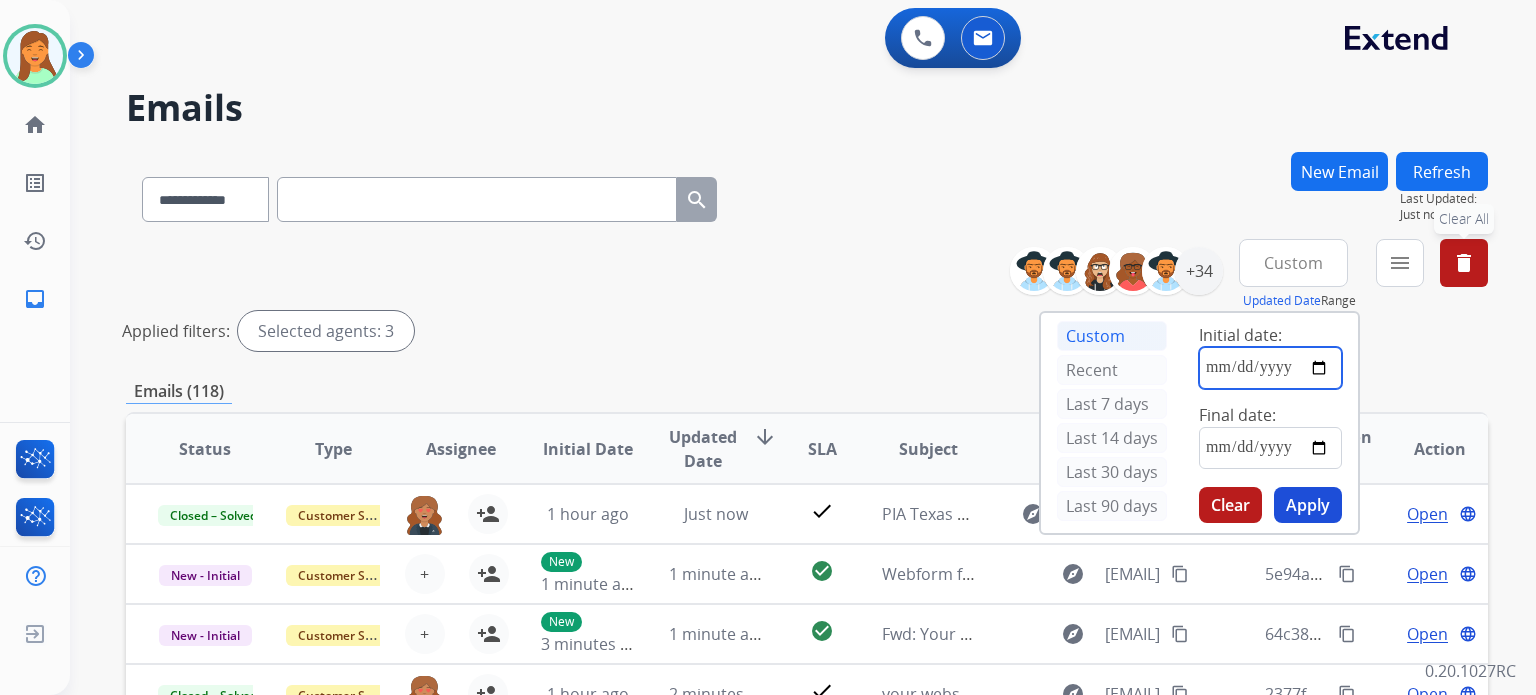 click at bounding box center [1270, 368] 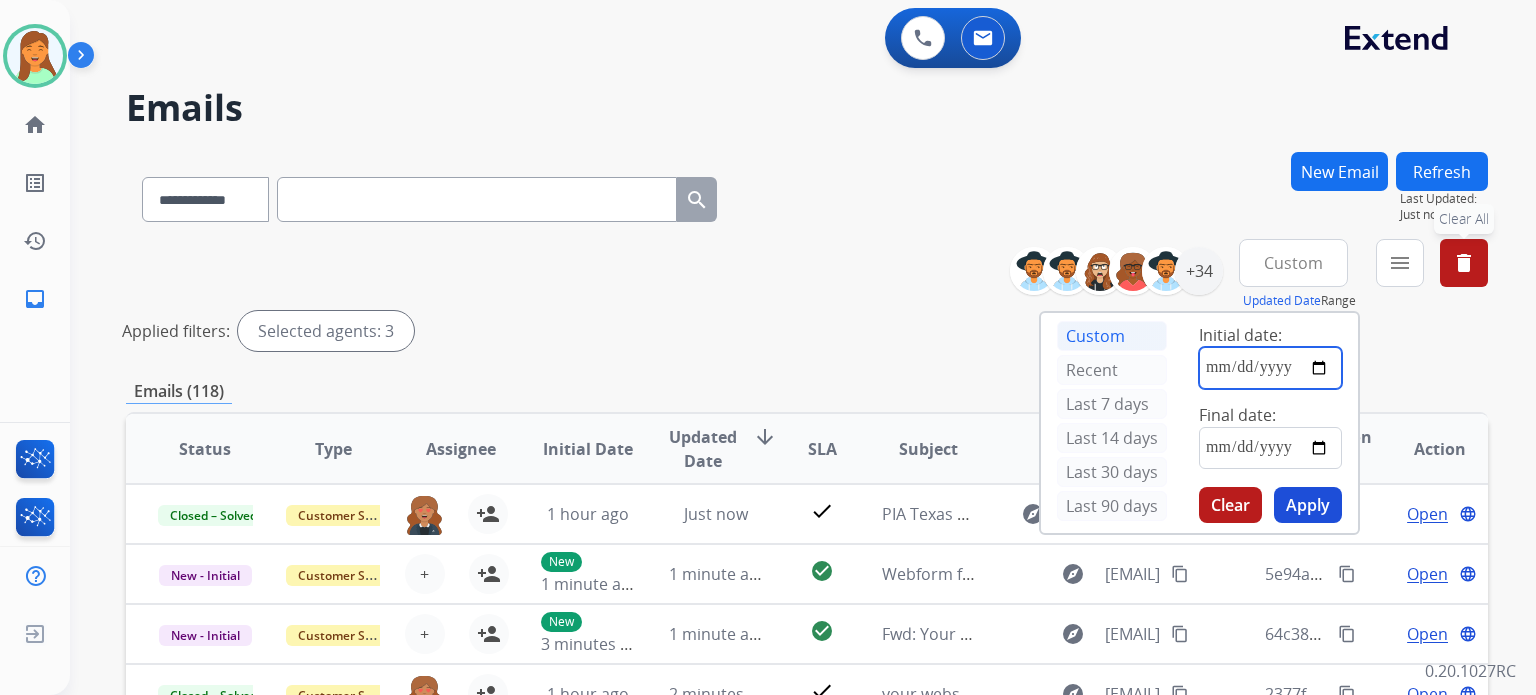 type on "**********" 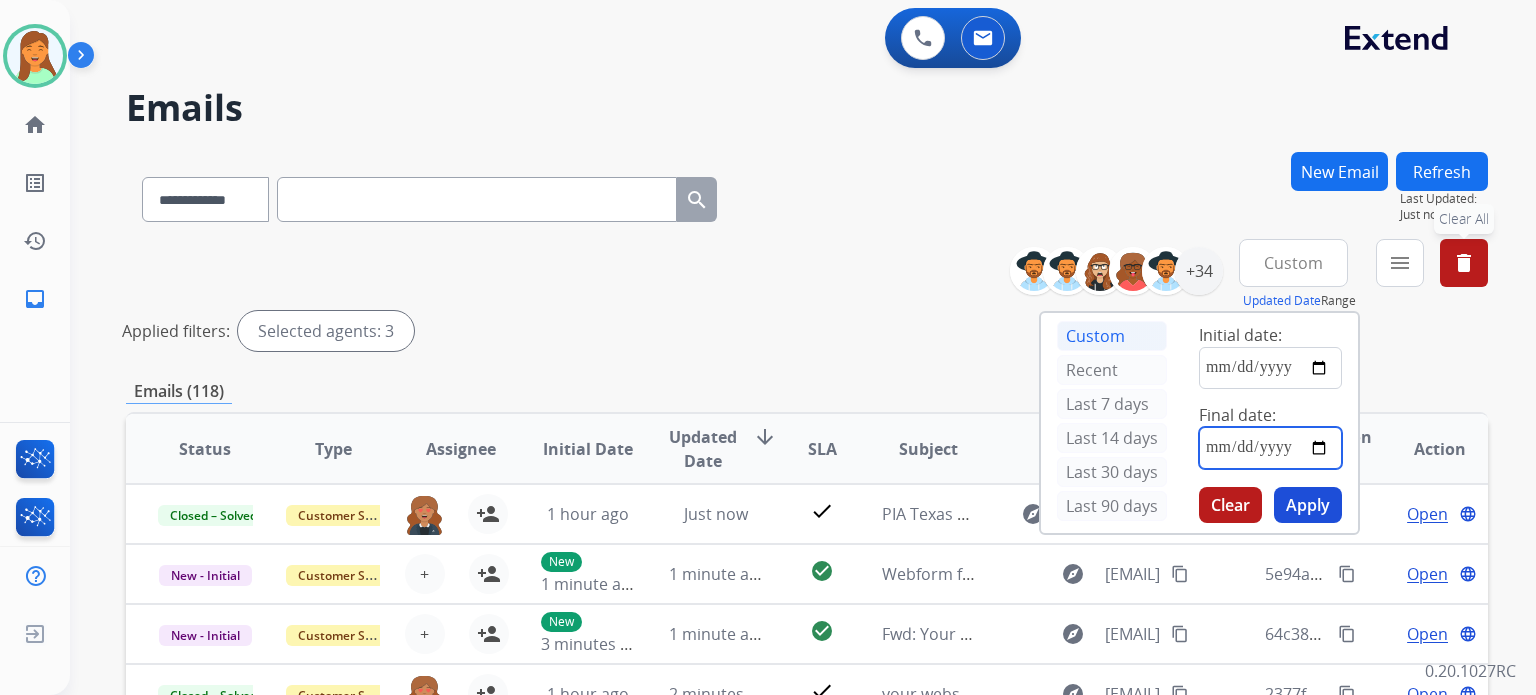 click at bounding box center (1270, 448) 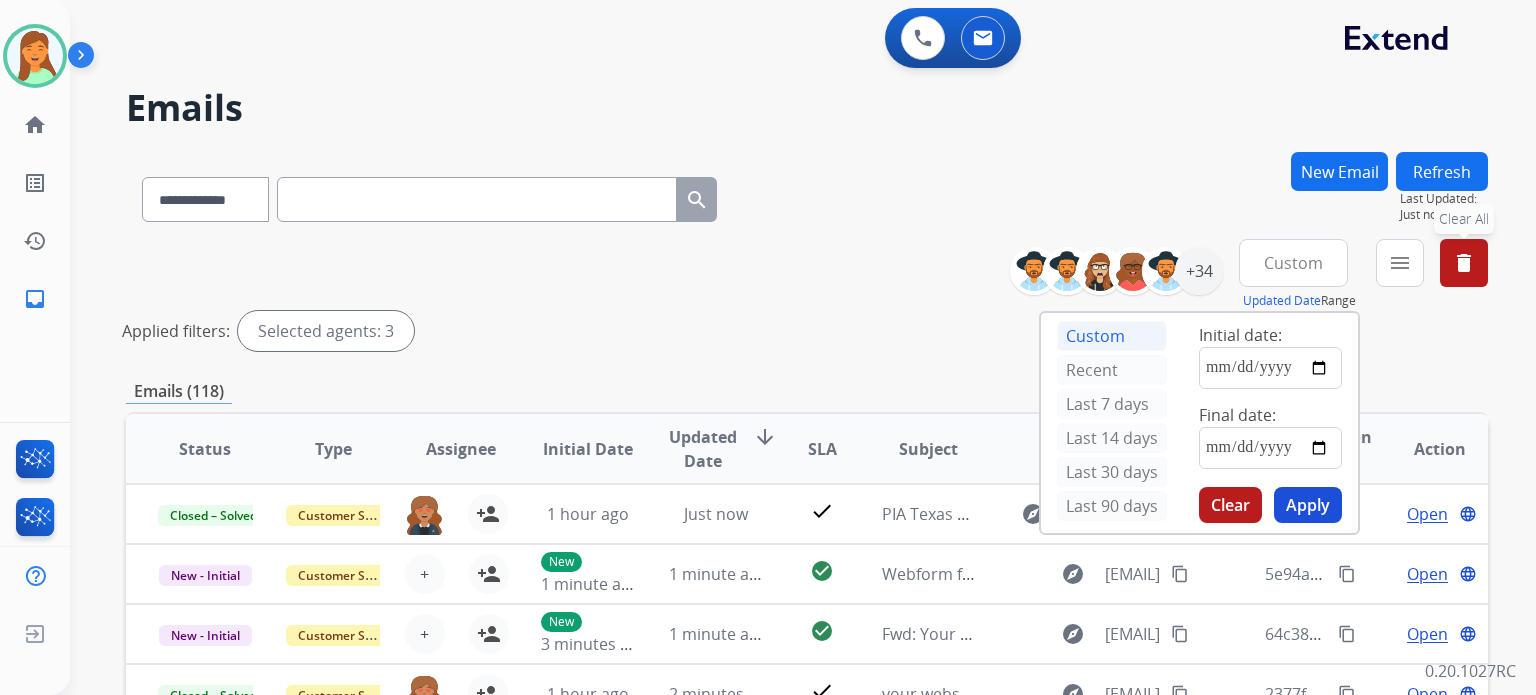 click on "Apply" at bounding box center [1308, 505] 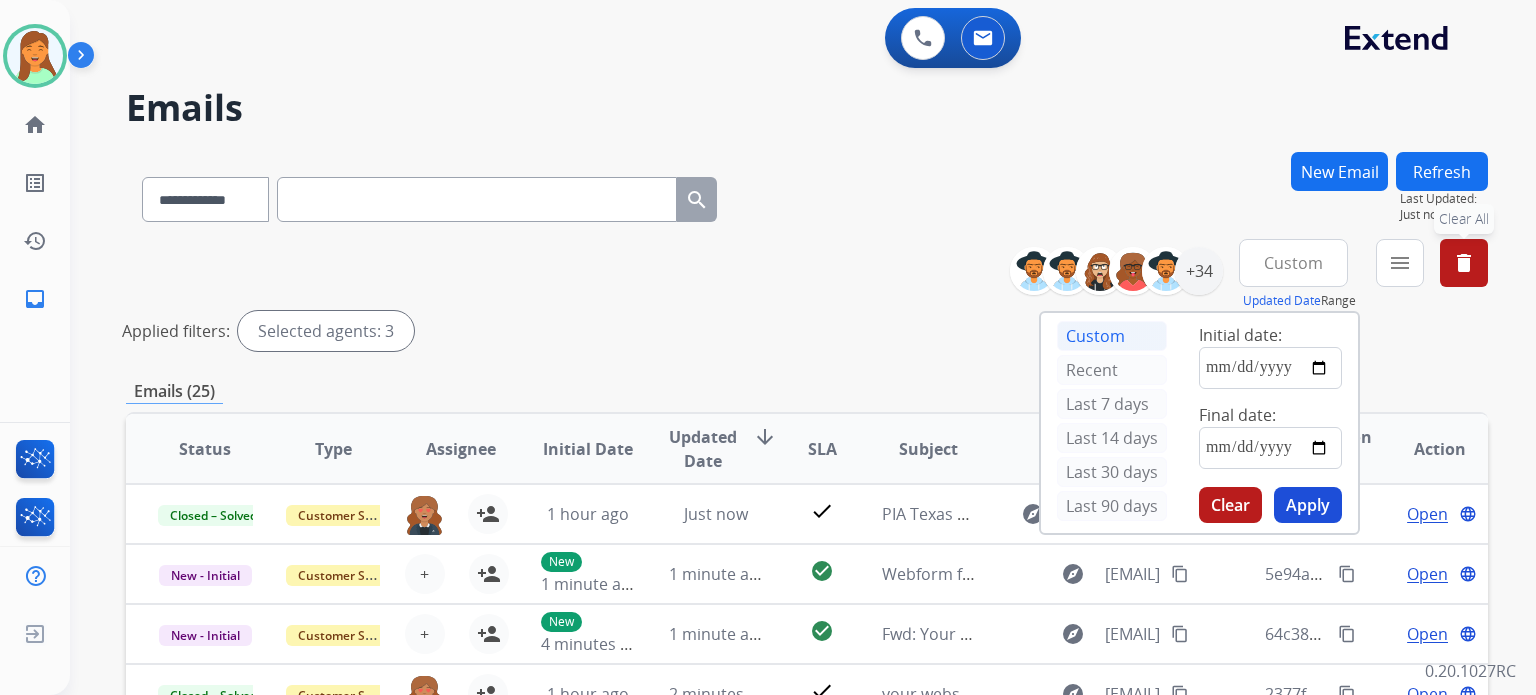 click on "**********" at bounding box center [807, 299] 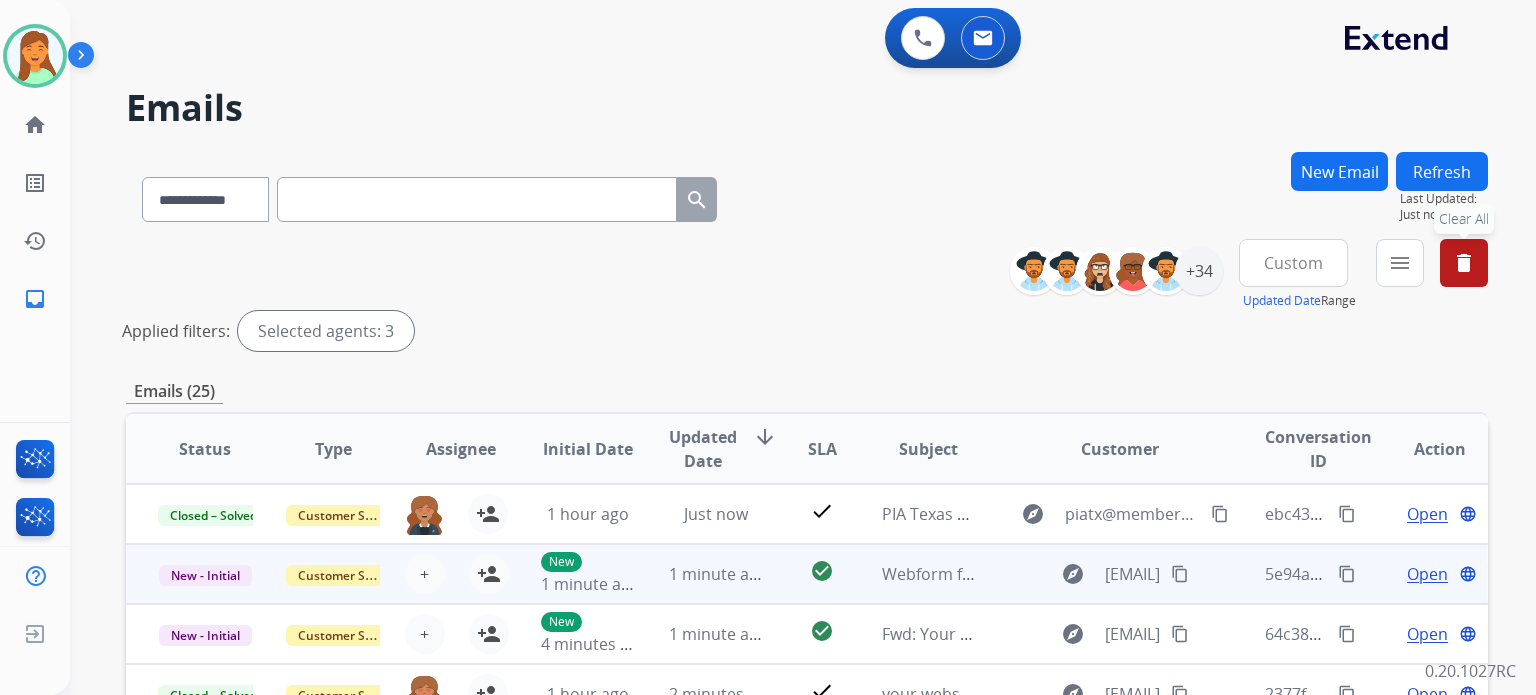 scroll, scrollTop: 400, scrollLeft: 0, axis: vertical 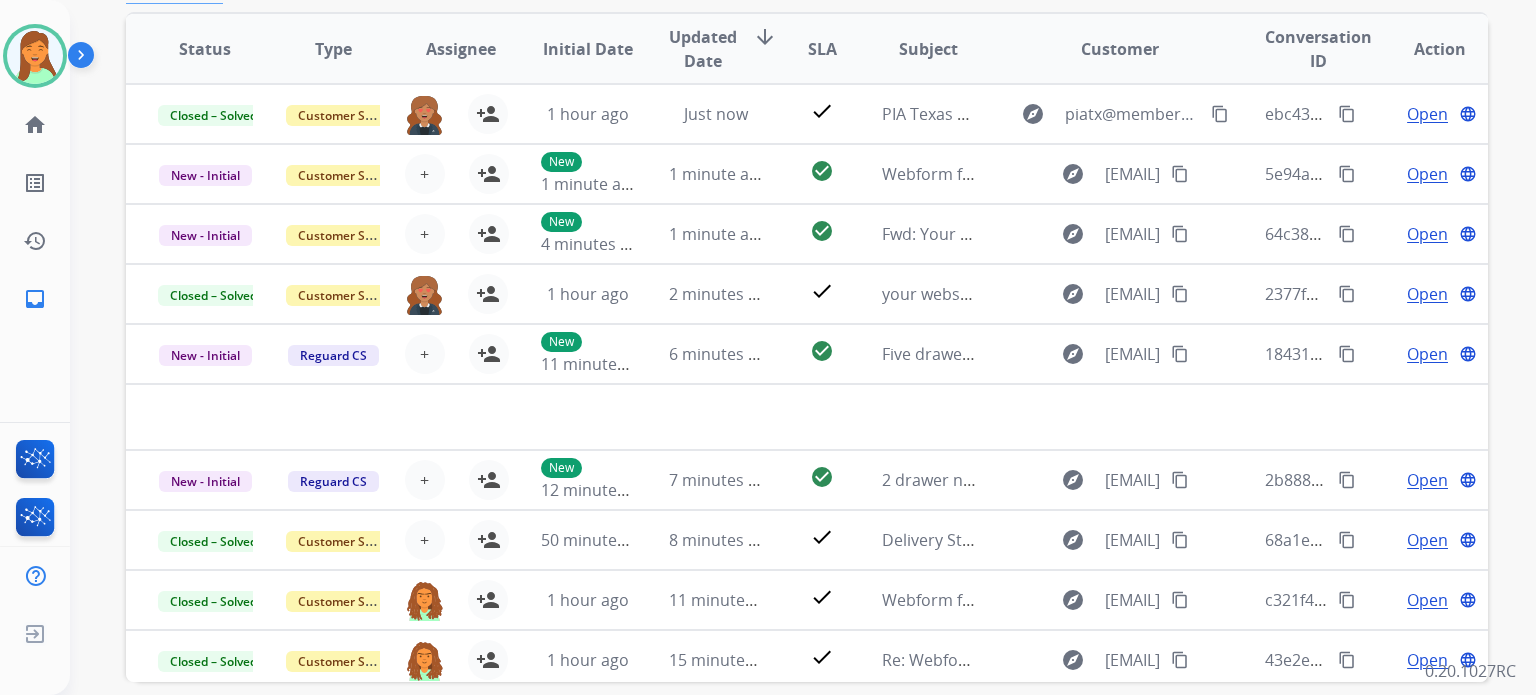 click on "Assignee" at bounding box center [461, 49] 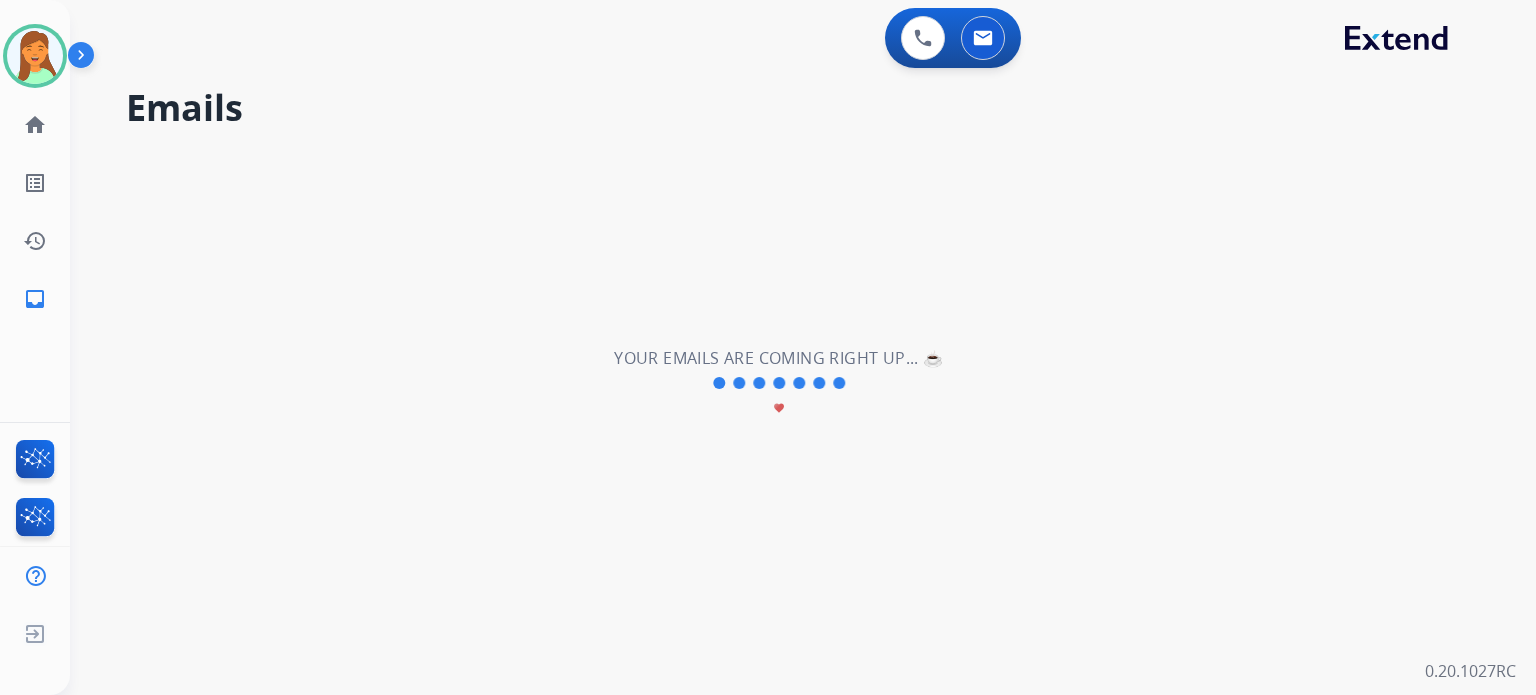 scroll, scrollTop: 0, scrollLeft: 0, axis: both 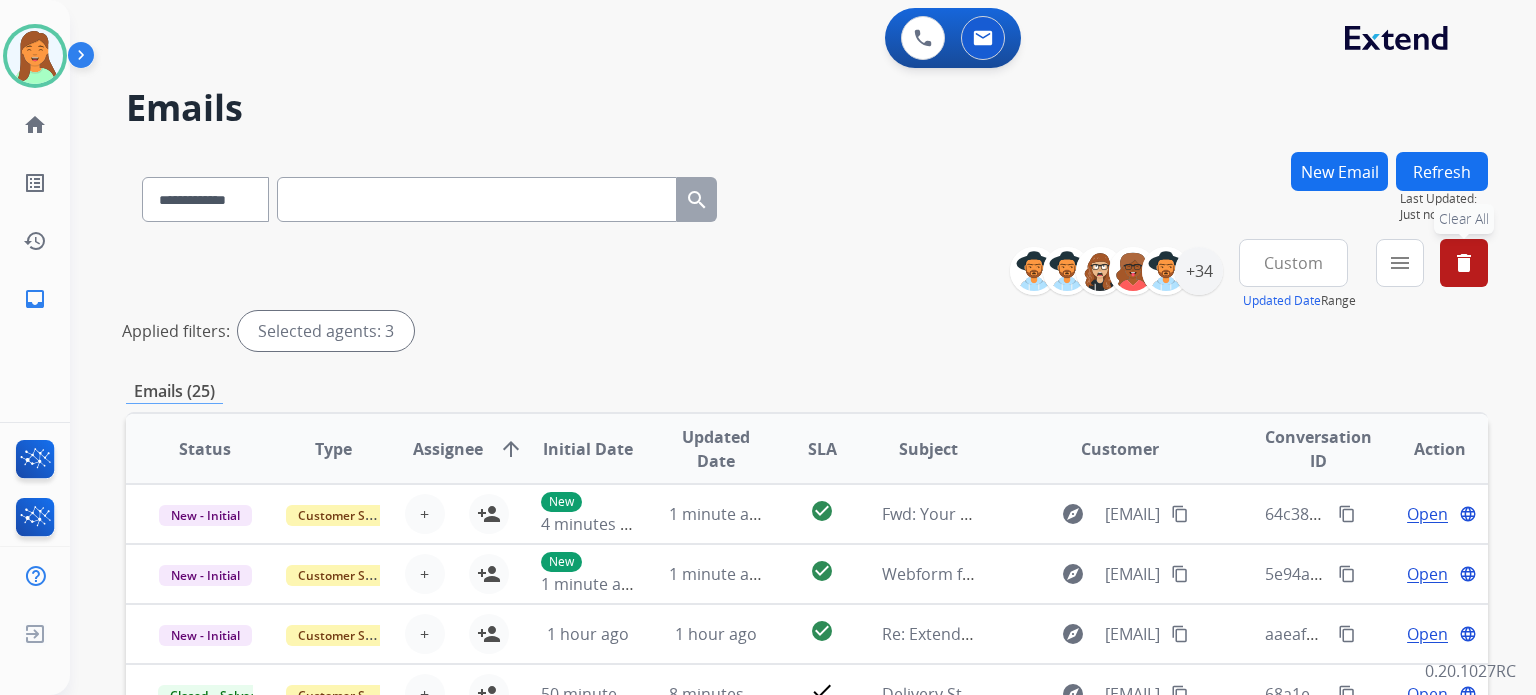 click on "Assignee" at bounding box center [448, 449] 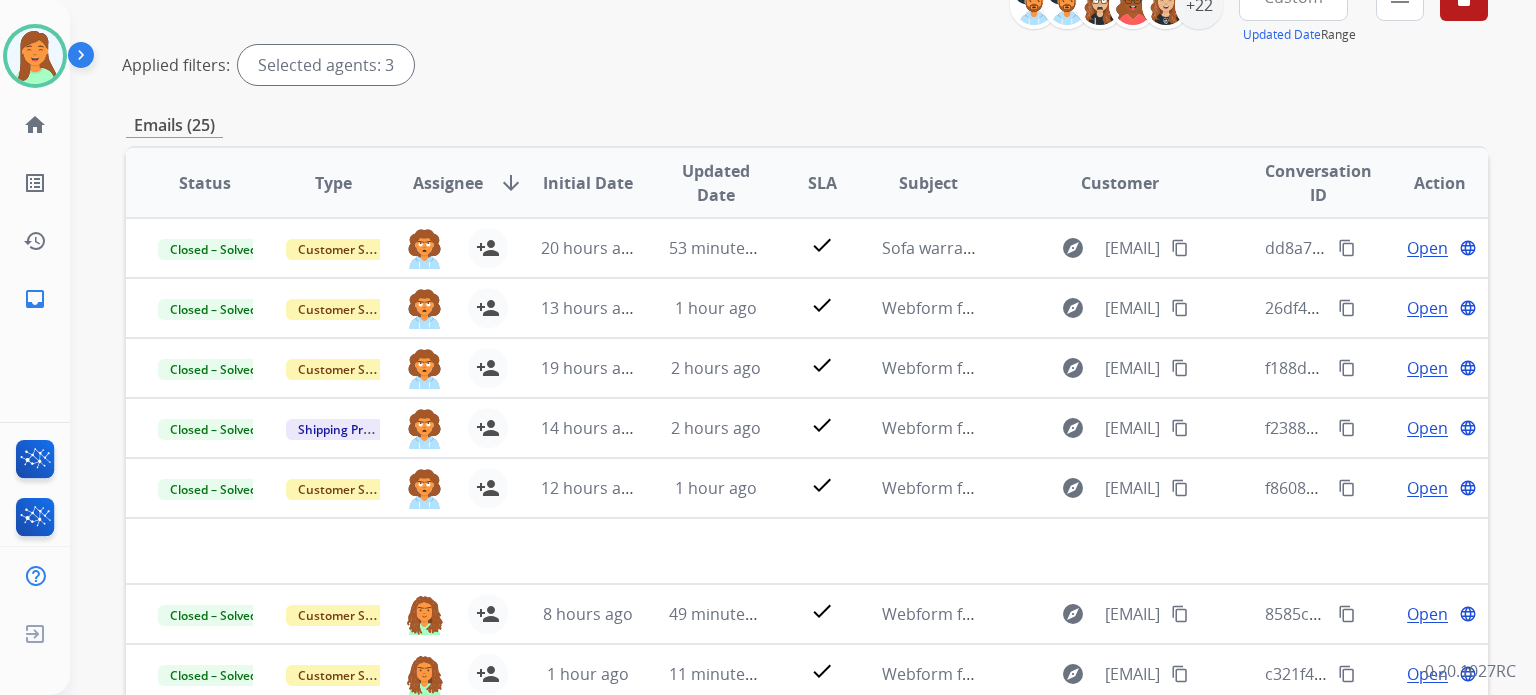 scroll, scrollTop: 0, scrollLeft: 0, axis: both 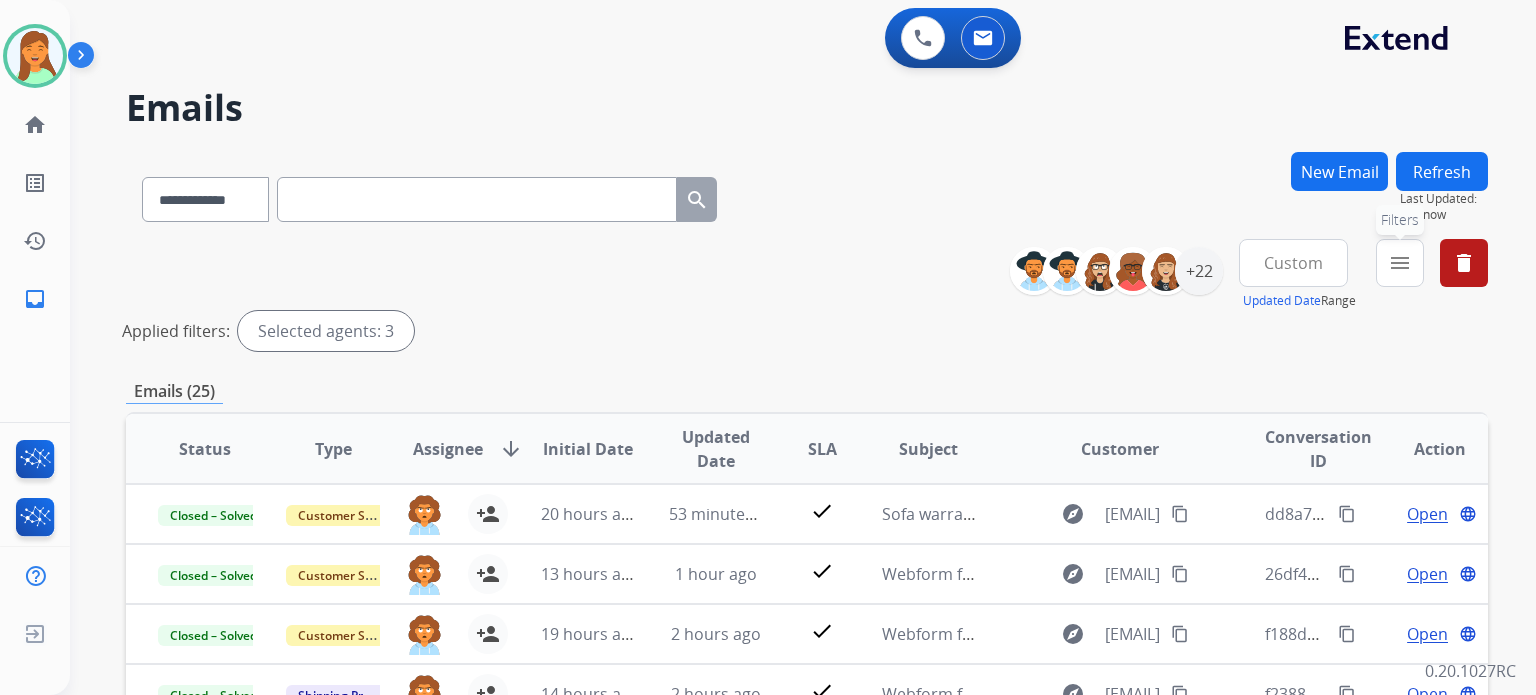 click on "menu  Filters" at bounding box center [1400, 263] 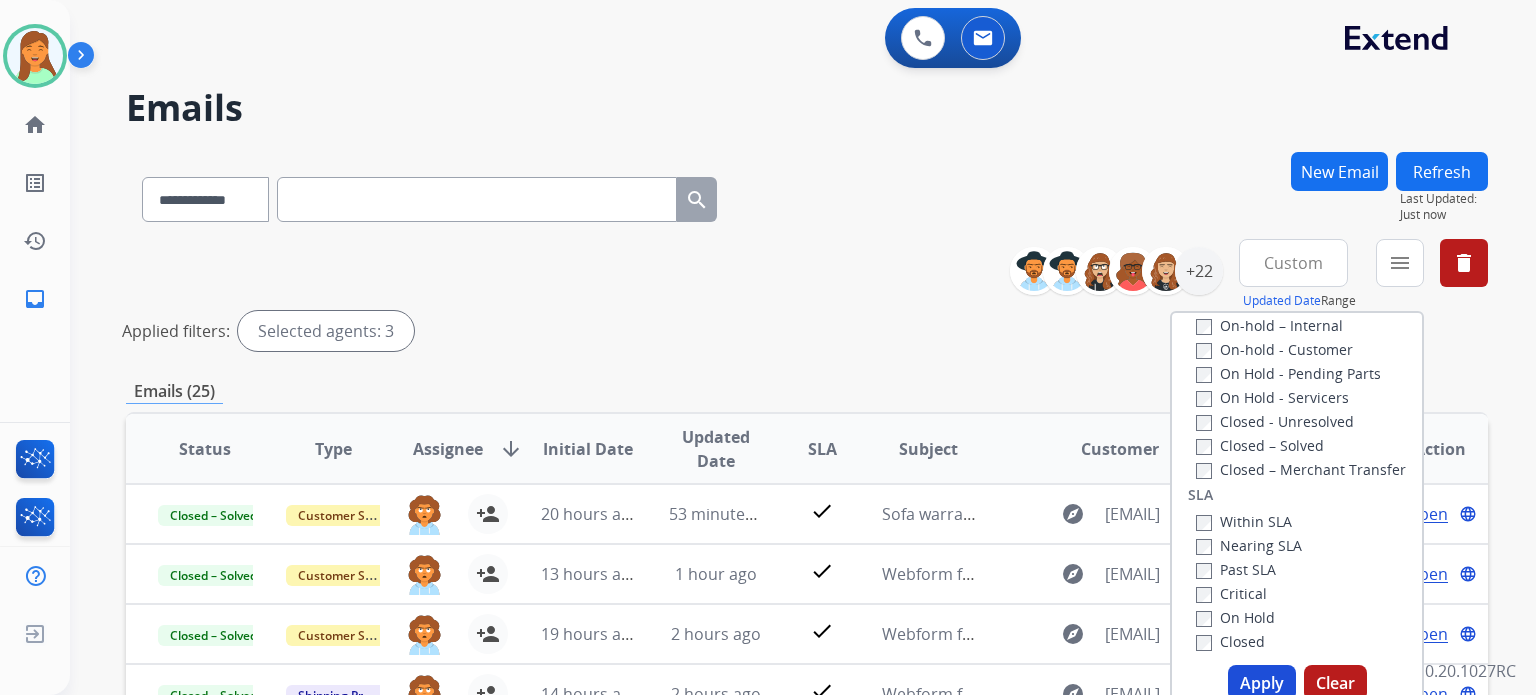 scroll, scrollTop: 267, scrollLeft: 0, axis: vertical 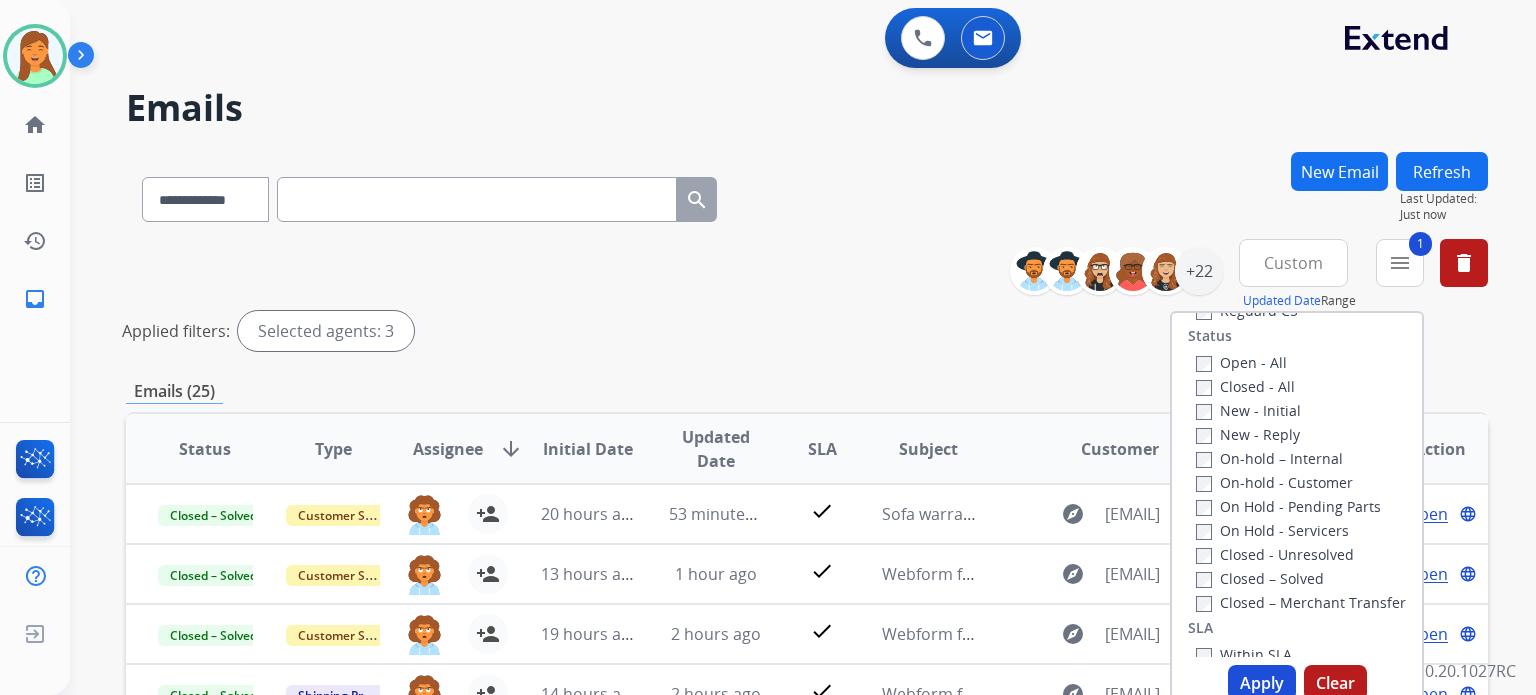 click on "Open - All" at bounding box center [1241, 362] 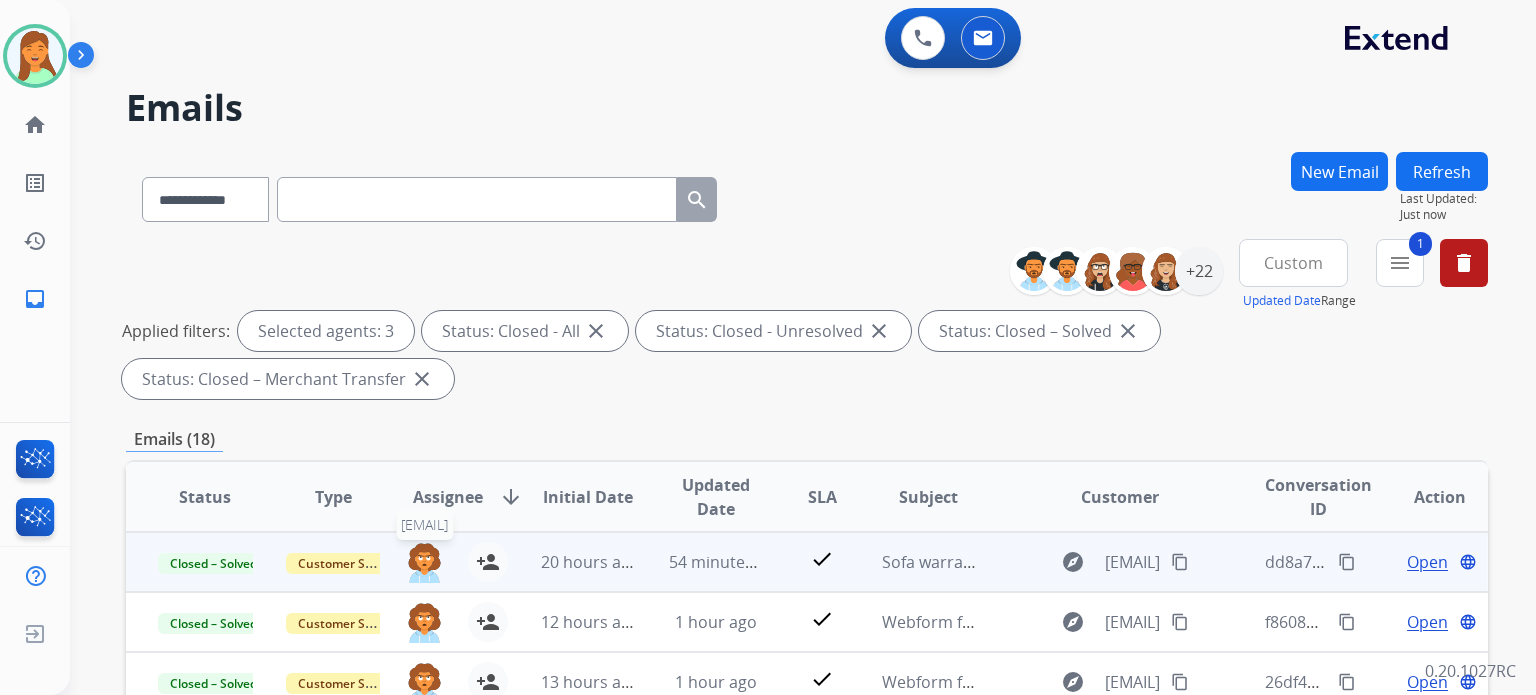 scroll, scrollTop: 133, scrollLeft: 0, axis: vertical 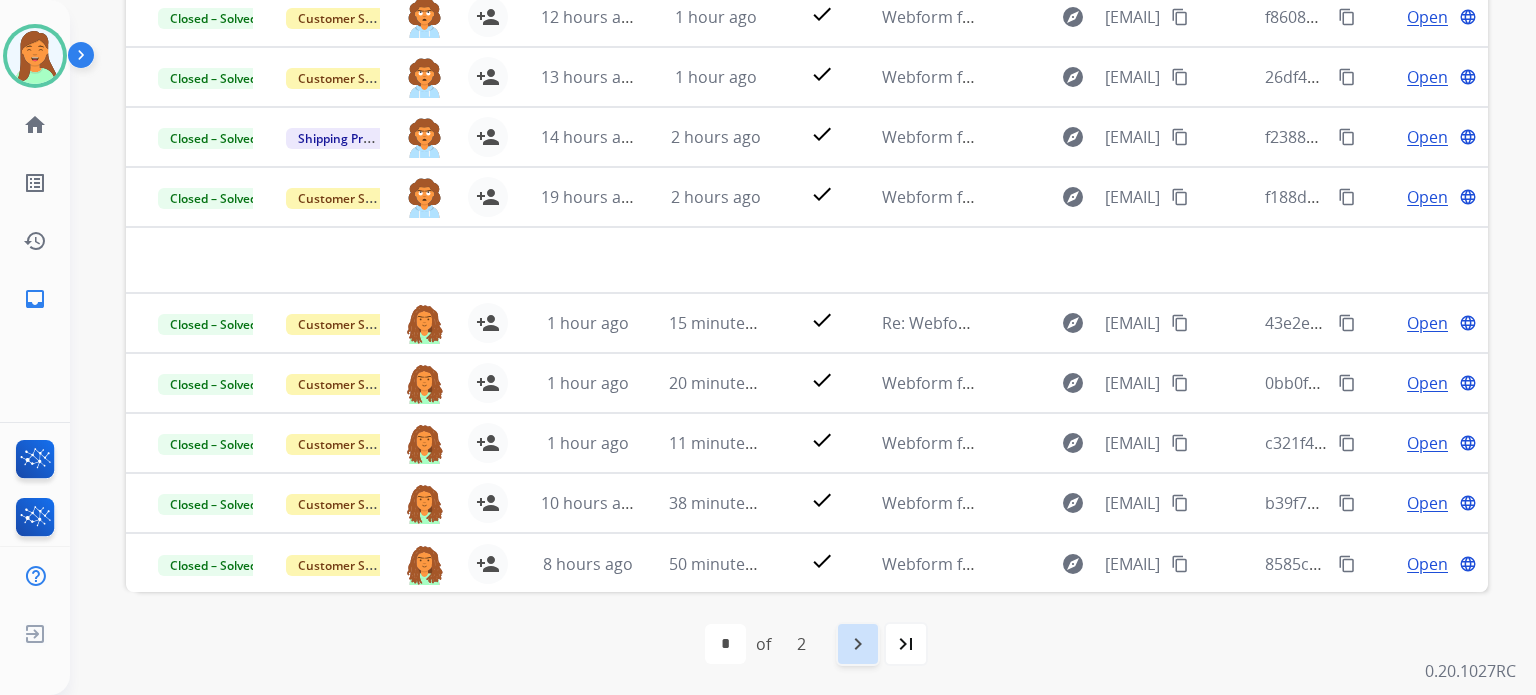 click on "navigate_next" at bounding box center [858, 644] 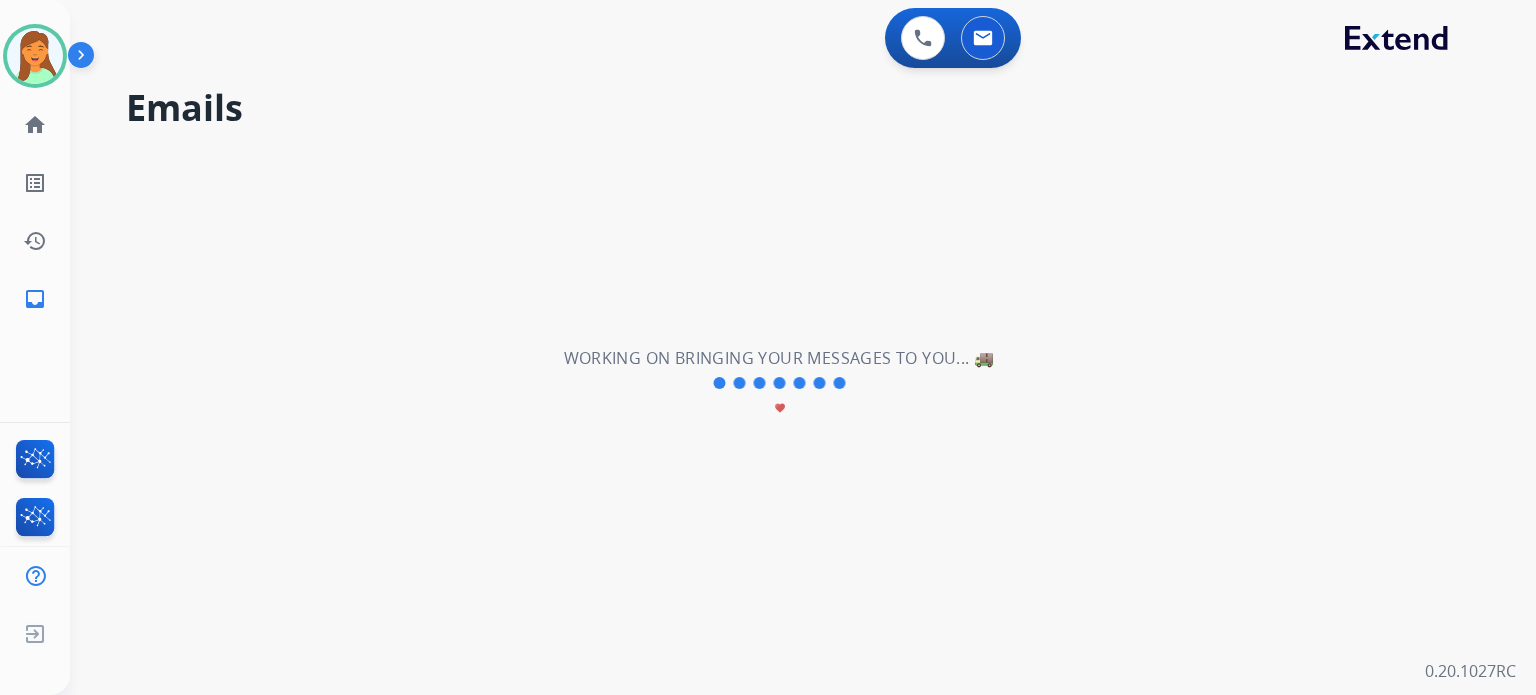 scroll, scrollTop: 0, scrollLeft: 0, axis: both 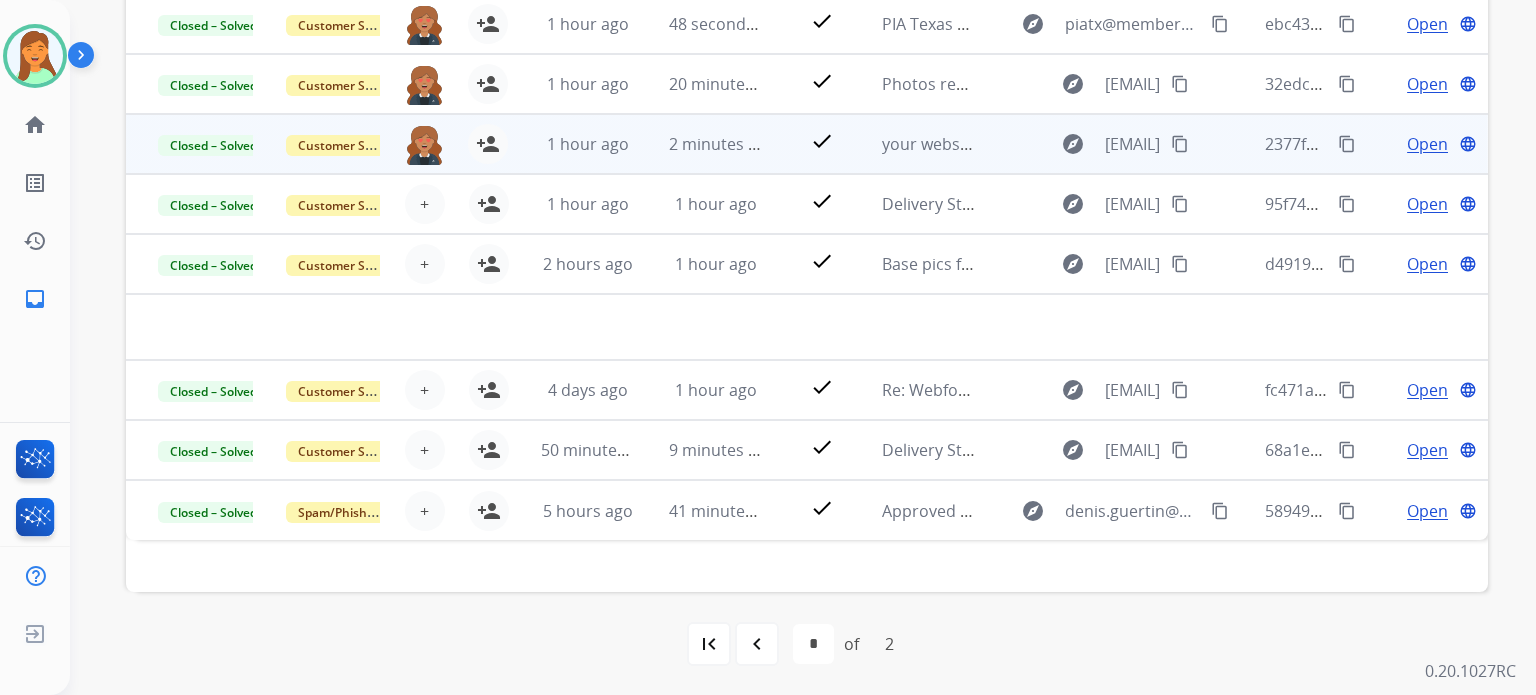 click on "2 minutes ago" at bounding box center [701, 144] 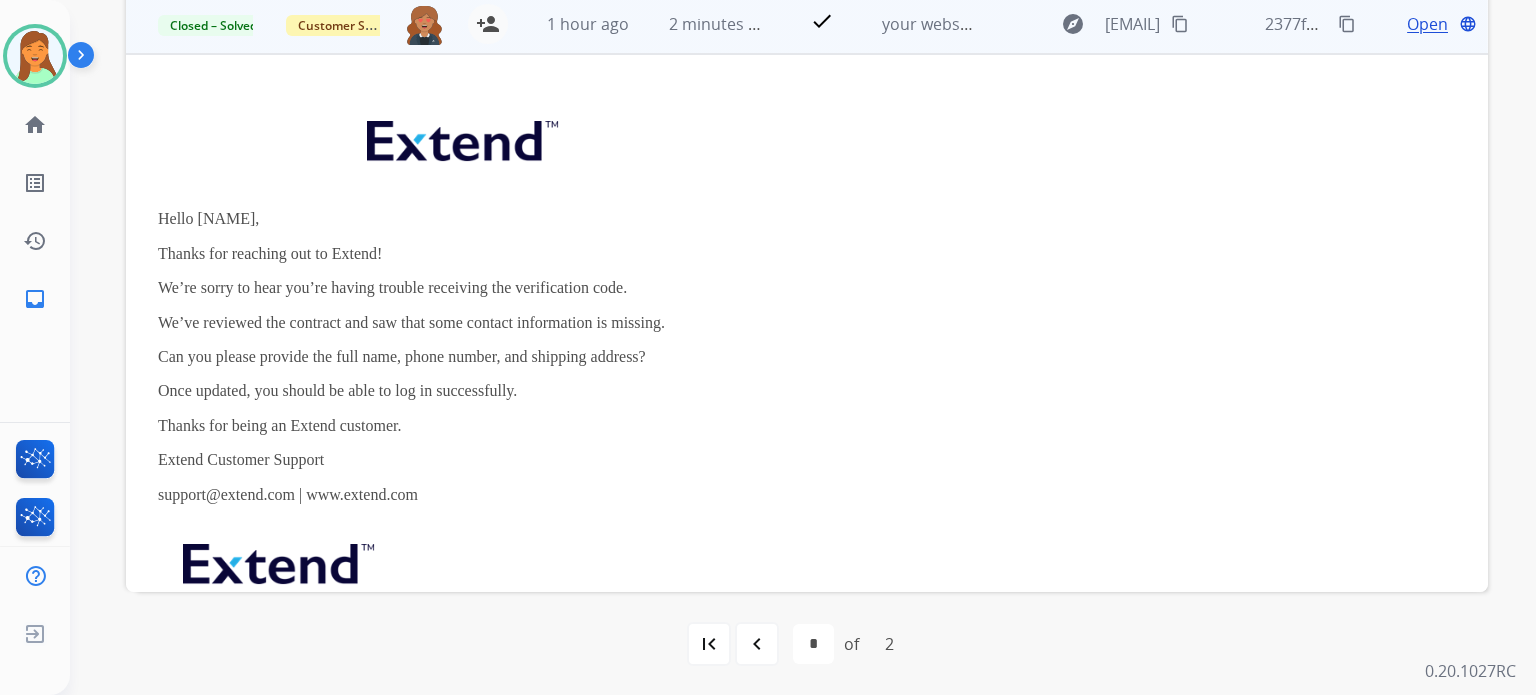scroll, scrollTop: 0, scrollLeft: 0, axis: both 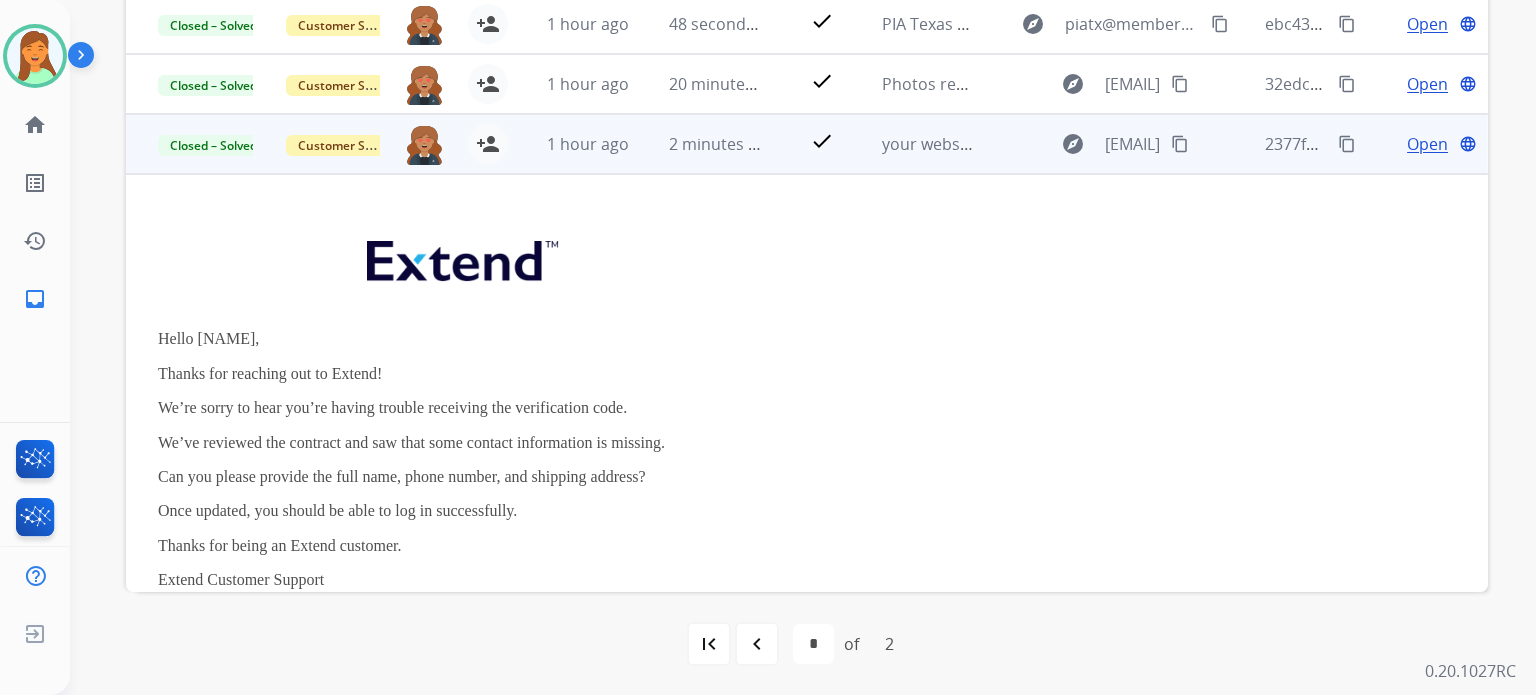 click on "content_copy" at bounding box center (1347, 144) 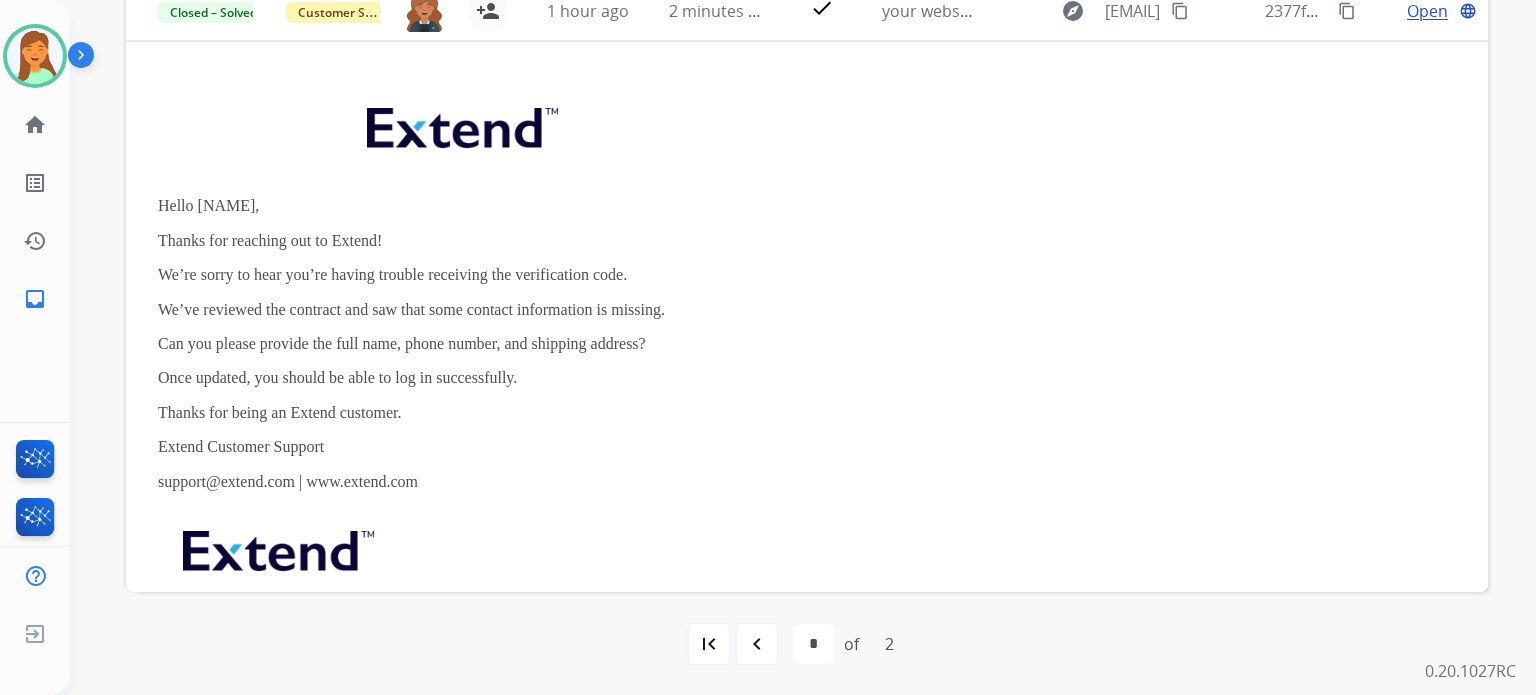 scroll, scrollTop: 0, scrollLeft: 0, axis: both 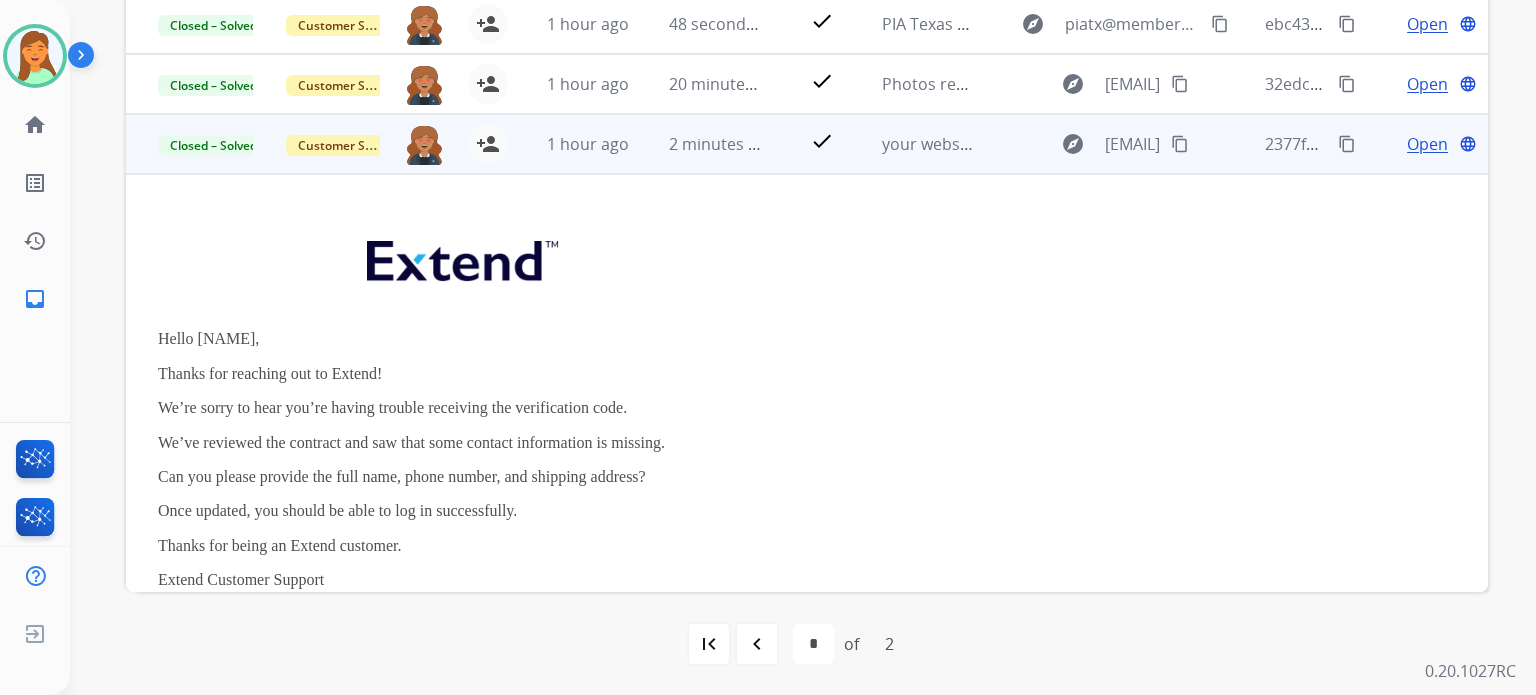 click on "content_copy" at bounding box center [1180, 144] 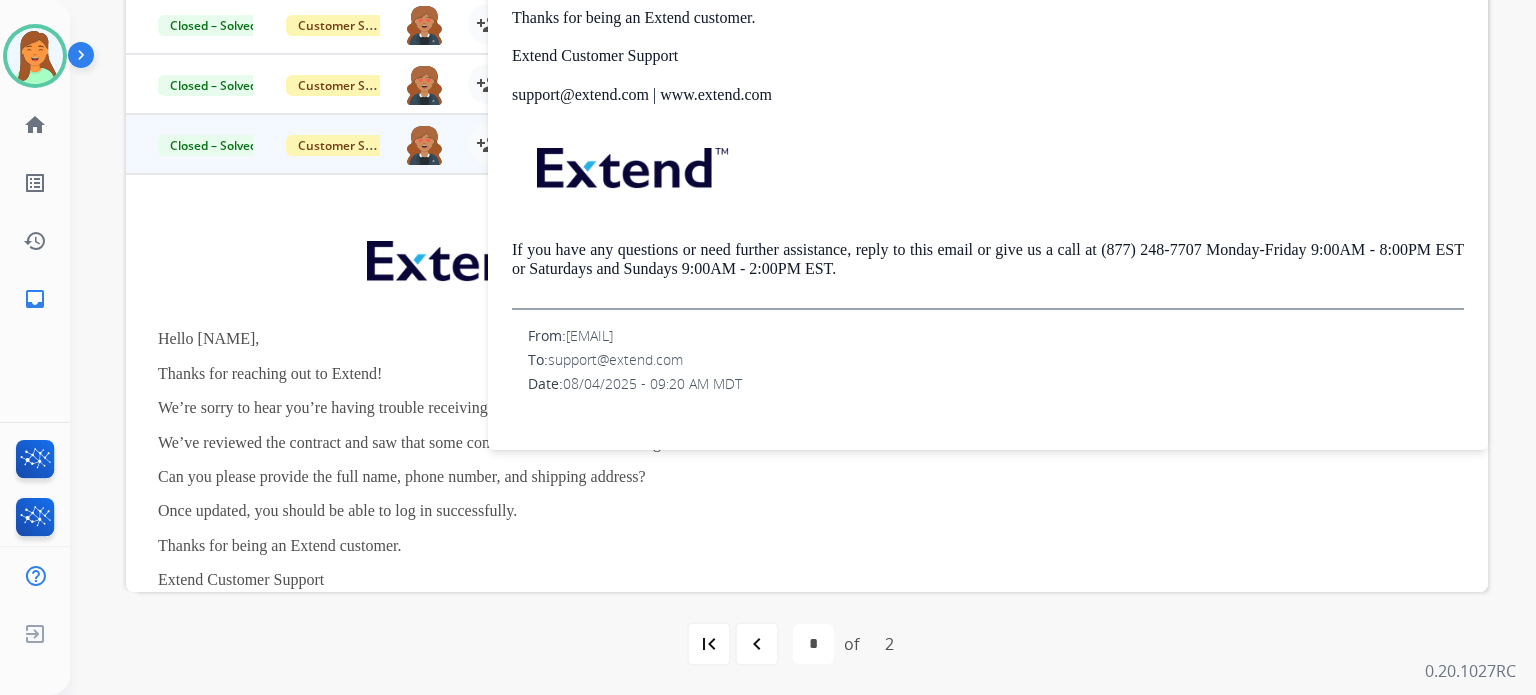 scroll, scrollTop: 0, scrollLeft: 0, axis: both 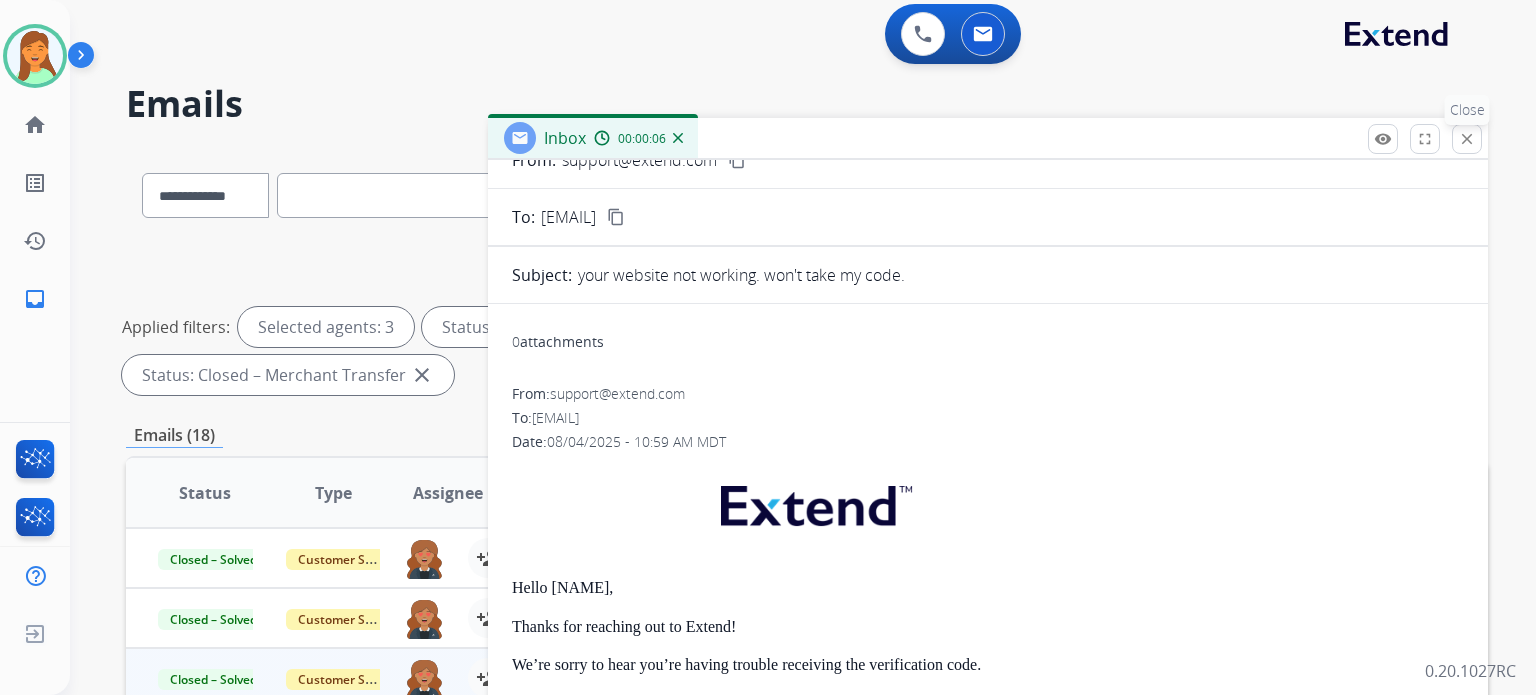 click on "close" at bounding box center (1467, 139) 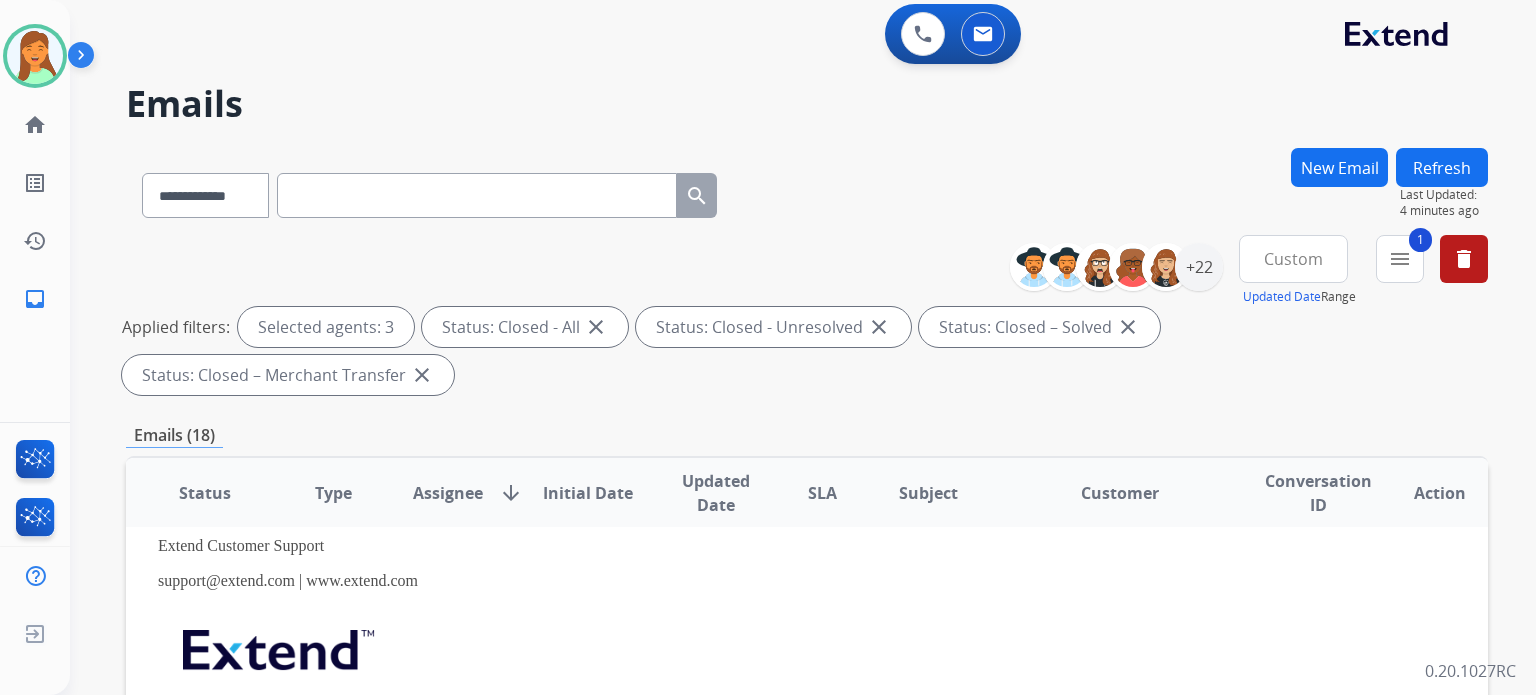 scroll, scrollTop: 35, scrollLeft: 0, axis: vertical 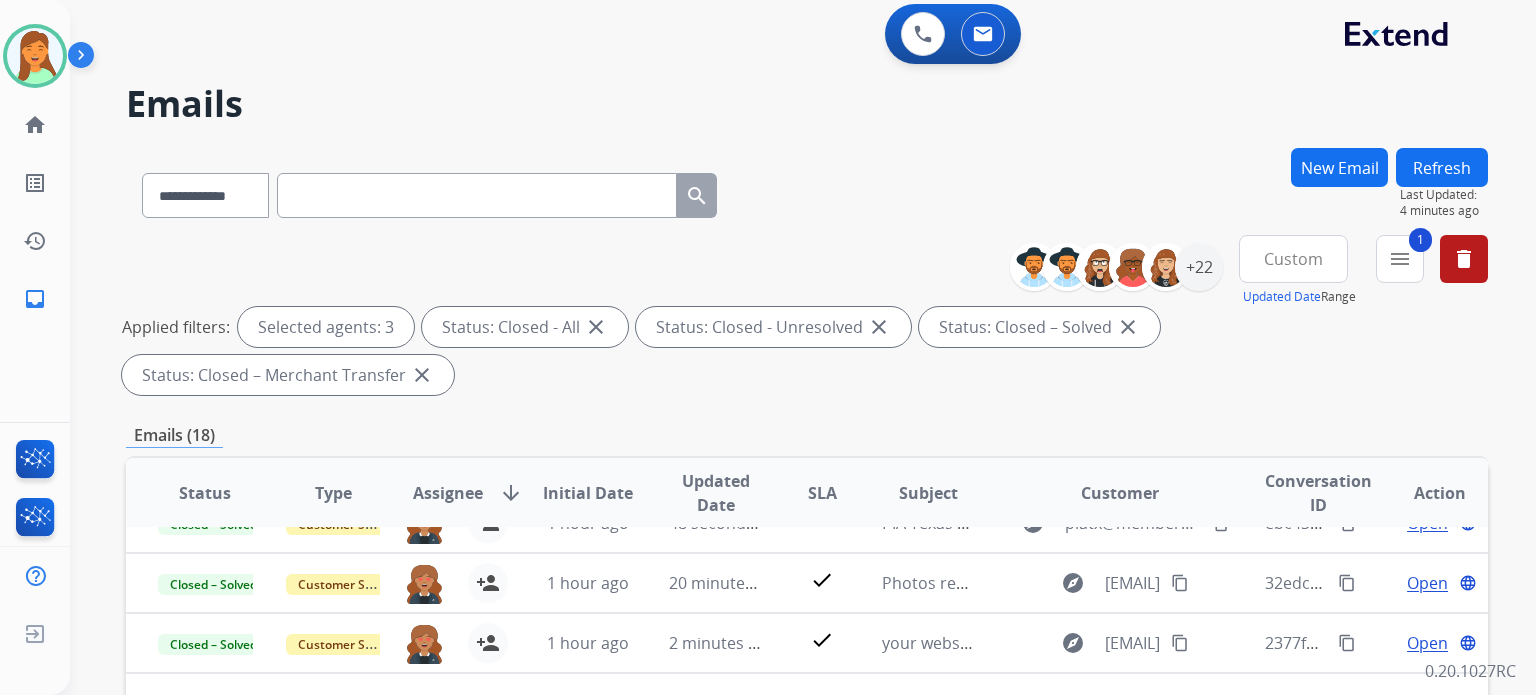 click on "**********" at bounding box center [807, 191] 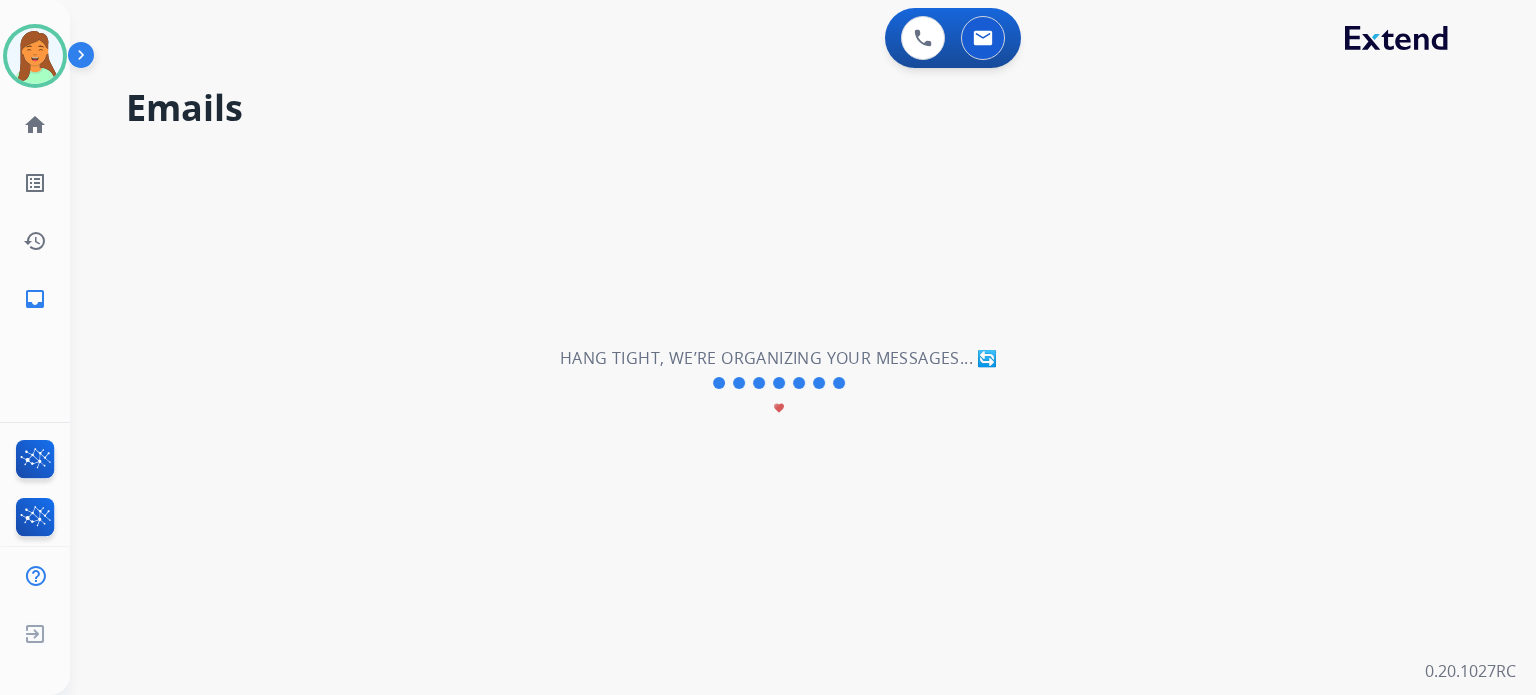scroll, scrollTop: 0, scrollLeft: 0, axis: both 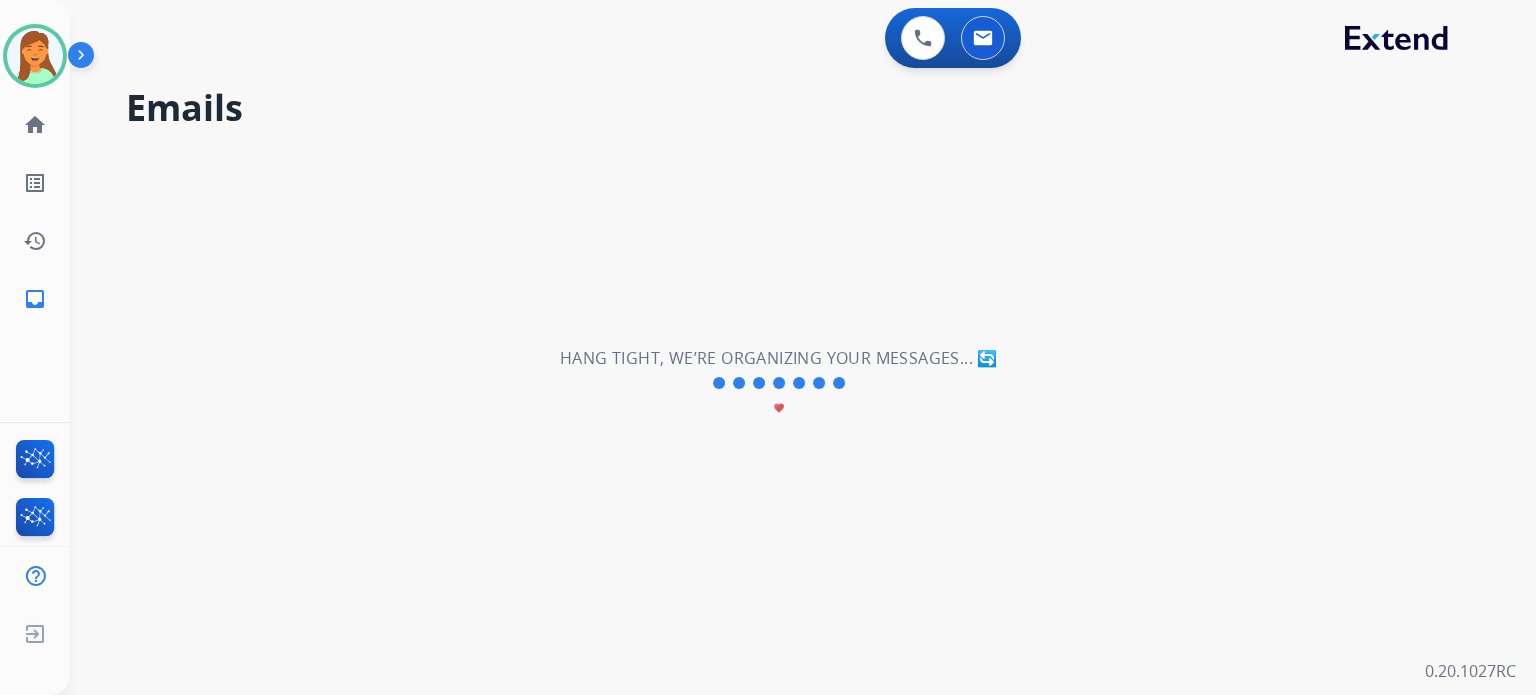 select on "*" 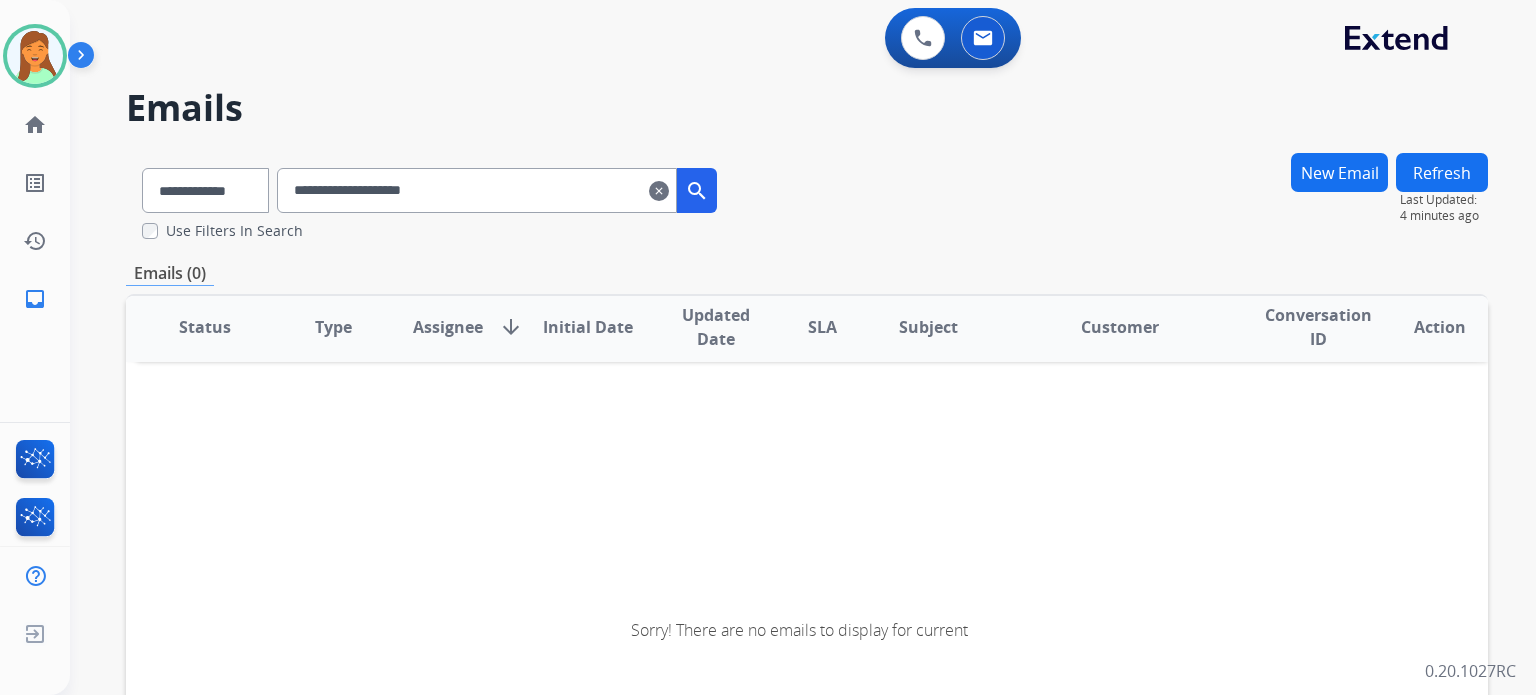 click on "**********" at bounding box center [477, 190] 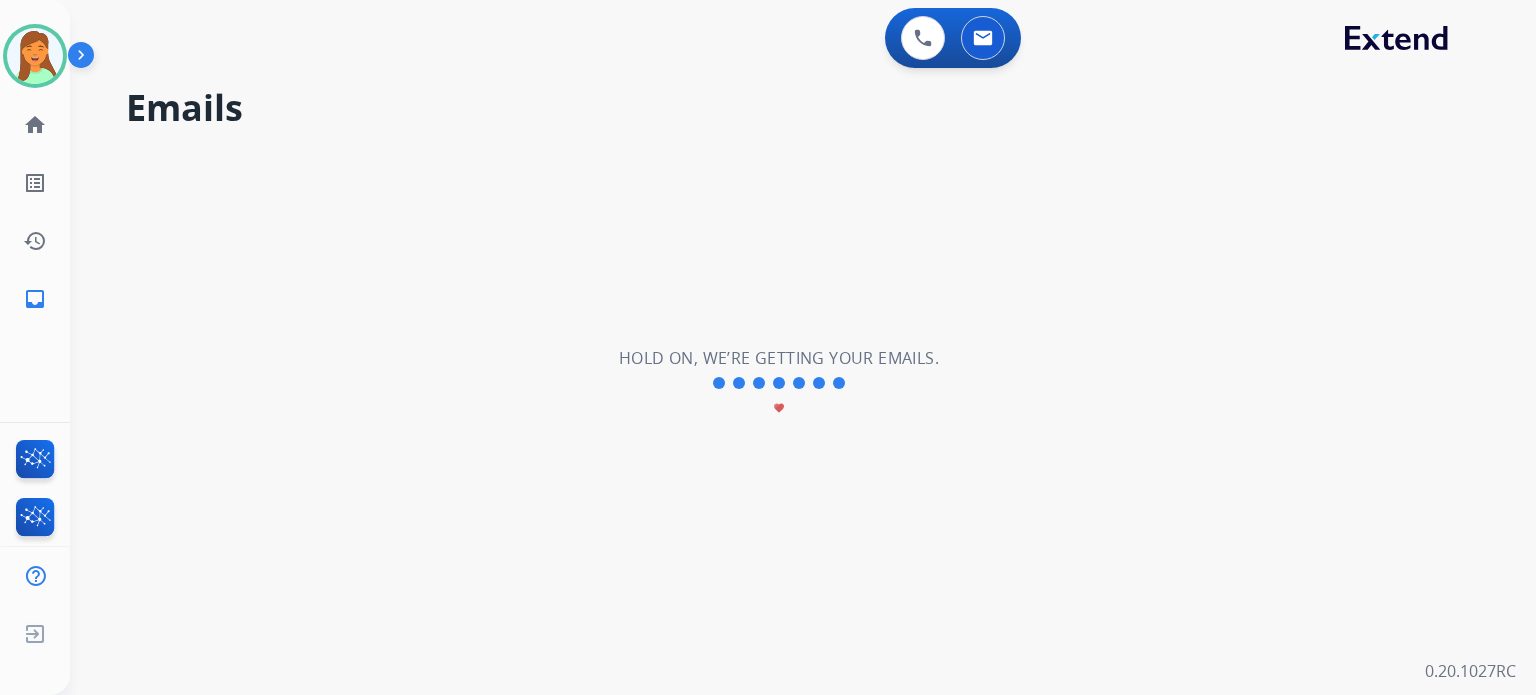 type 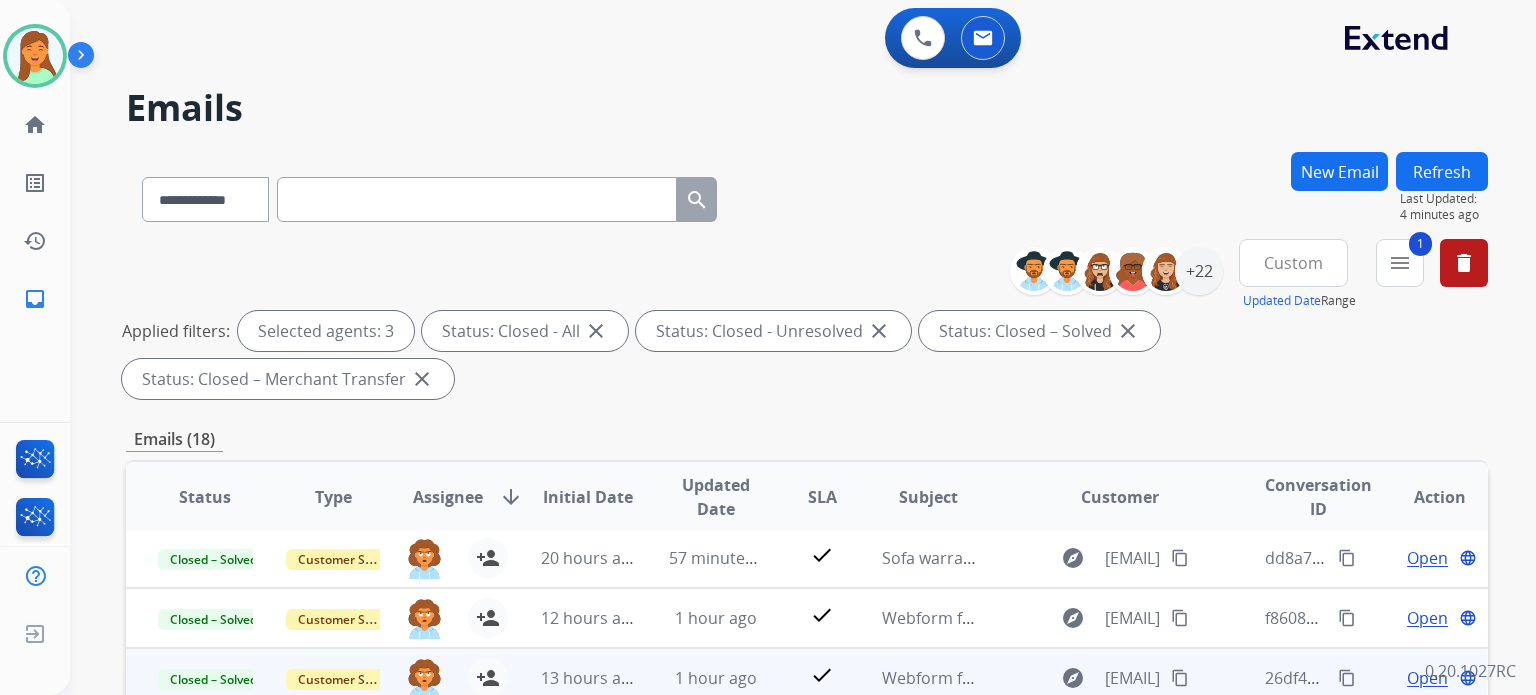 scroll, scrollTop: 67, scrollLeft: 0, axis: vertical 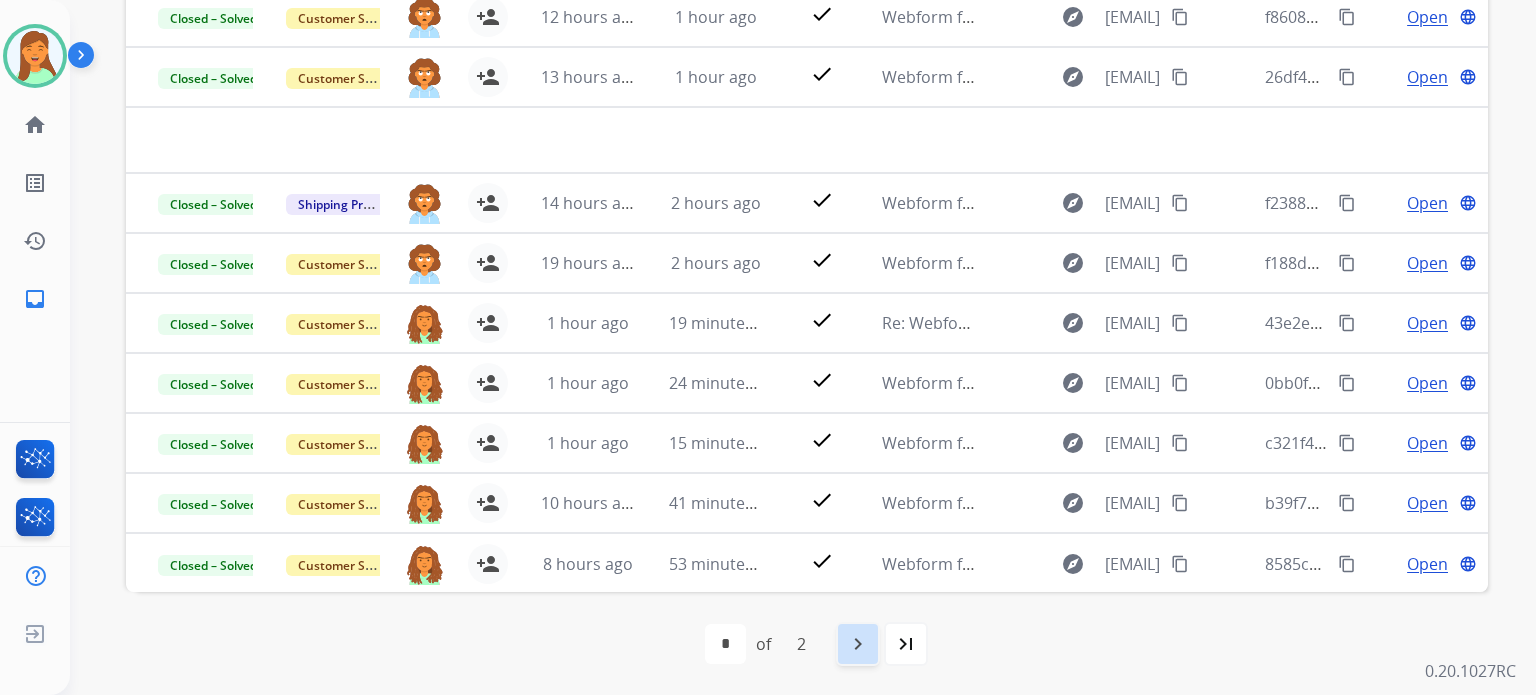 click on "navigate_next" at bounding box center (858, 644) 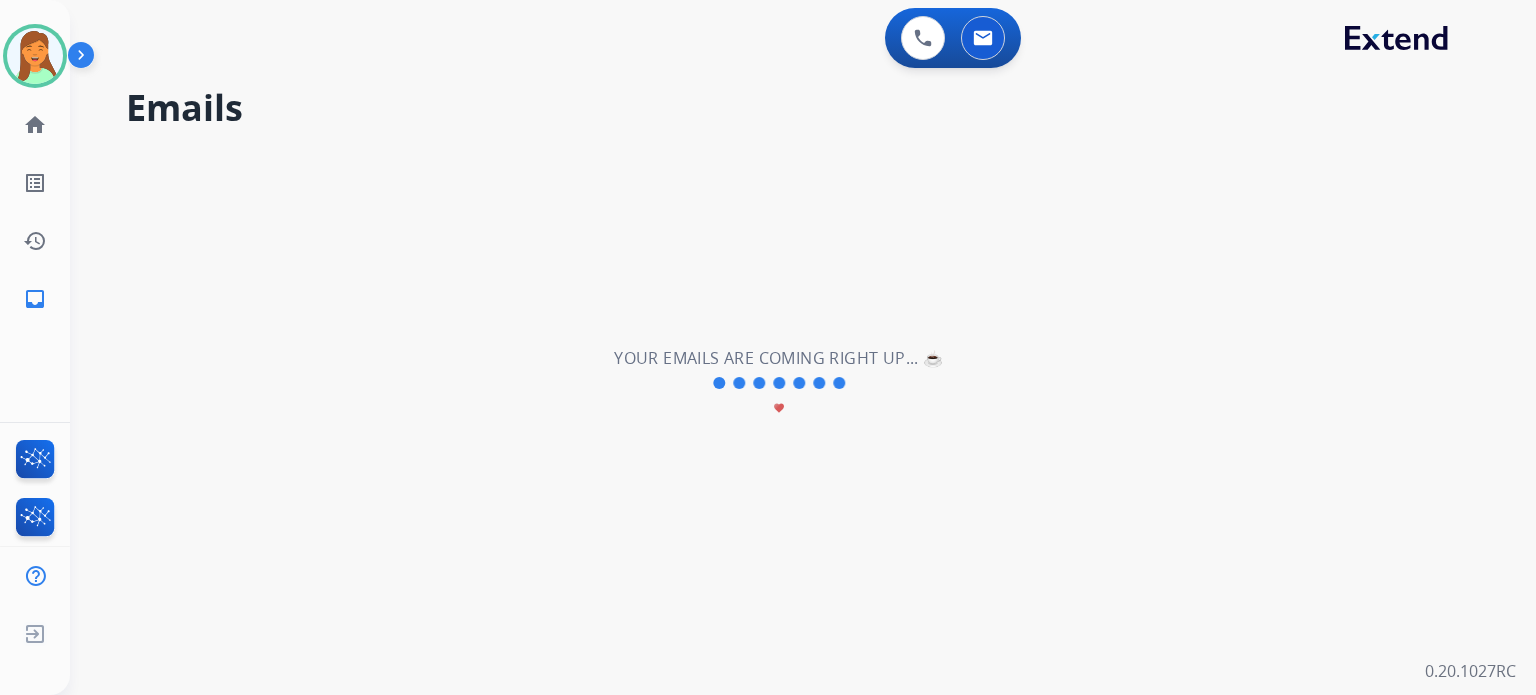 scroll, scrollTop: 0, scrollLeft: 0, axis: both 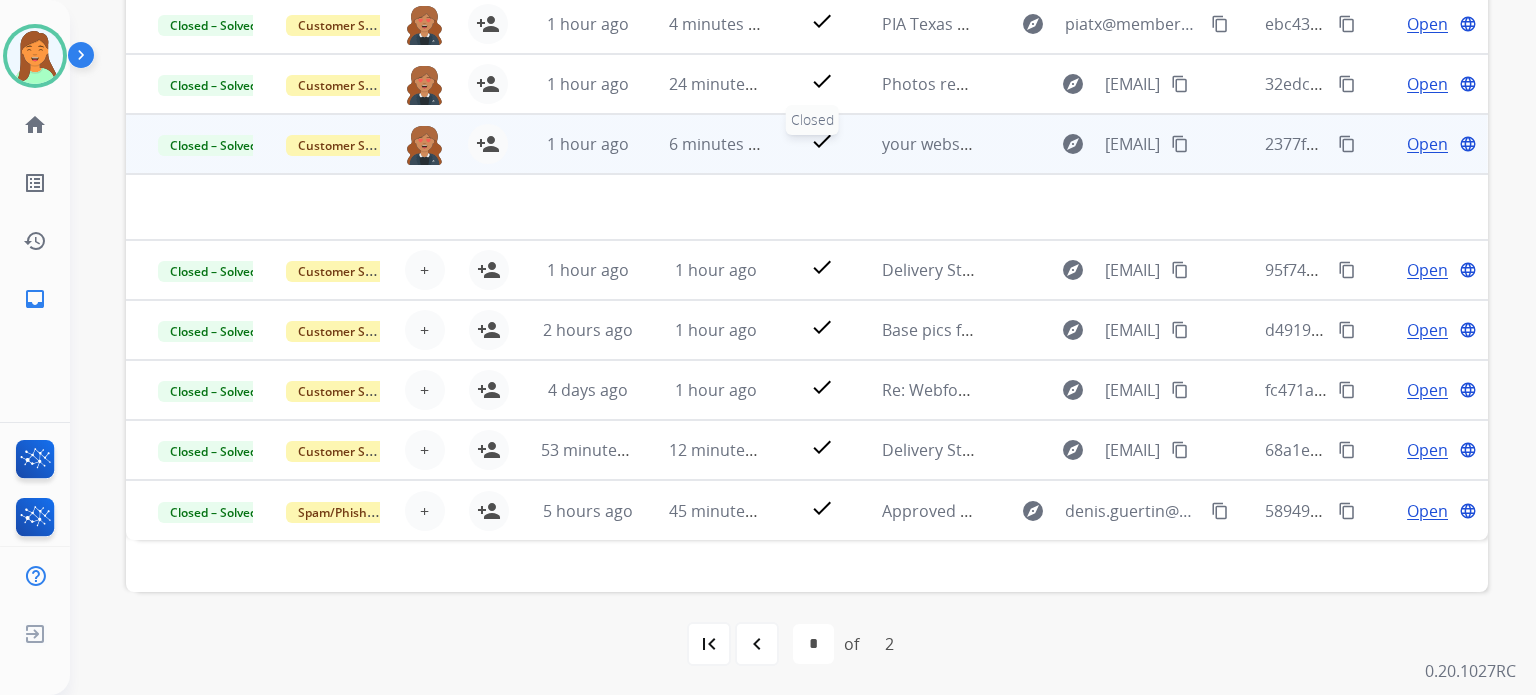 click on "check" at bounding box center (822, 141) 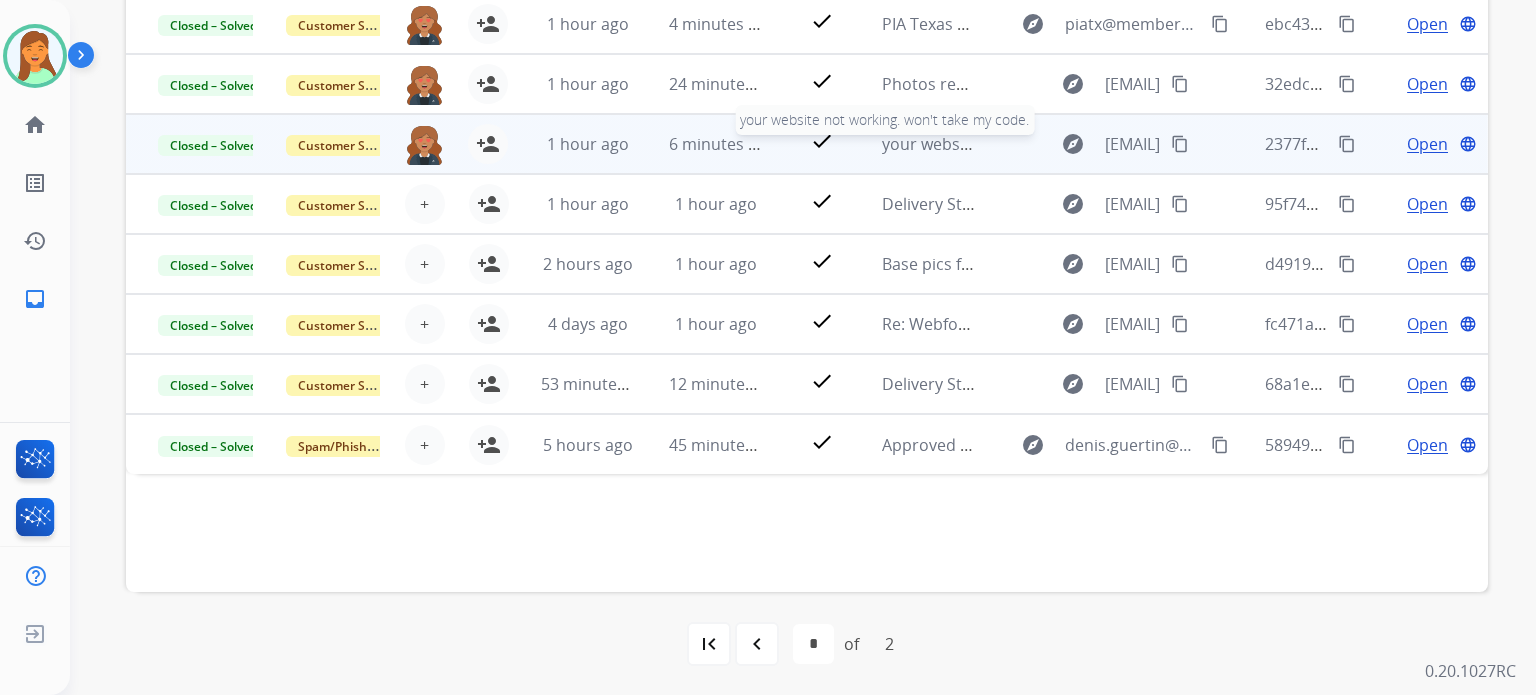 click on "your website not working. won't take my code." at bounding box center (1056, 144) 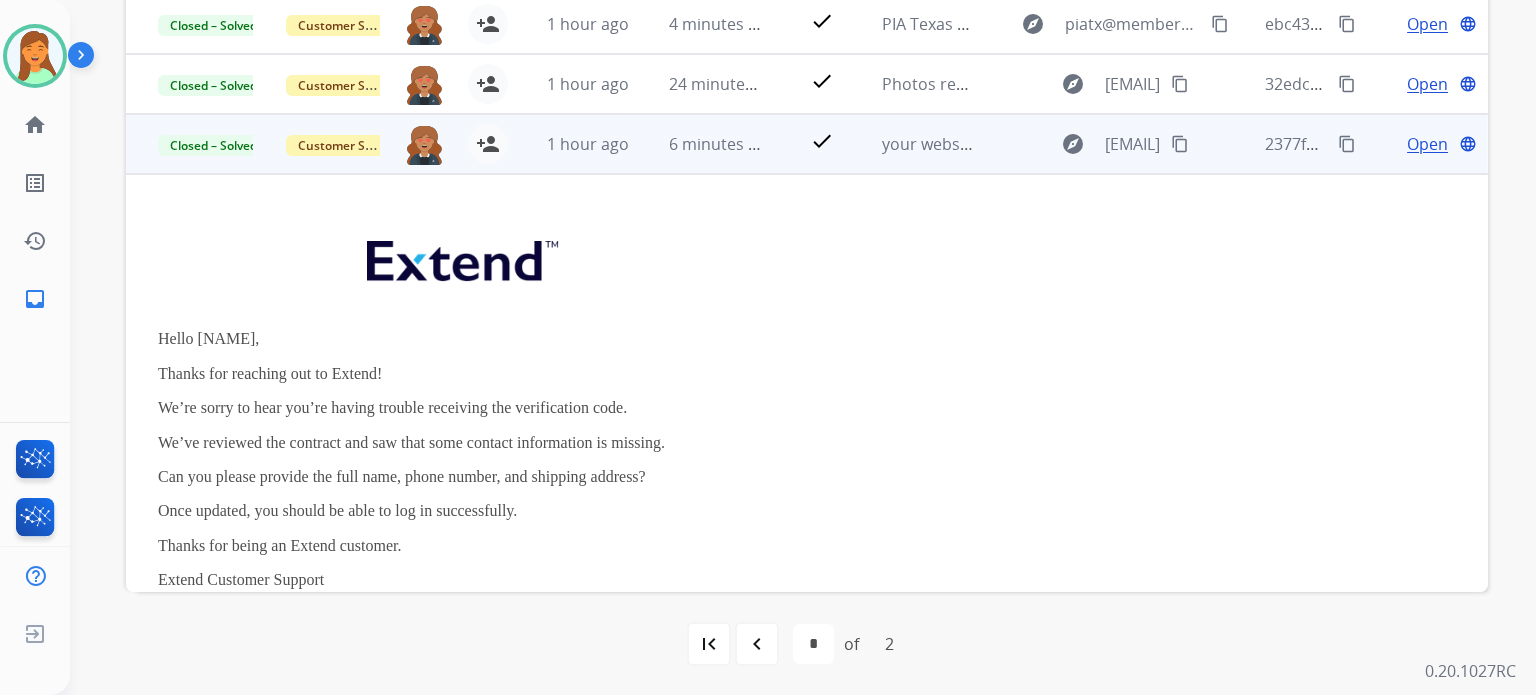 scroll, scrollTop: 120, scrollLeft: 0, axis: vertical 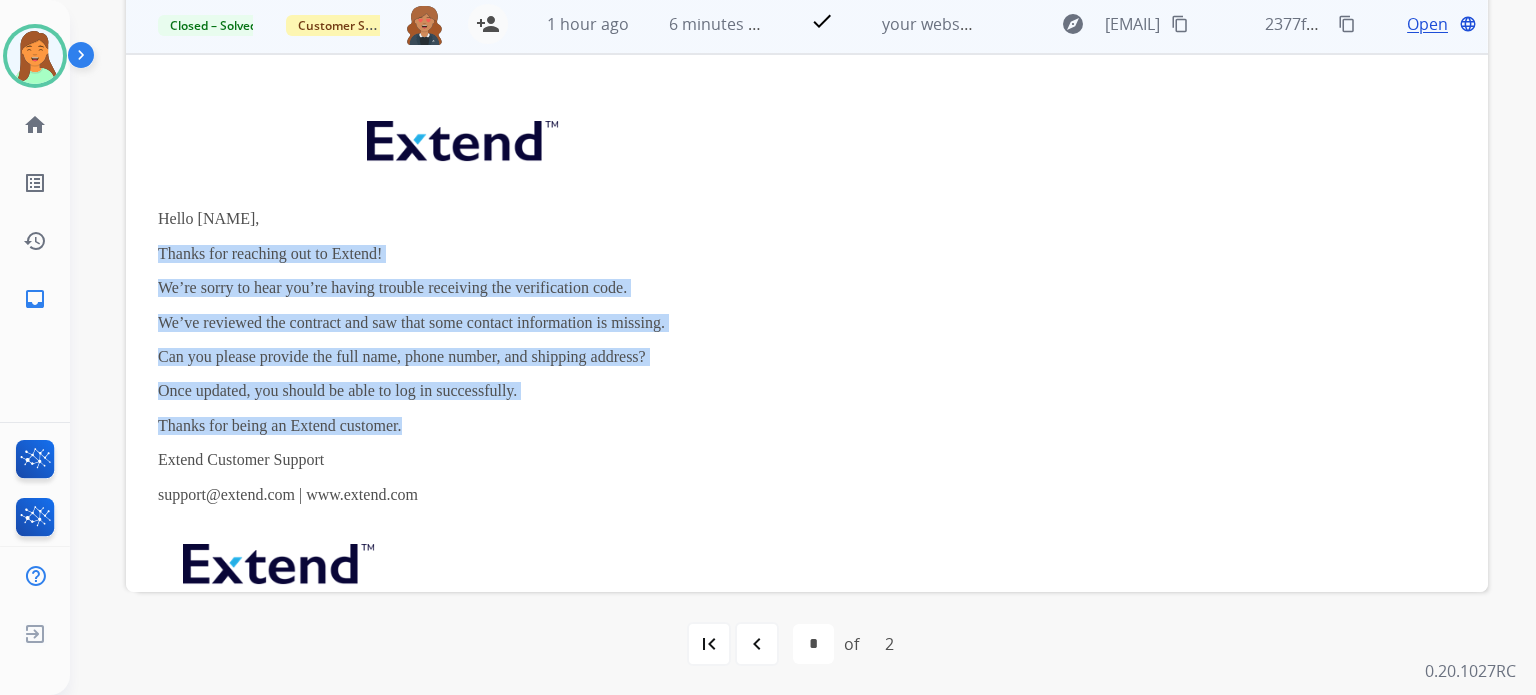 drag, startPoint x: 413, startPoint y: 424, endPoint x: 128, endPoint y: 270, distance: 323.94598 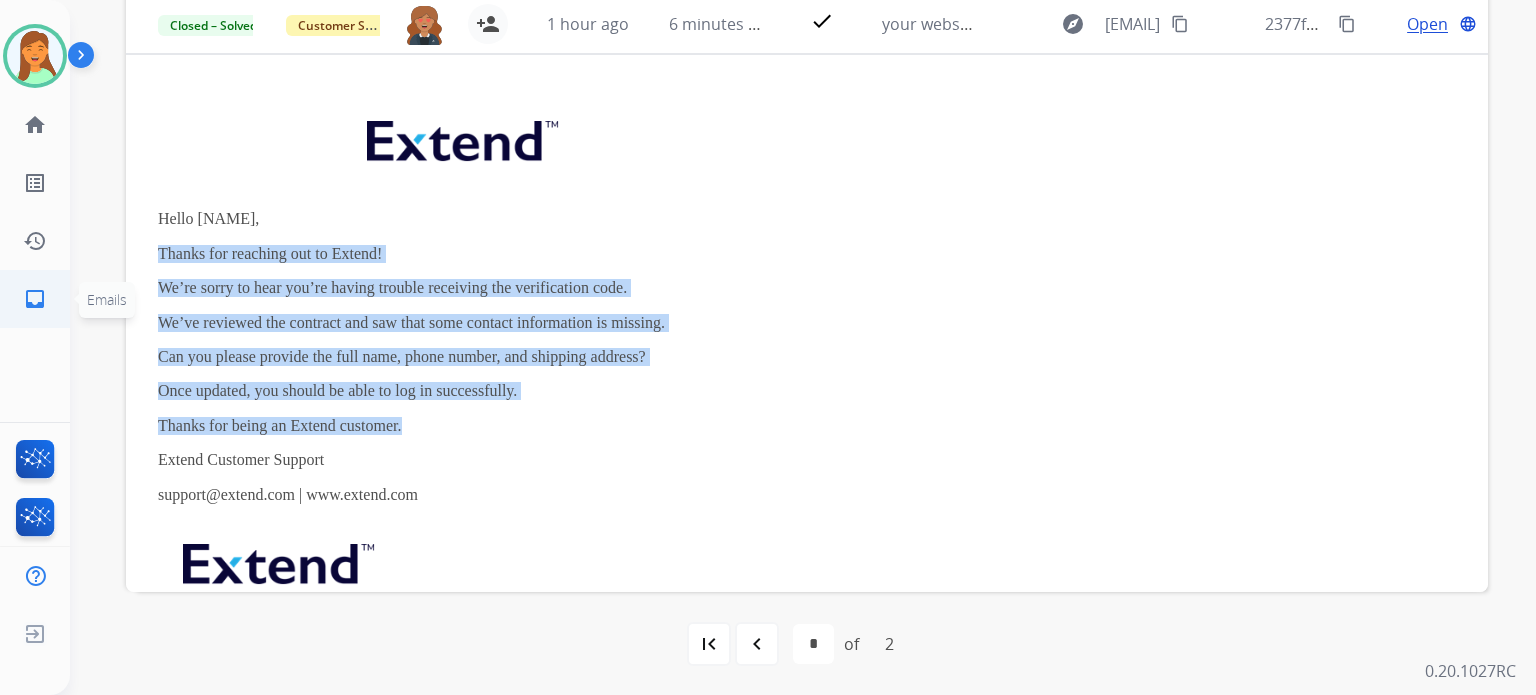 copy on "Thanks for reaching out to Extend! We’re sorry to hear you’re having trouble receiving the verification code. We’ve reviewed the contract and saw that some contact information is missing. Can you please provide the full name, phone number, and shipping address?   Once updated, you should be able to log in successfully. Thanks for being an Extend customer." 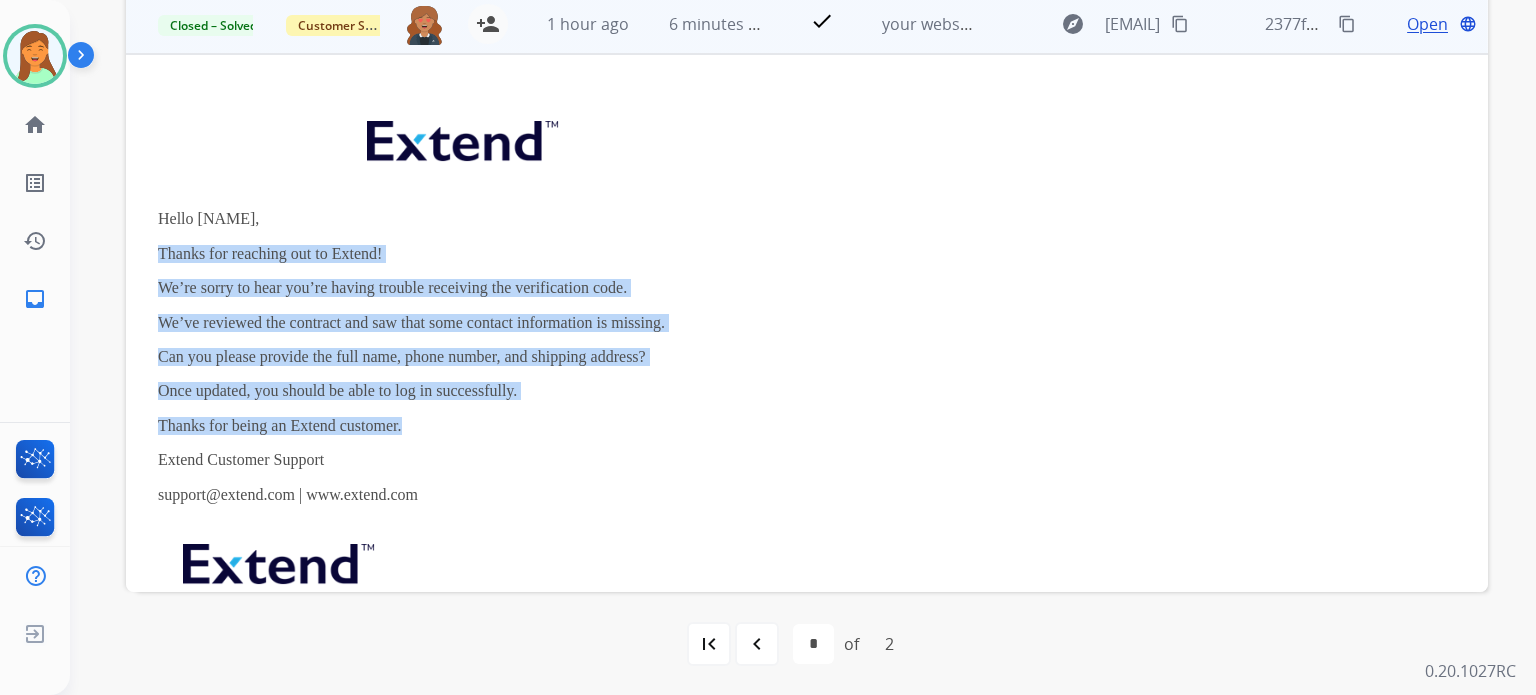 scroll, scrollTop: 0, scrollLeft: 0, axis: both 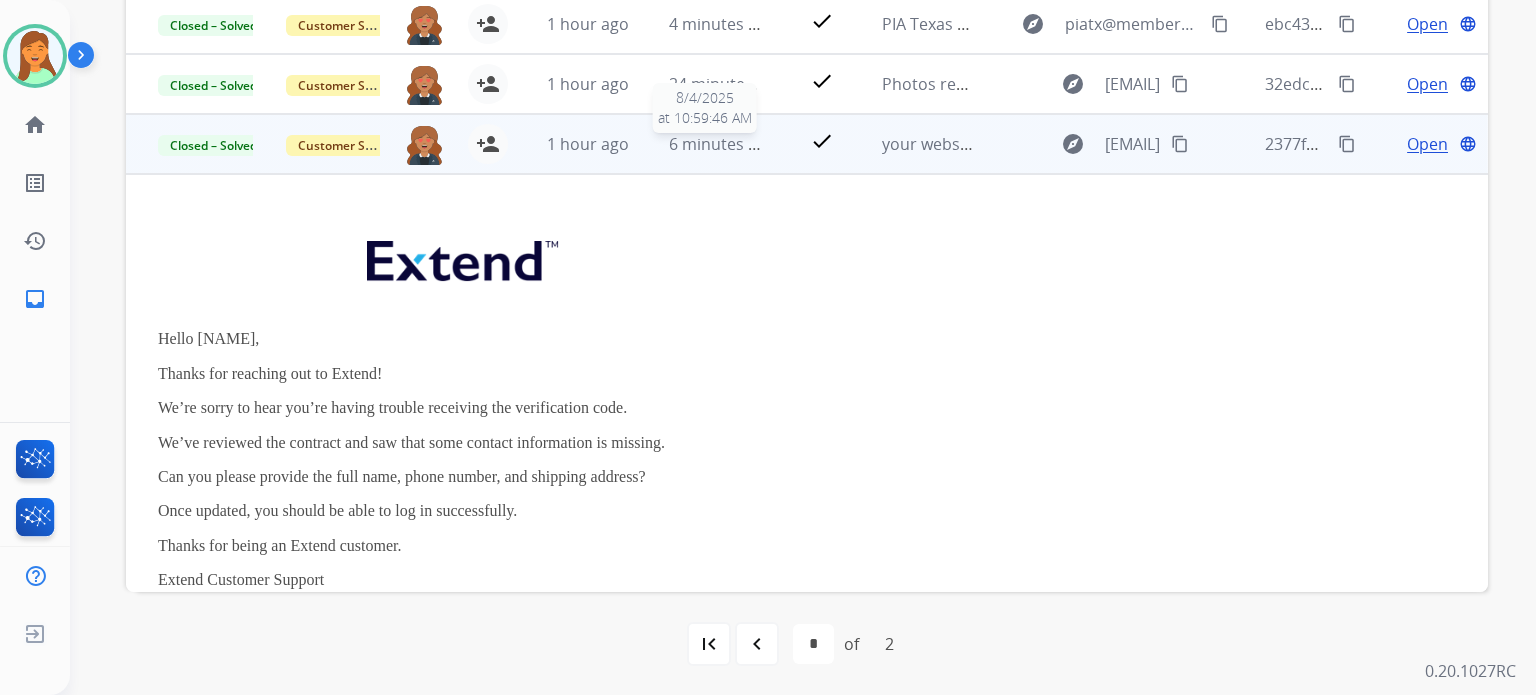 click on "6 minutes ago" at bounding box center (722, 144) 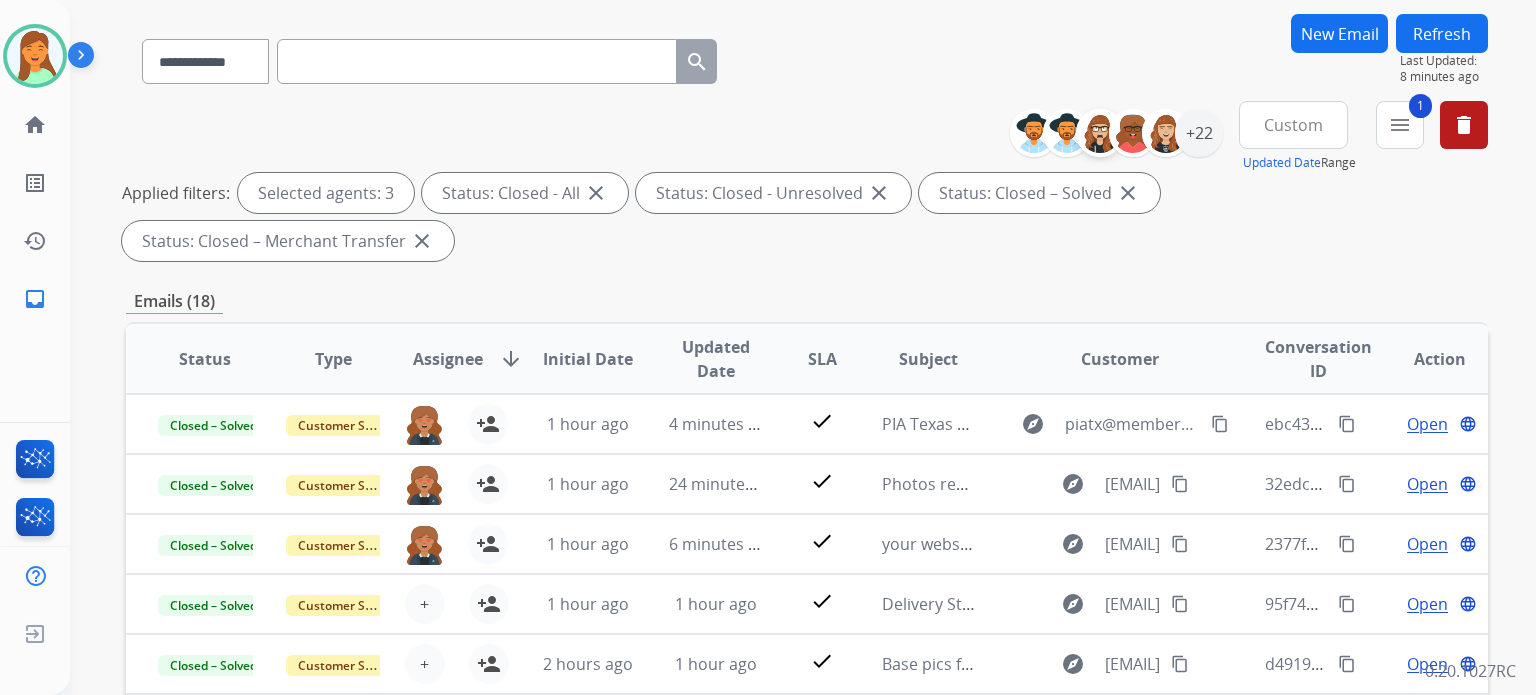 scroll, scrollTop: 0, scrollLeft: 0, axis: both 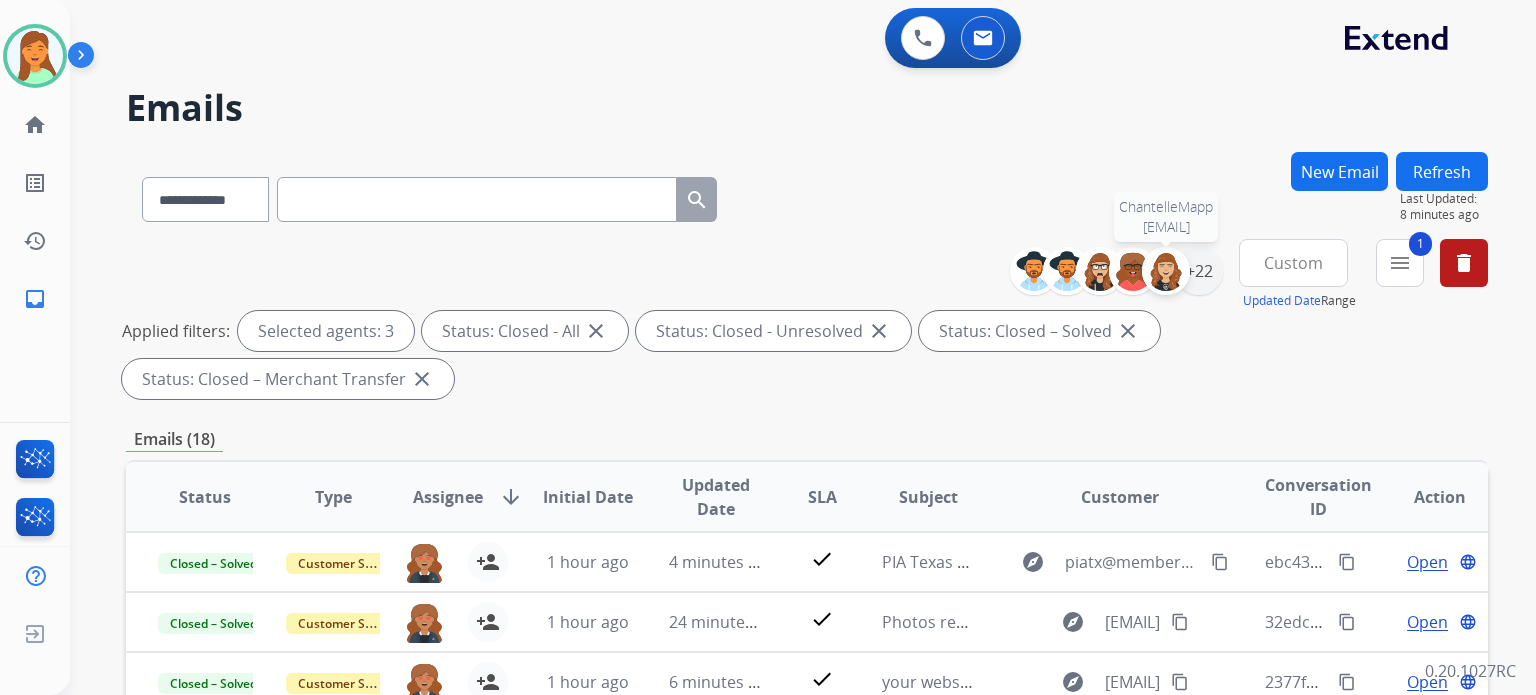 click at bounding box center [1166, 271] 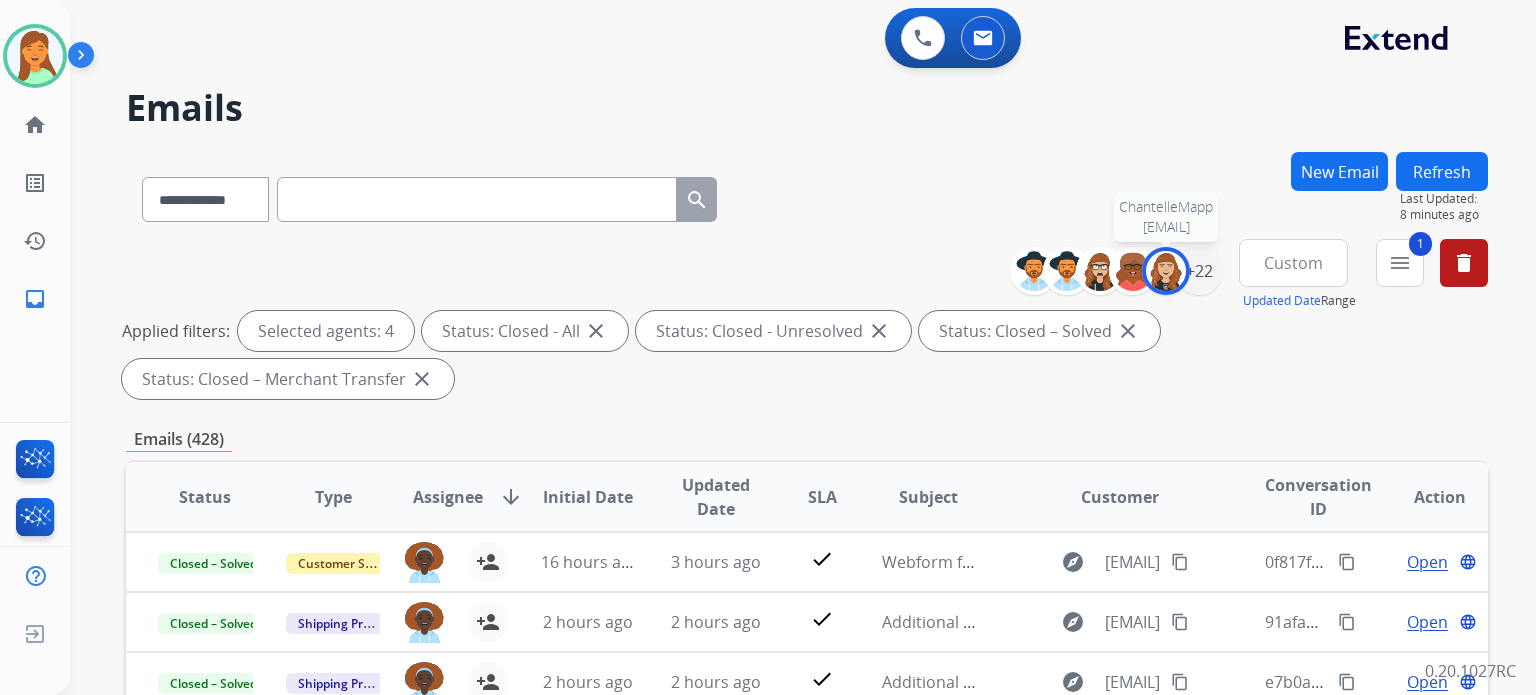 click at bounding box center [1166, 271] 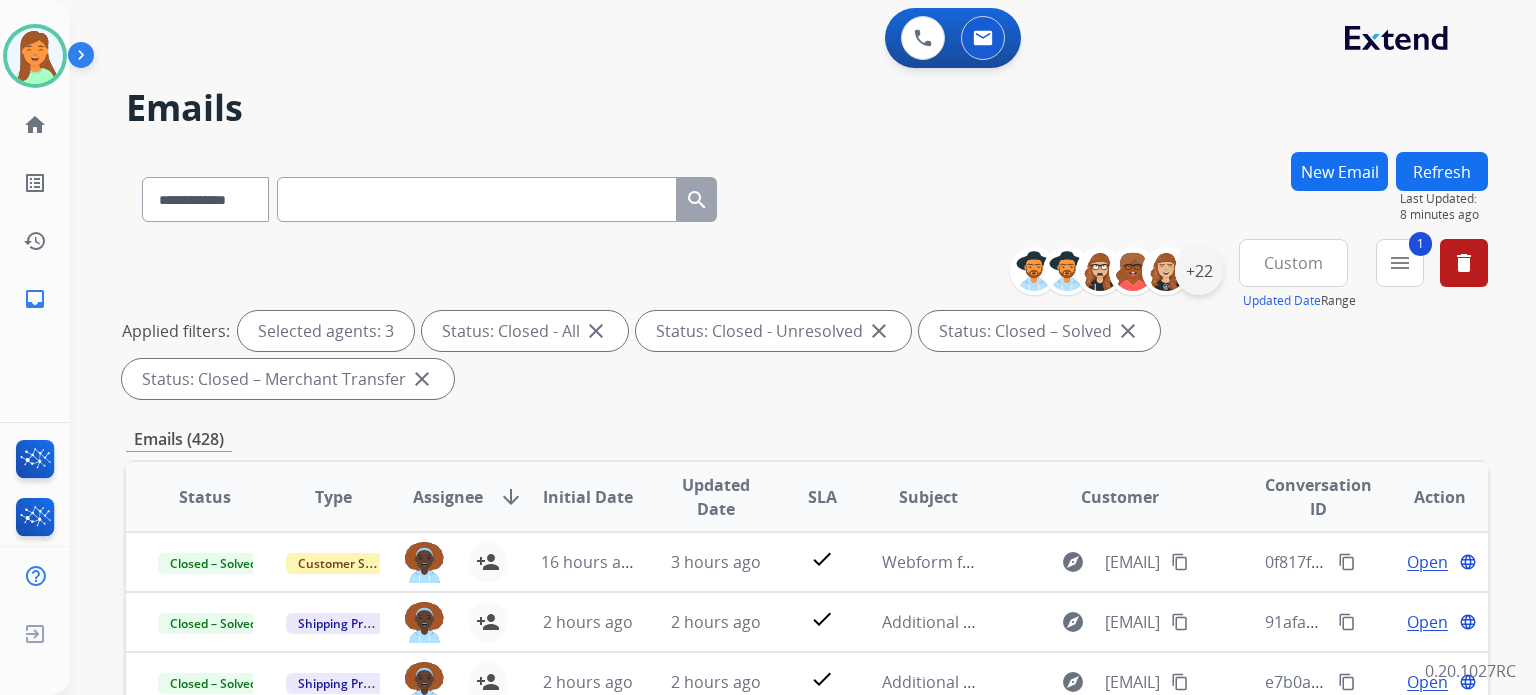 drag, startPoint x: 1231, startPoint y: 281, endPoint x: 1215, endPoint y: 278, distance: 16.27882 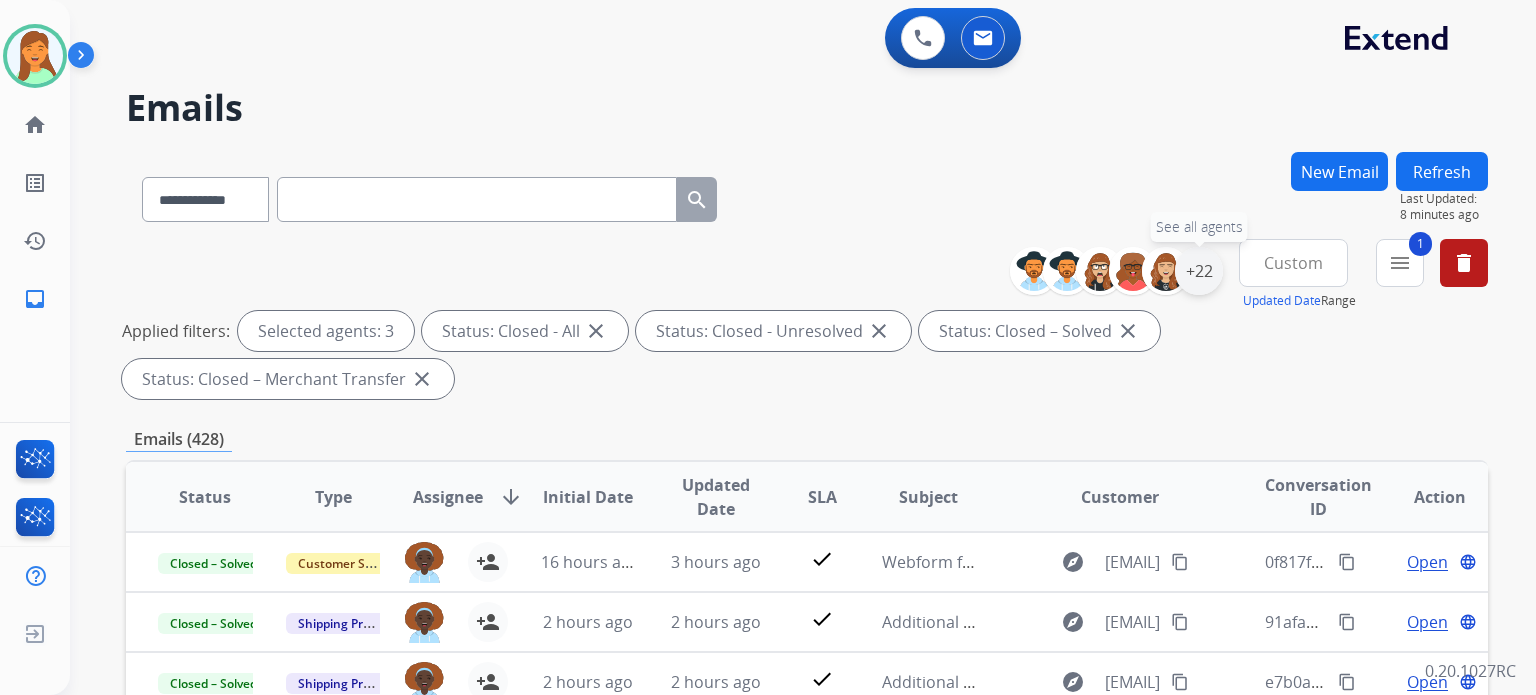click on "+22" at bounding box center (1199, 271) 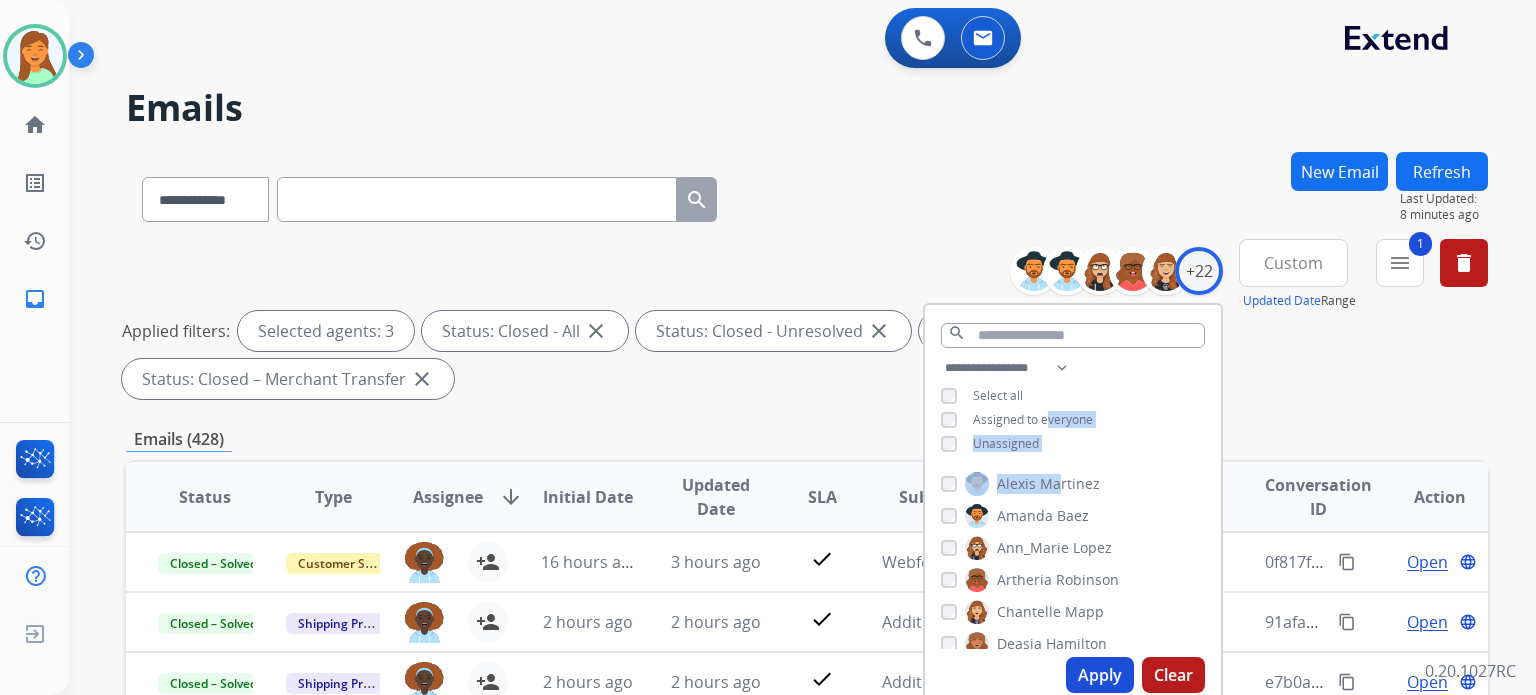 drag, startPoint x: 1047, startPoint y: 439, endPoint x: 1024, endPoint y: 511, distance: 75.58439 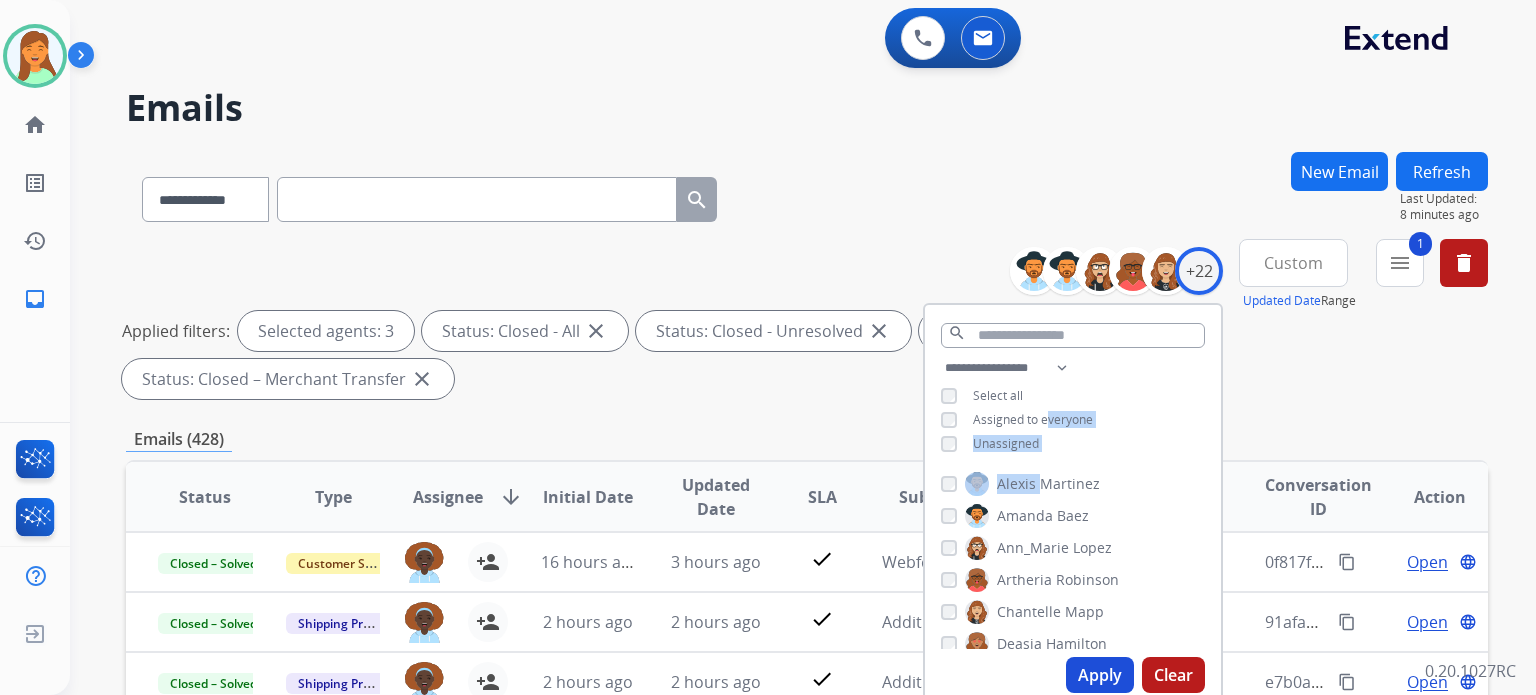click on "Apply" at bounding box center (1100, 675) 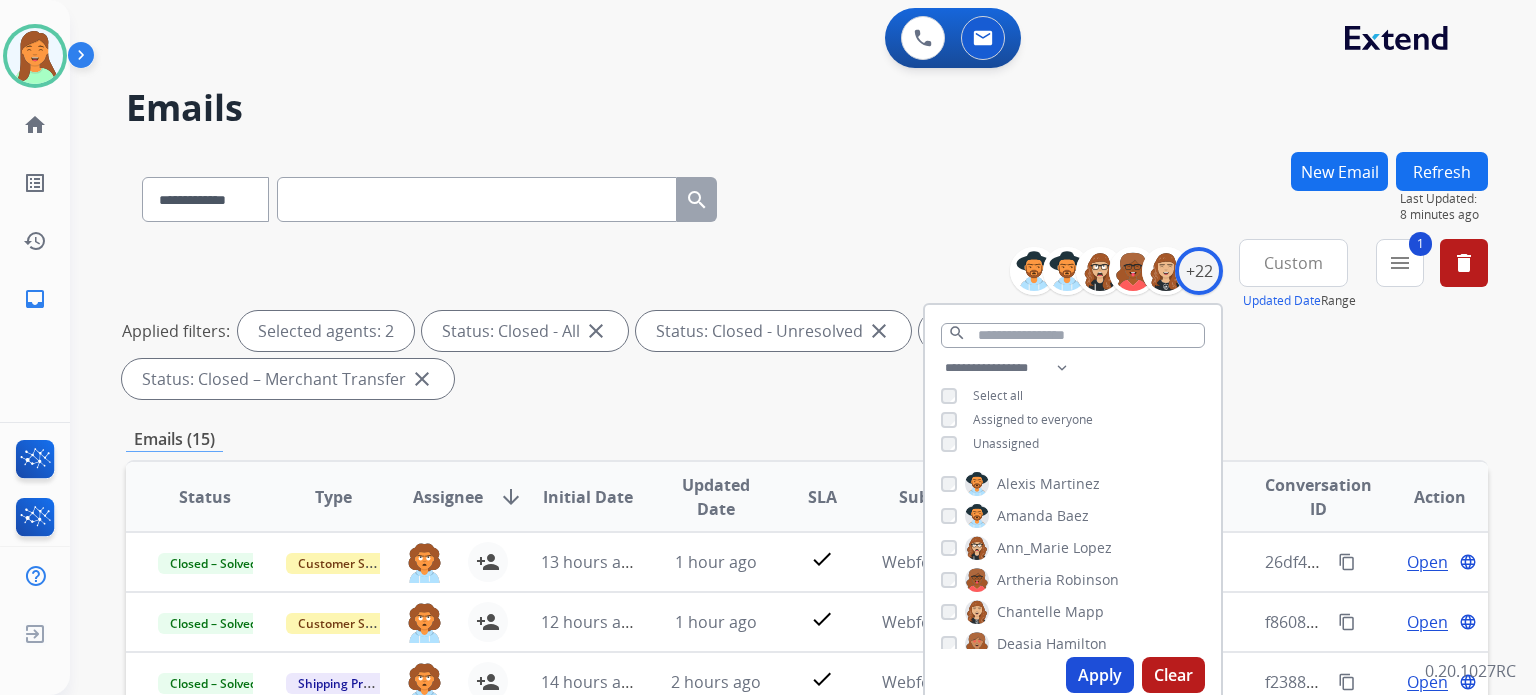 click on "**********" at bounding box center (807, 195) 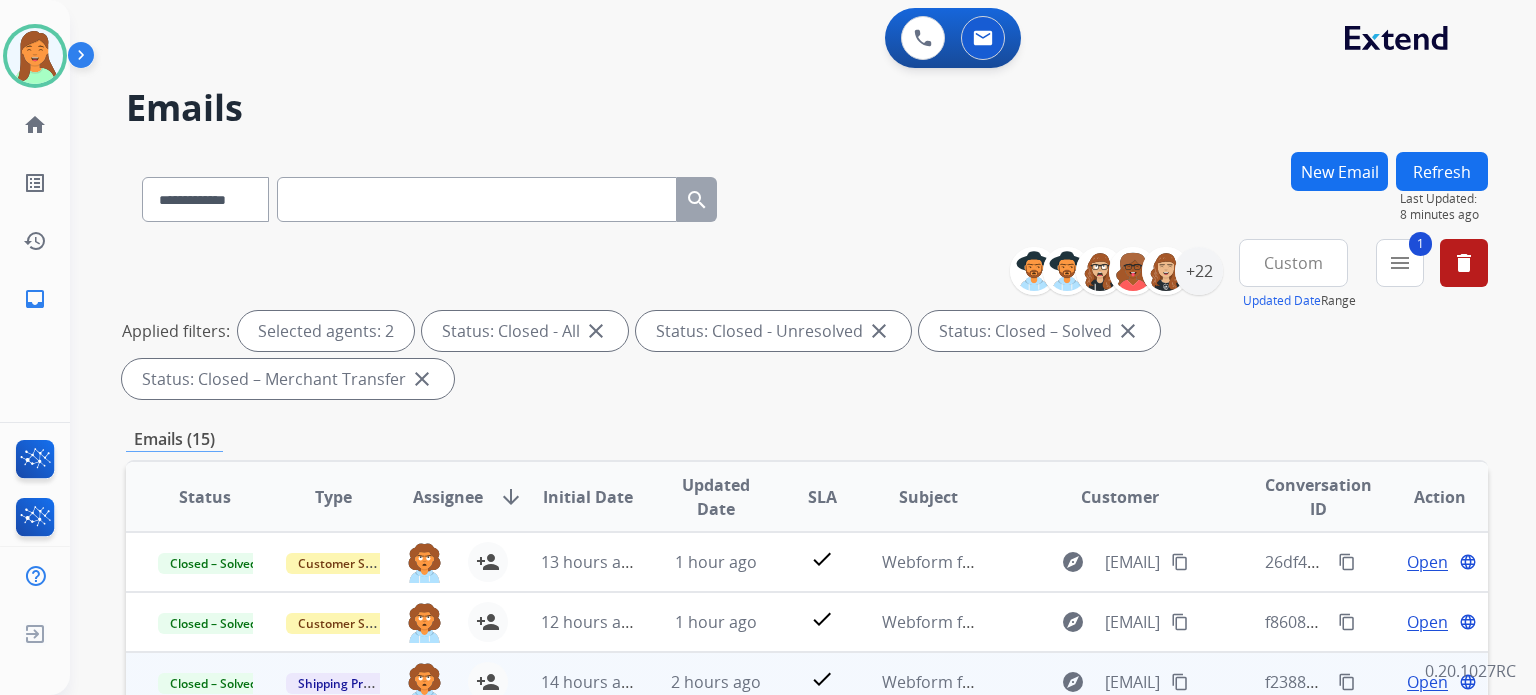 scroll, scrollTop: 400, scrollLeft: 0, axis: vertical 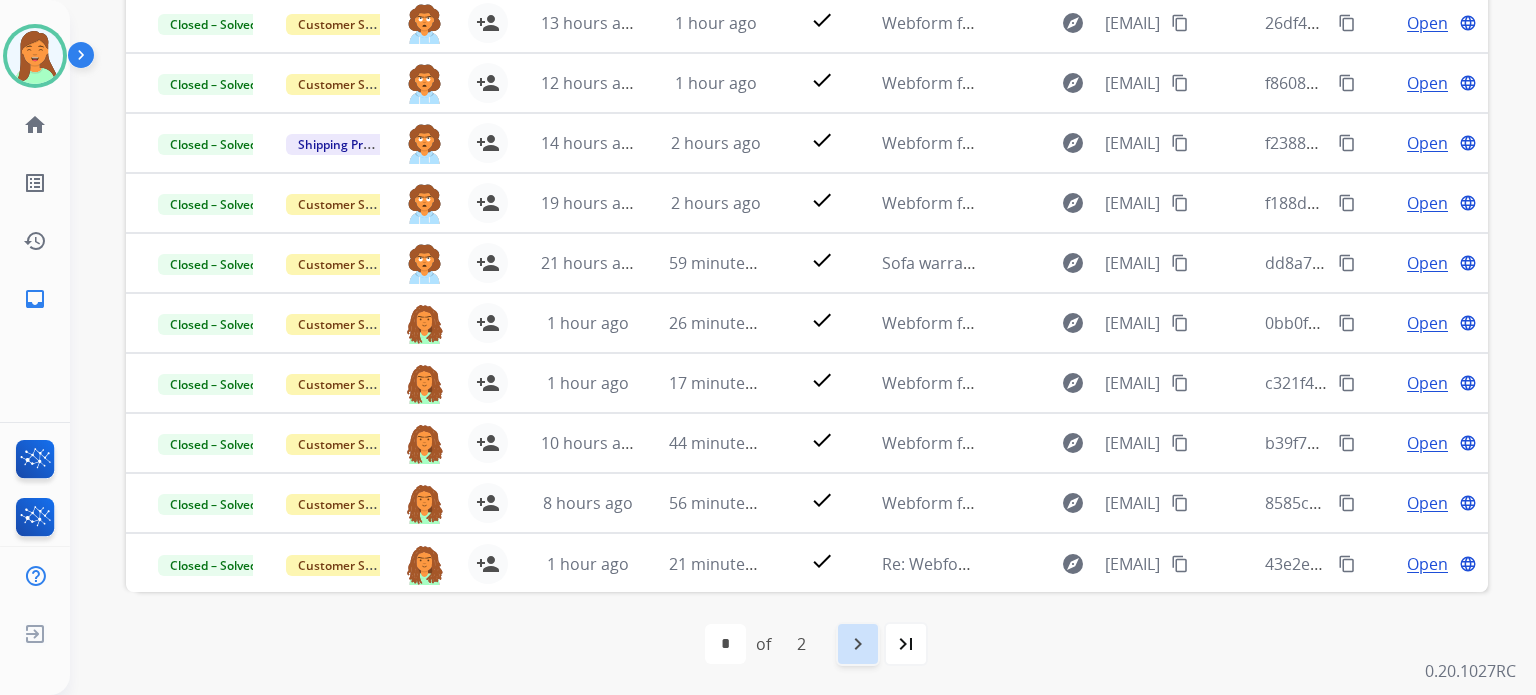 click on "navigate_next" at bounding box center [858, 644] 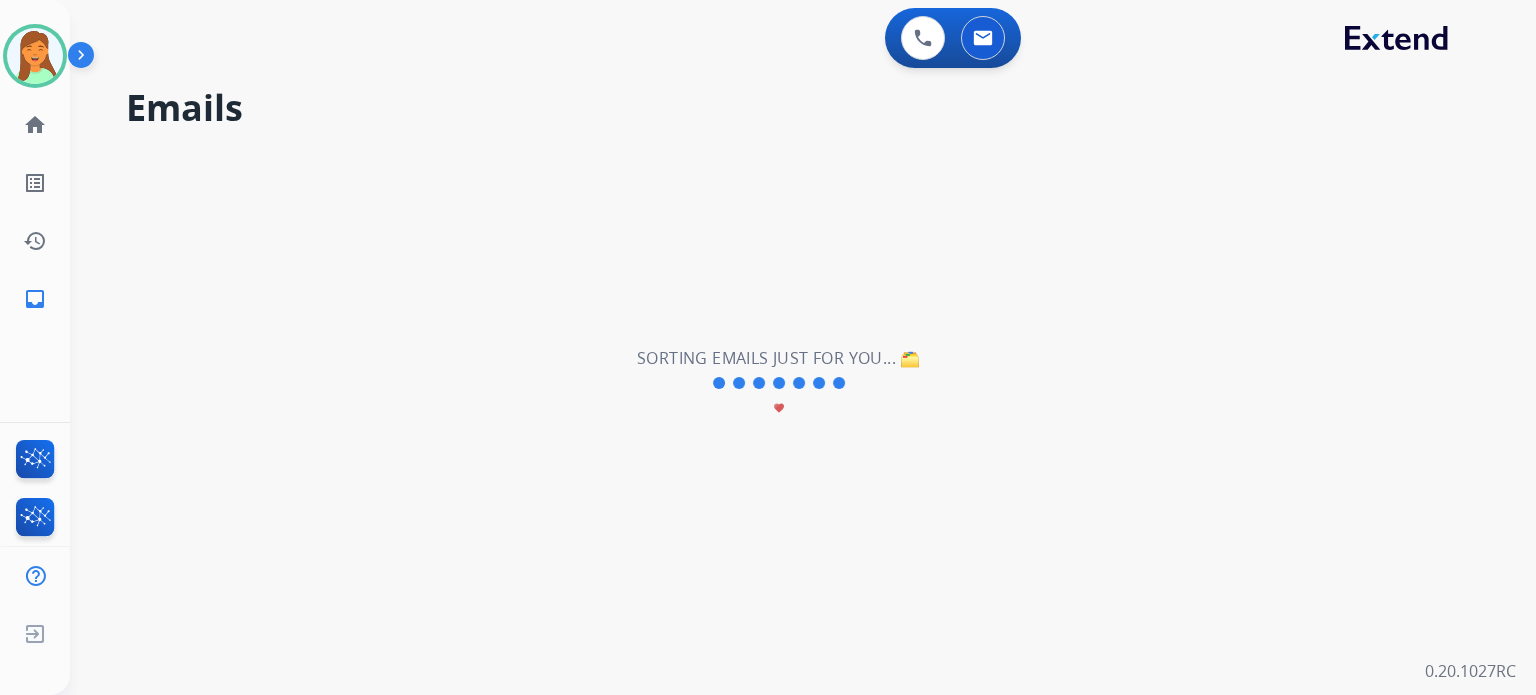 scroll, scrollTop: 0, scrollLeft: 0, axis: both 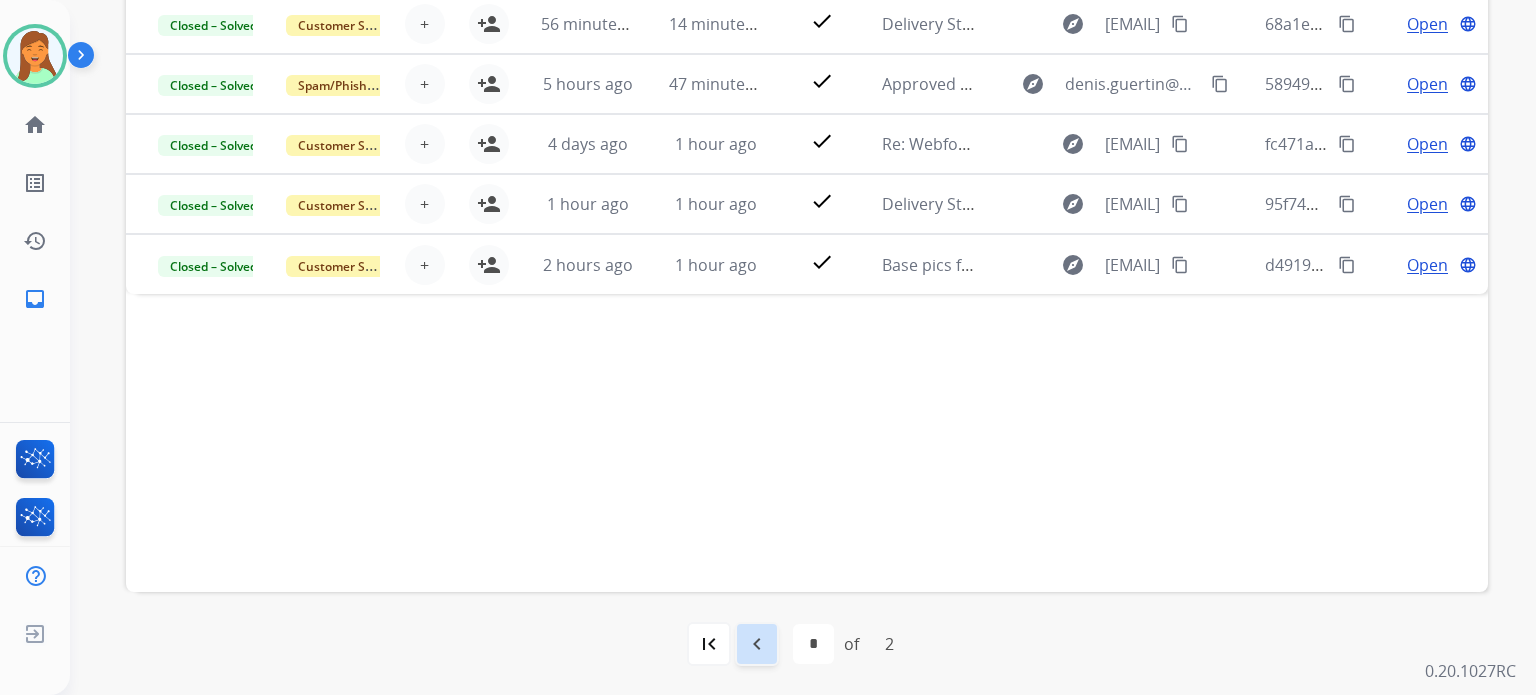 click on "navigate_before" at bounding box center [757, 644] 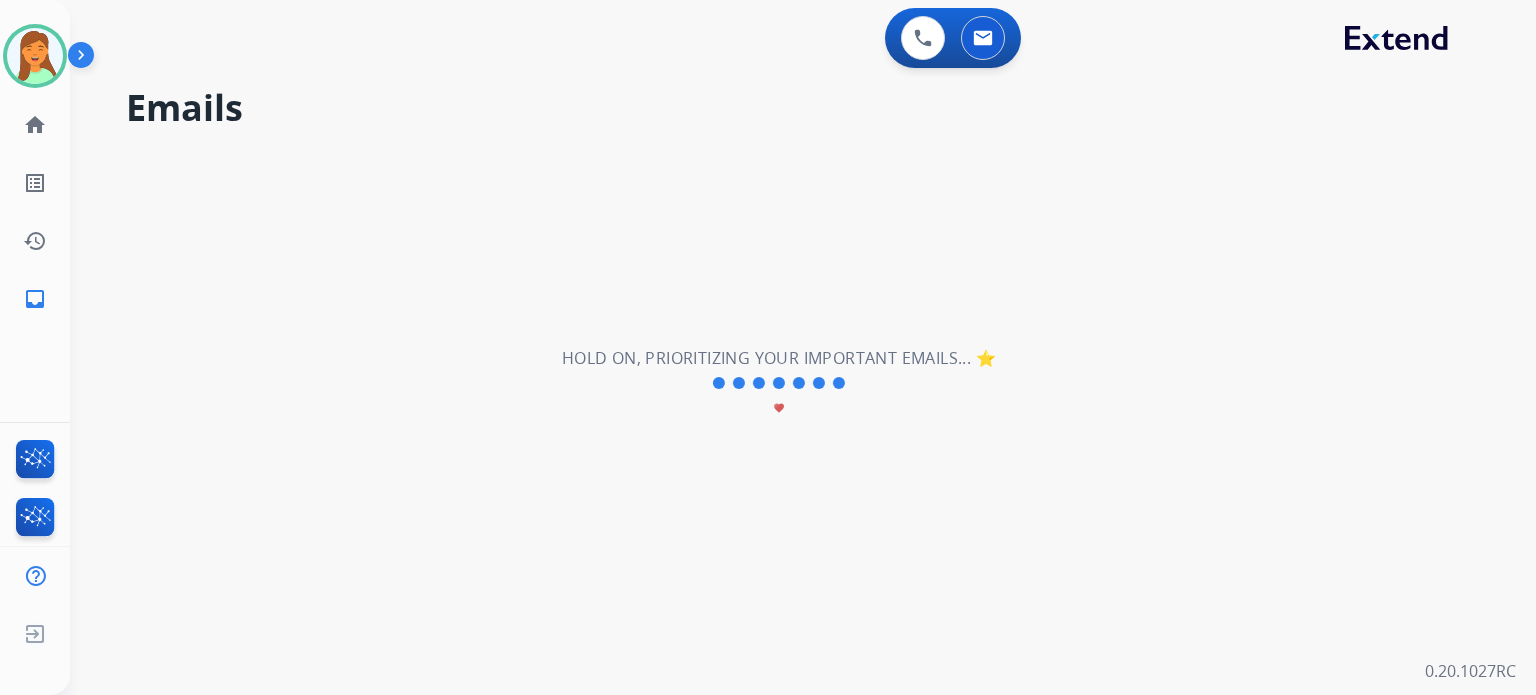 scroll, scrollTop: 0, scrollLeft: 0, axis: both 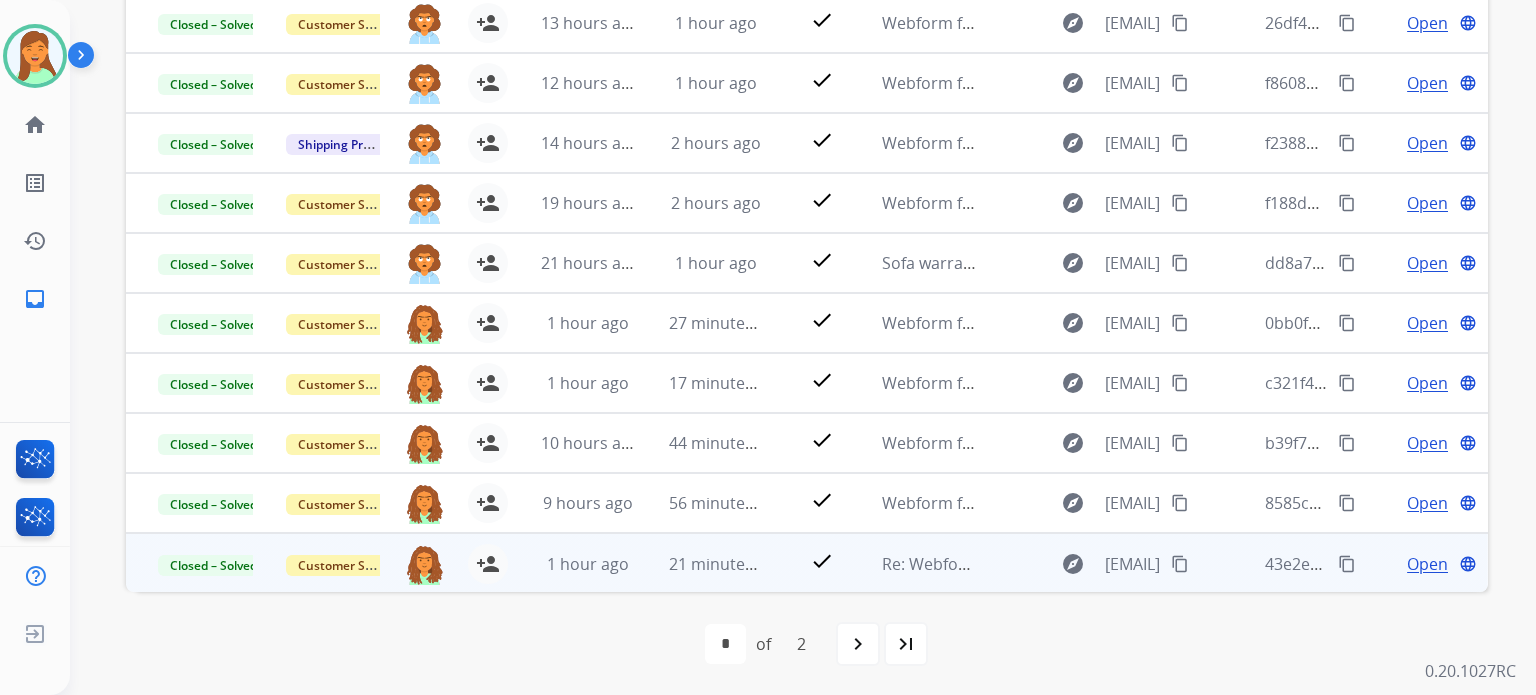 click on "21 minutes ago" at bounding box center (727, 564) 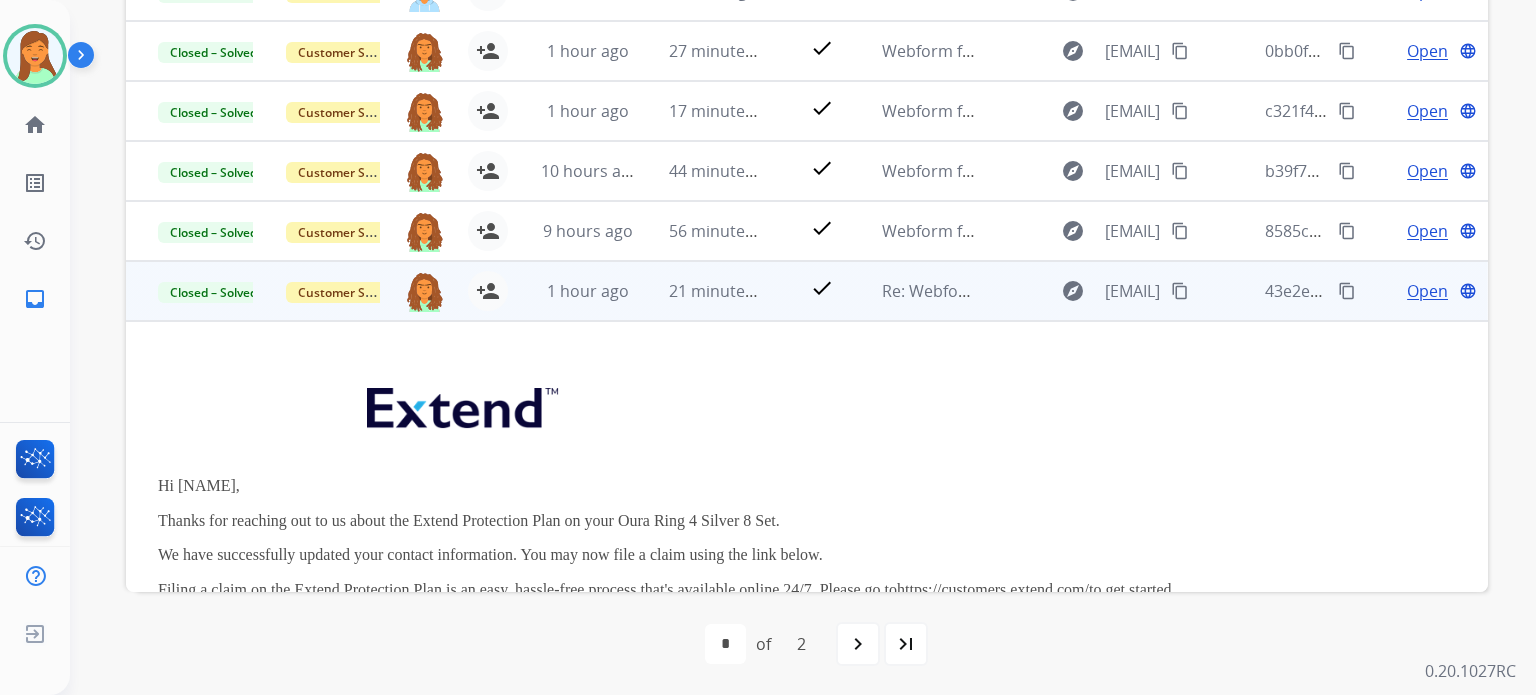 scroll, scrollTop: 140, scrollLeft: 0, axis: vertical 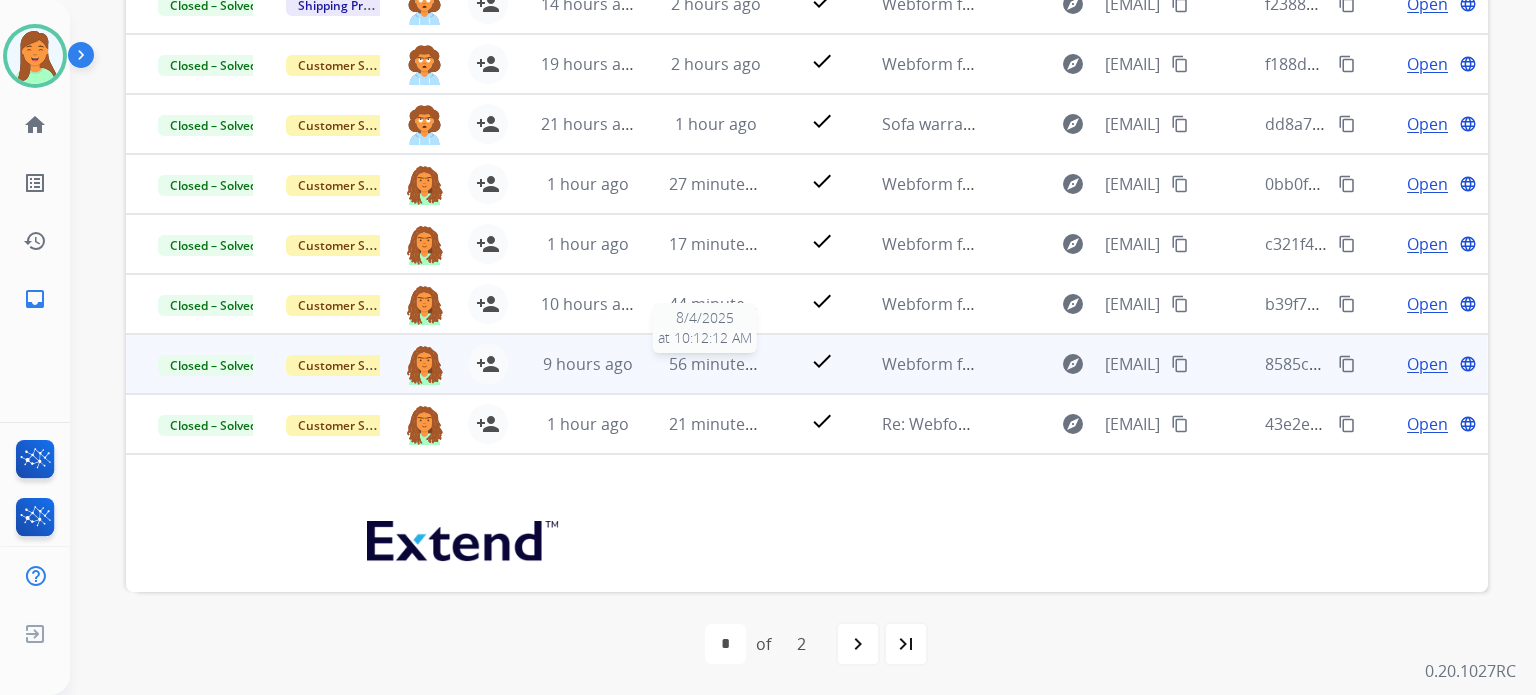 click on "56 minutes ago" at bounding box center (727, 364) 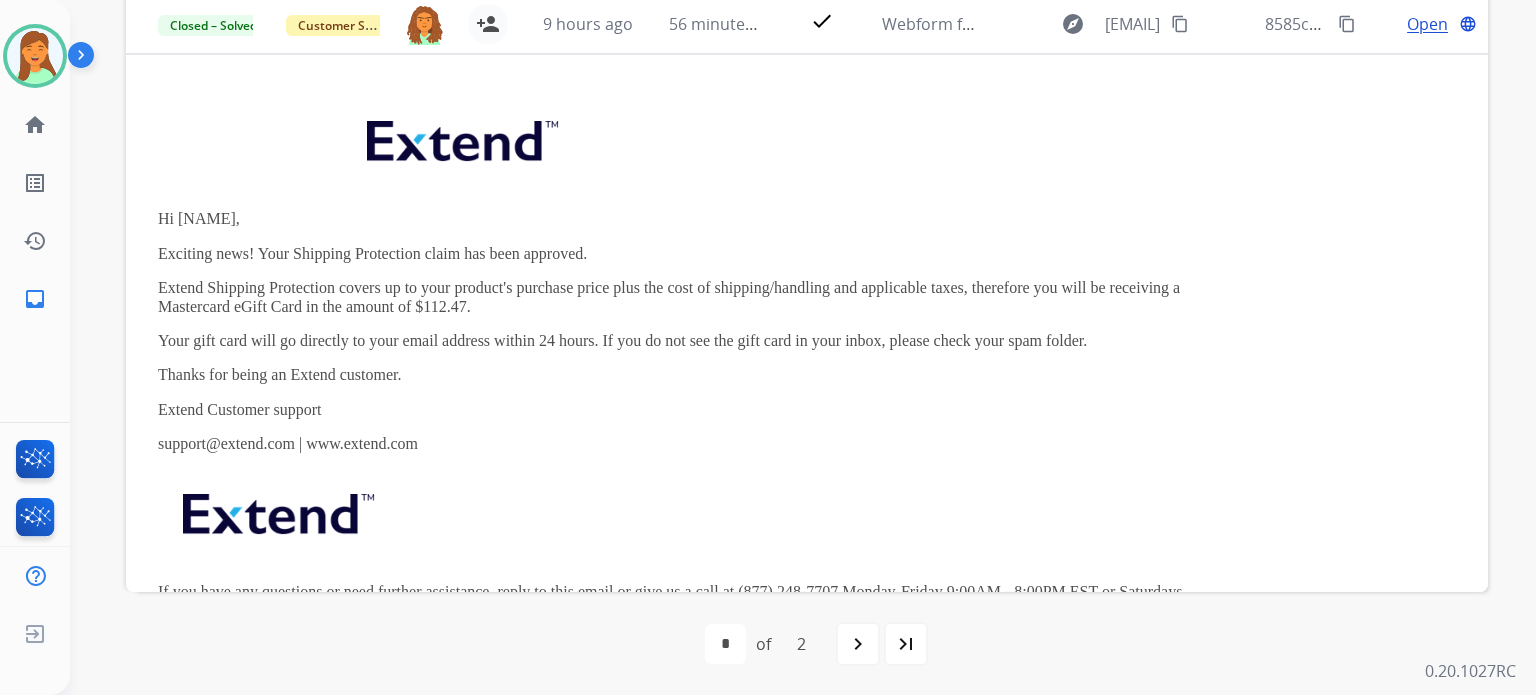 scroll, scrollTop: 80, scrollLeft: 0, axis: vertical 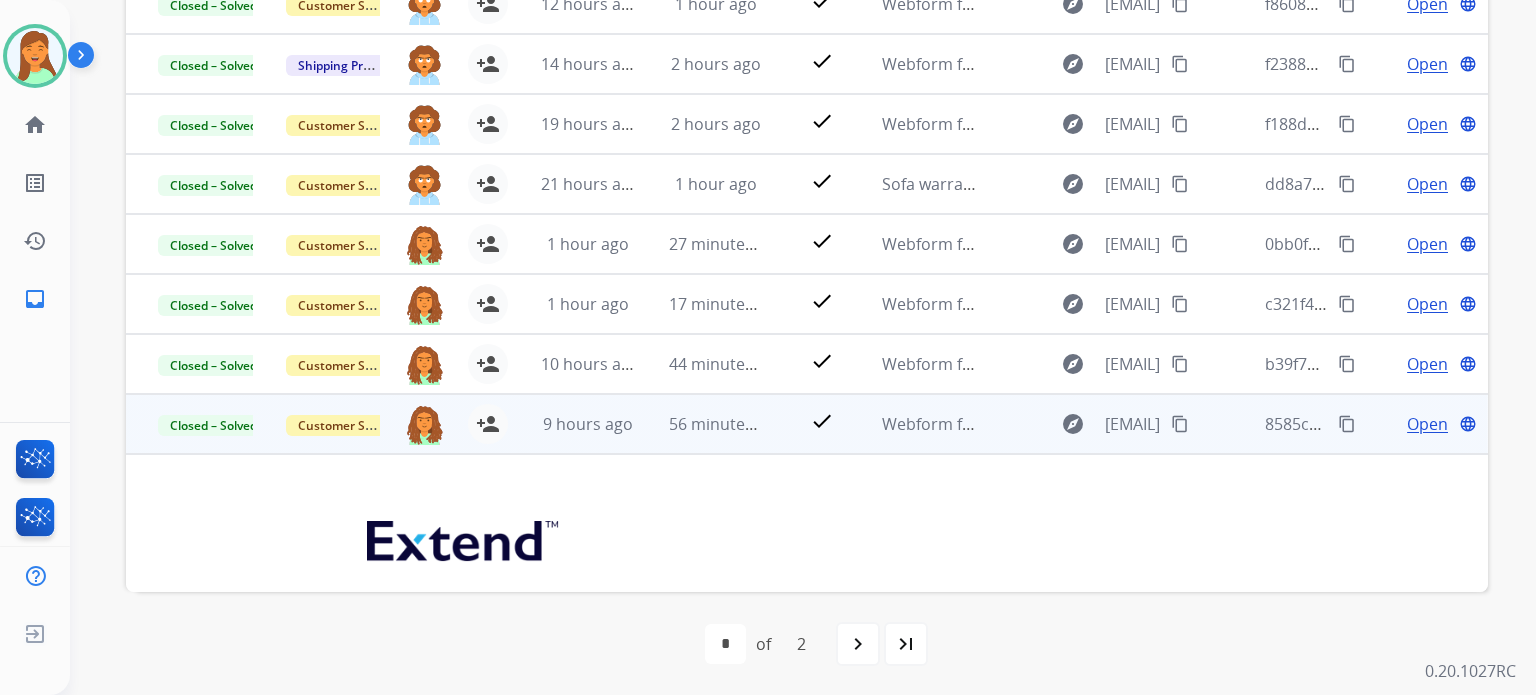 click on "Open" at bounding box center (1427, 424) 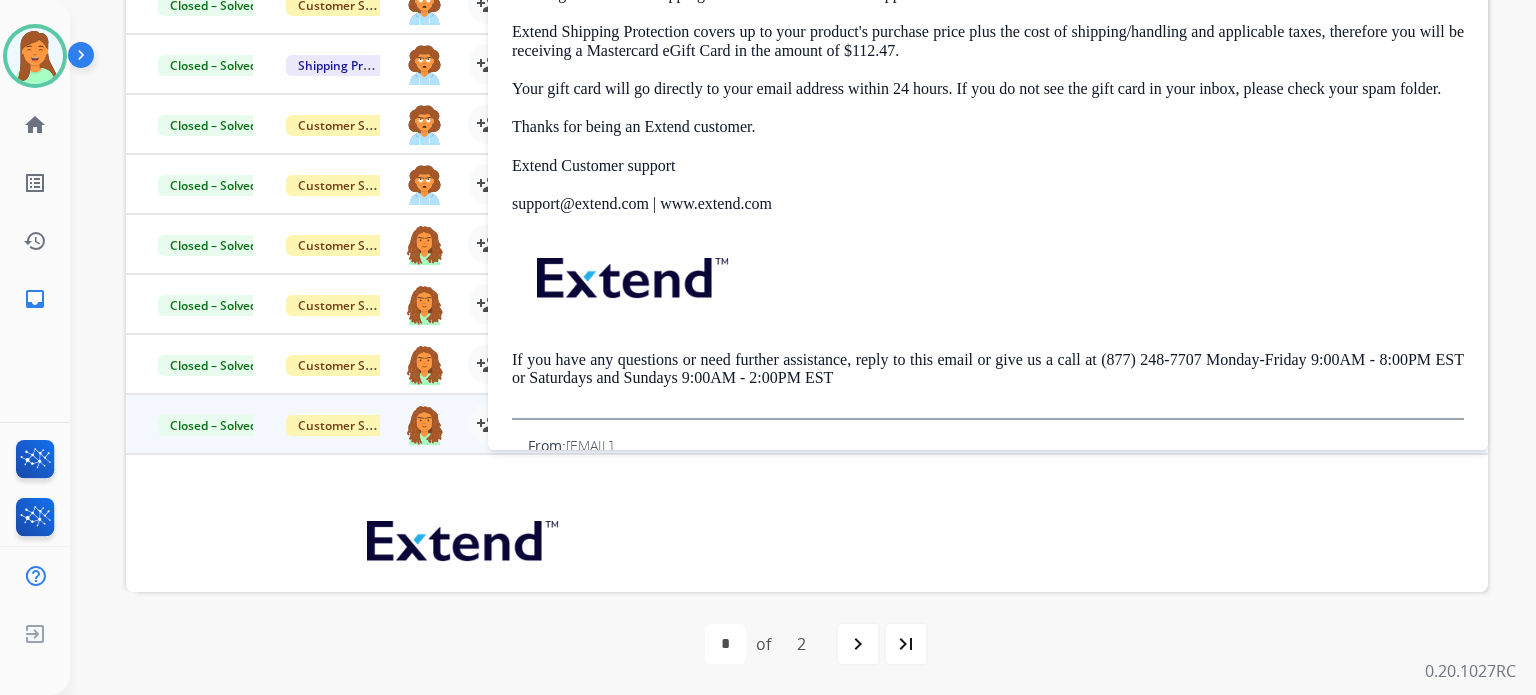 scroll, scrollTop: 0, scrollLeft: 0, axis: both 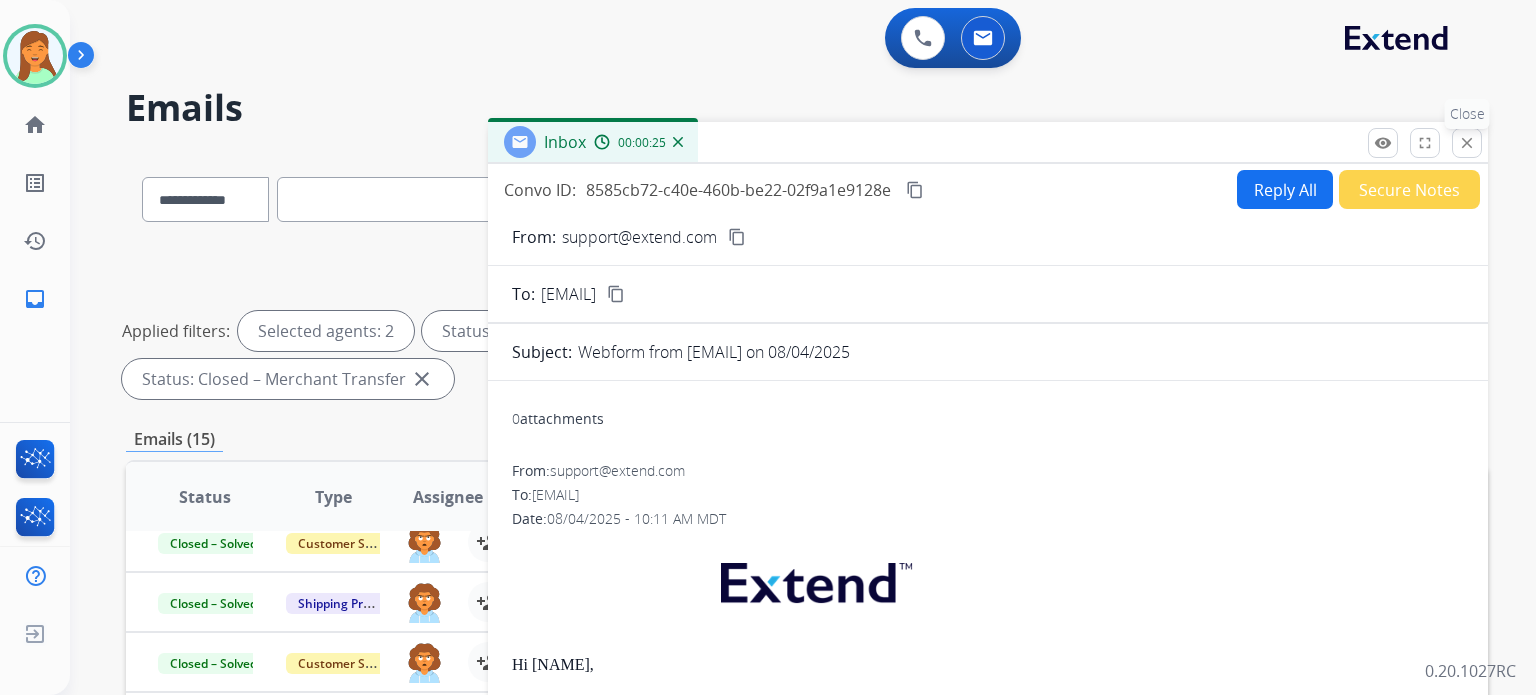 click on "close" at bounding box center [1467, 143] 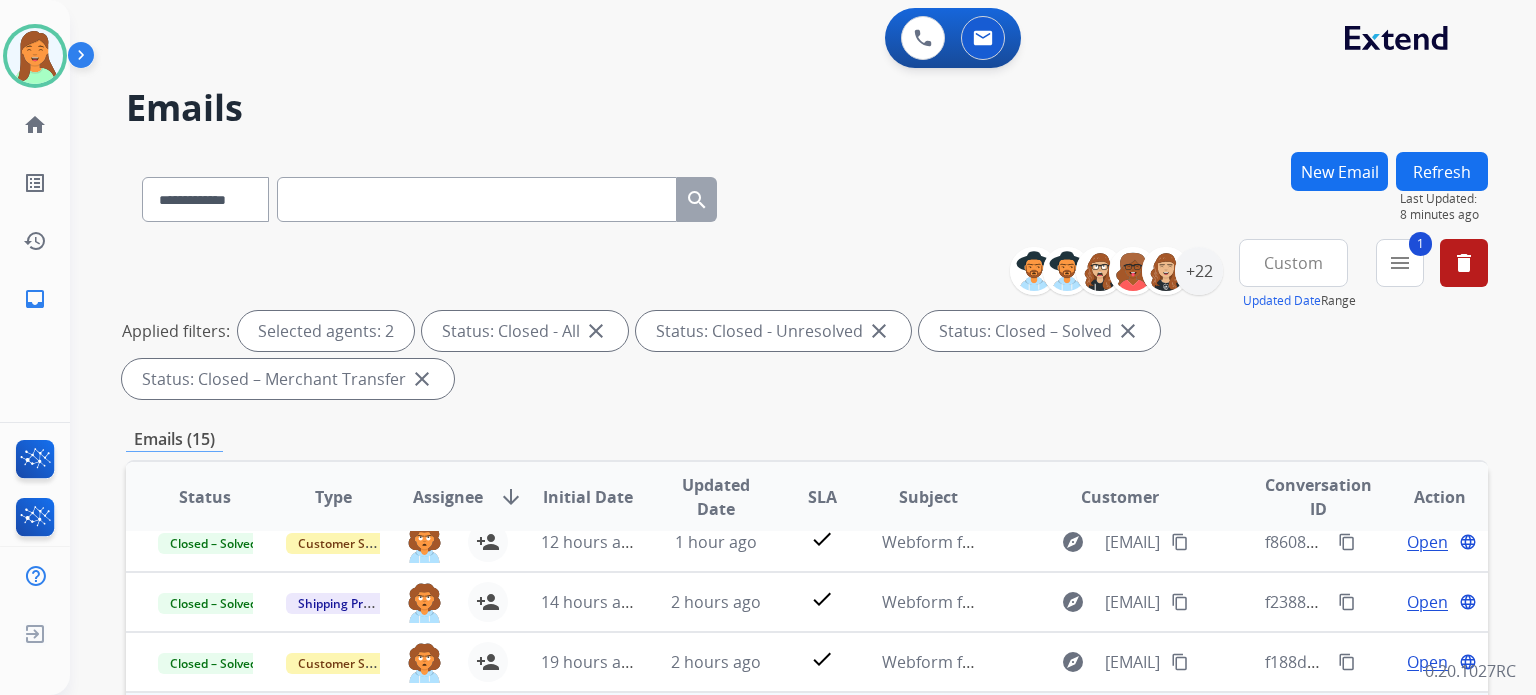 scroll, scrollTop: 533, scrollLeft: 0, axis: vertical 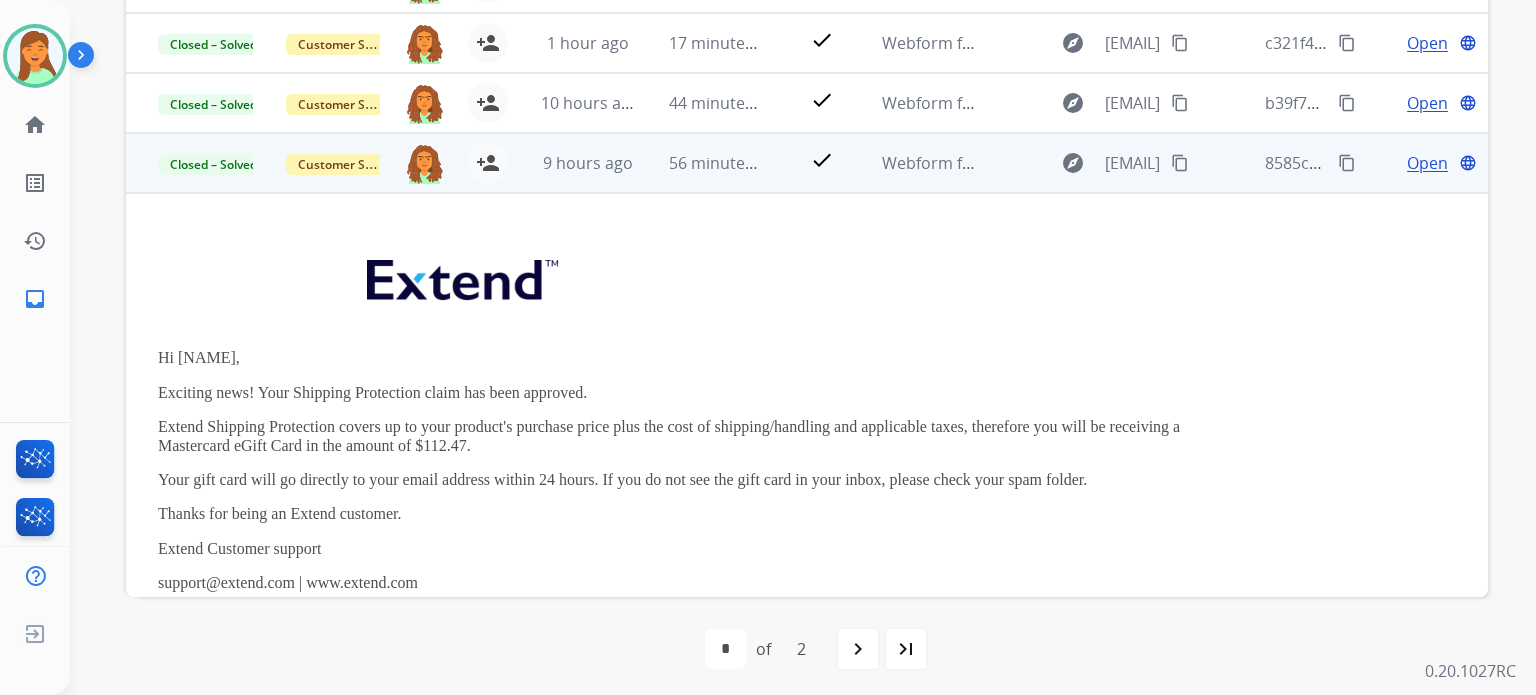 click on "content_copy" at bounding box center (1180, 163) 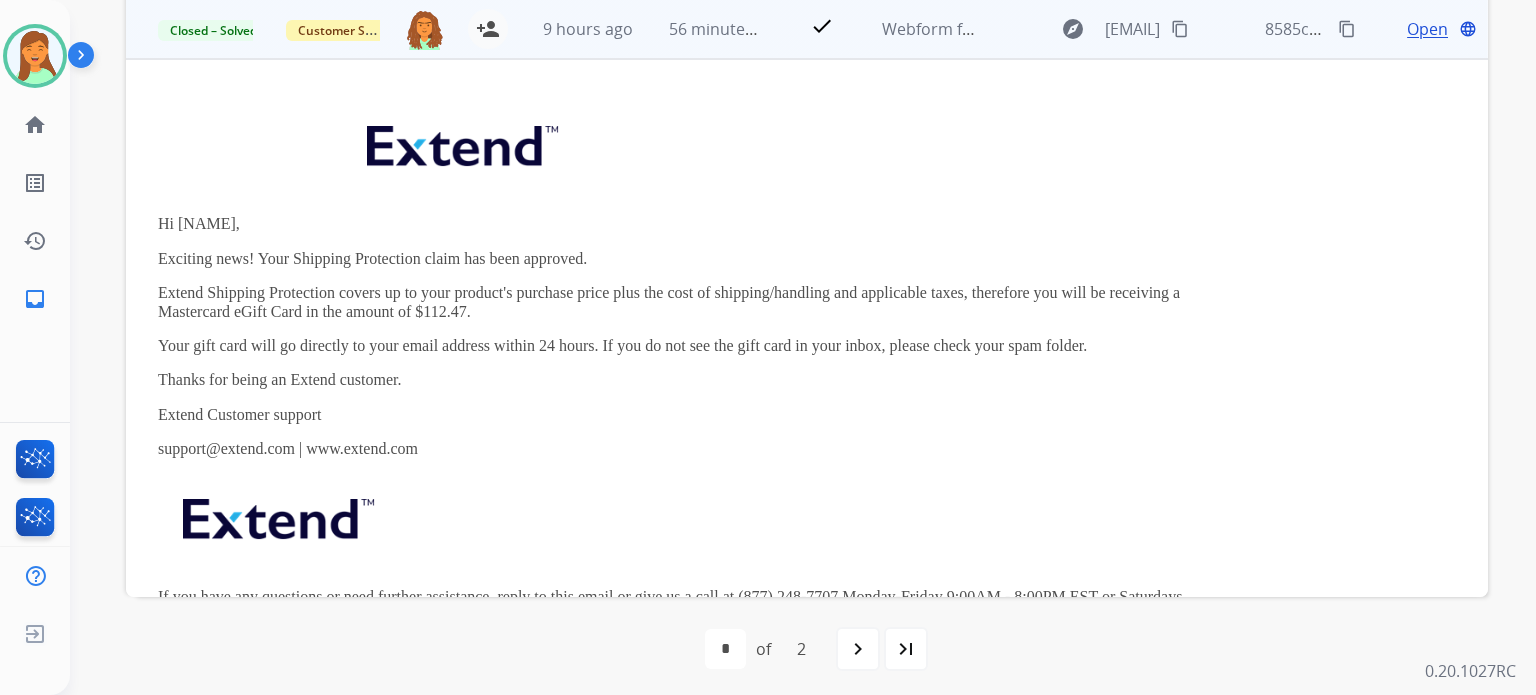 scroll, scrollTop: 213, scrollLeft: 0, axis: vertical 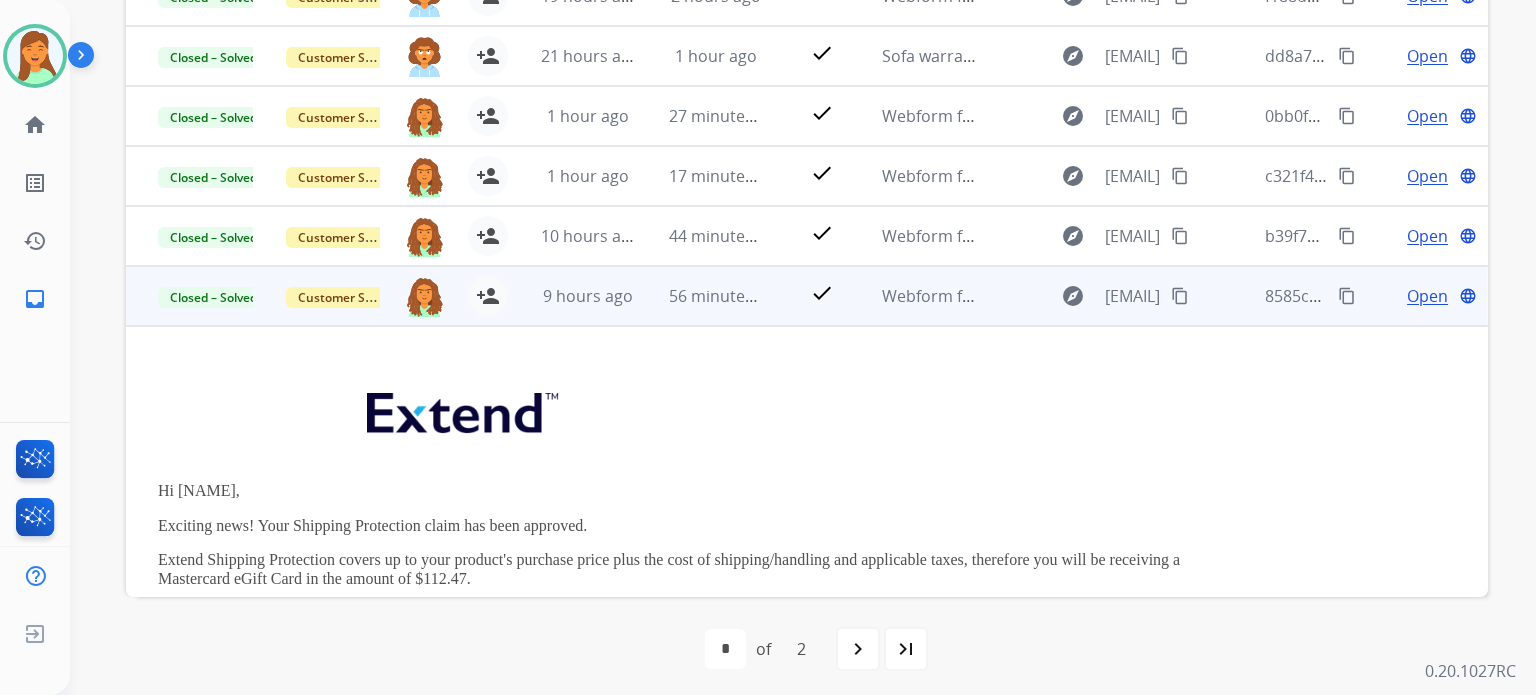 click on "content_copy" at bounding box center (1347, 296) 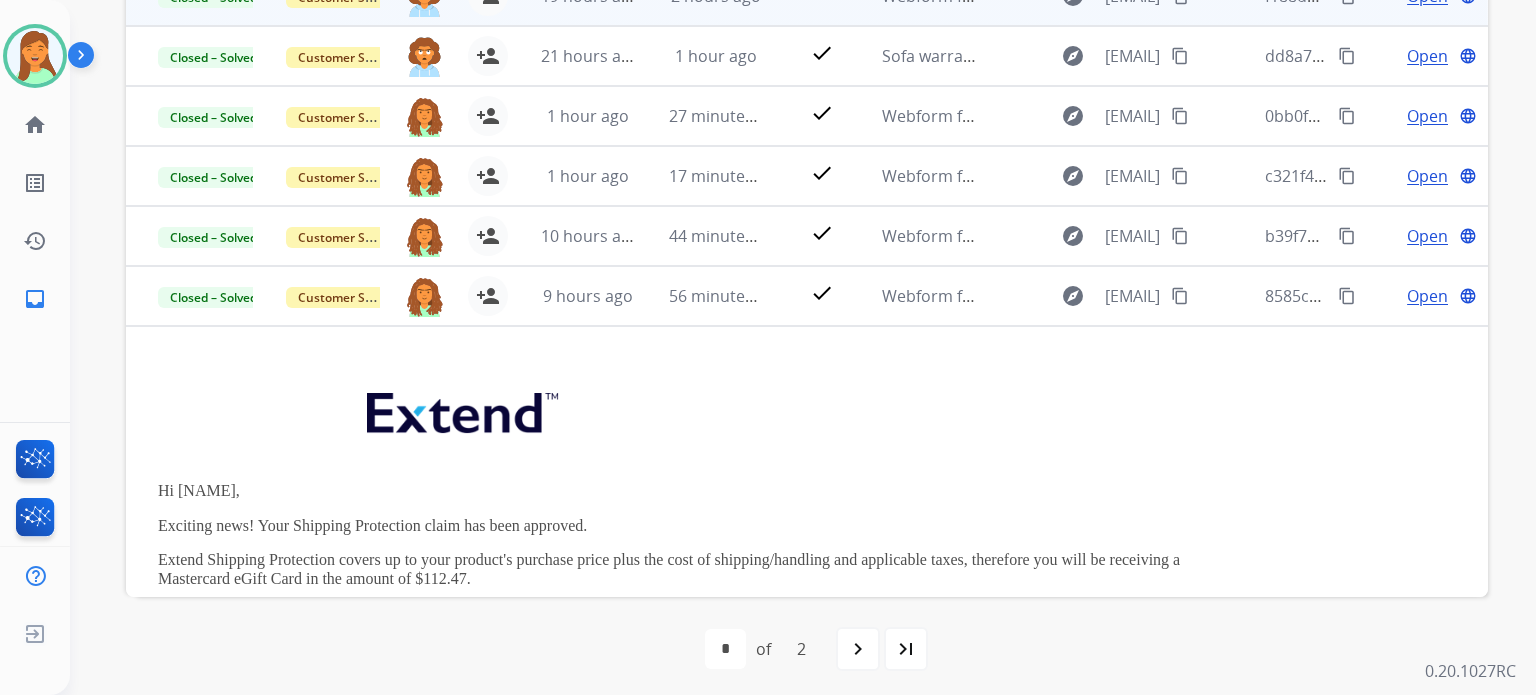 scroll, scrollTop: 0, scrollLeft: 0, axis: both 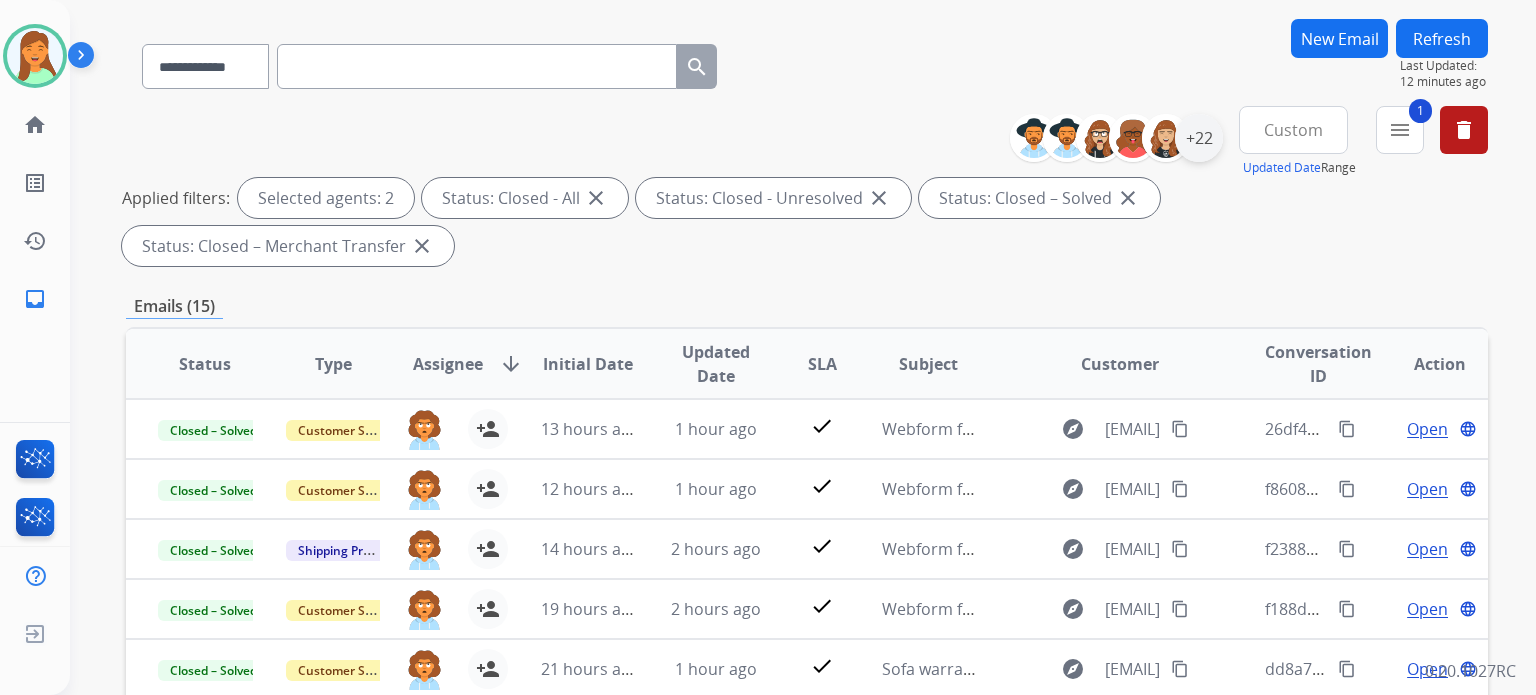click on "+22" at bounding box center [1199, 138] 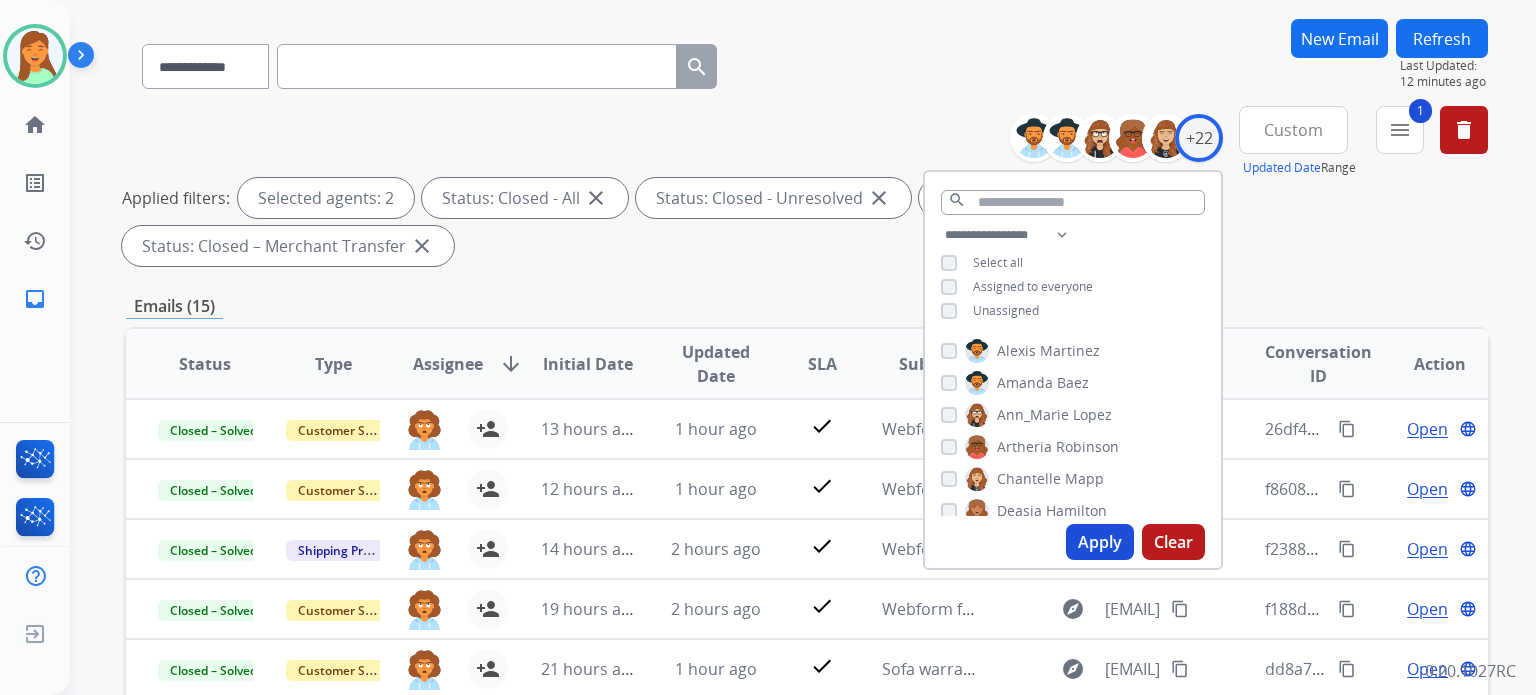 scroll, scrollTop: 133, scrollLeft: 0, axis: vertical 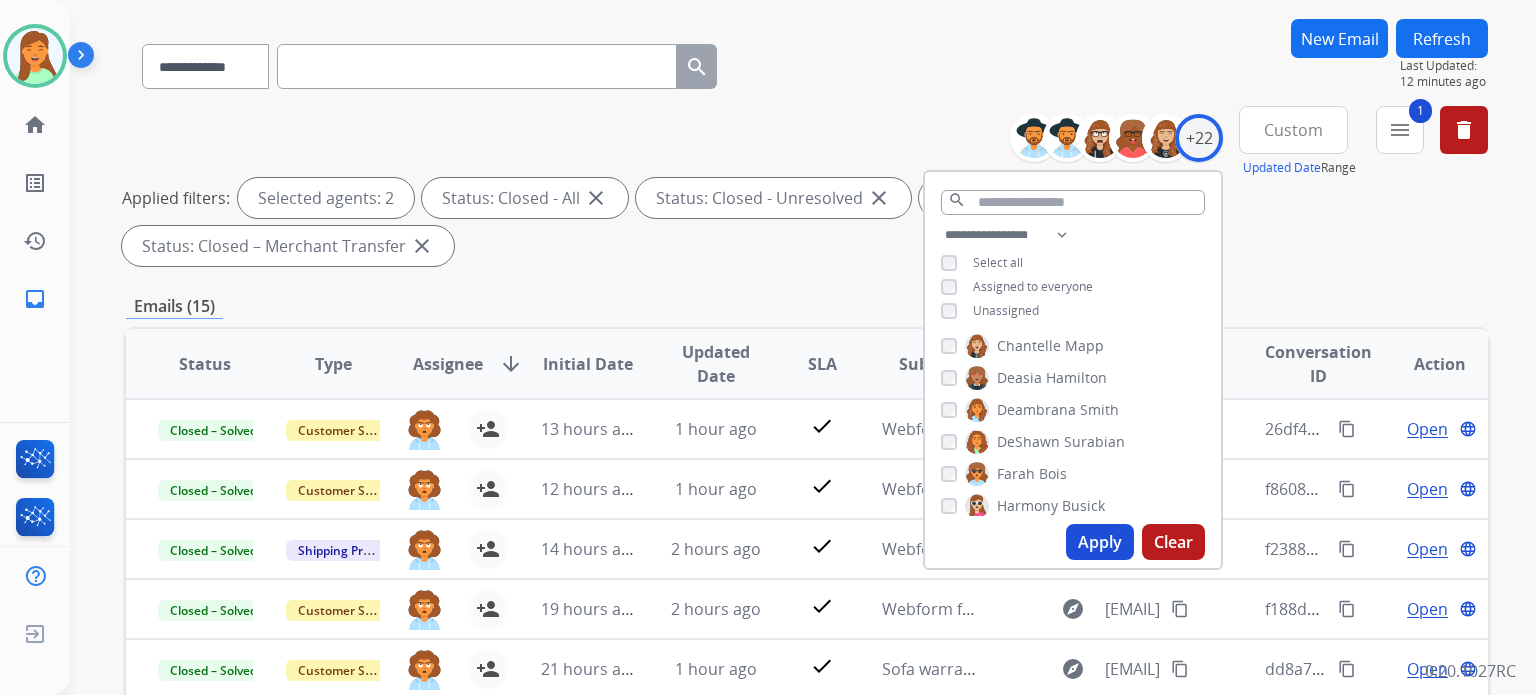click on "Apply" at bounding box center [1100, 542] 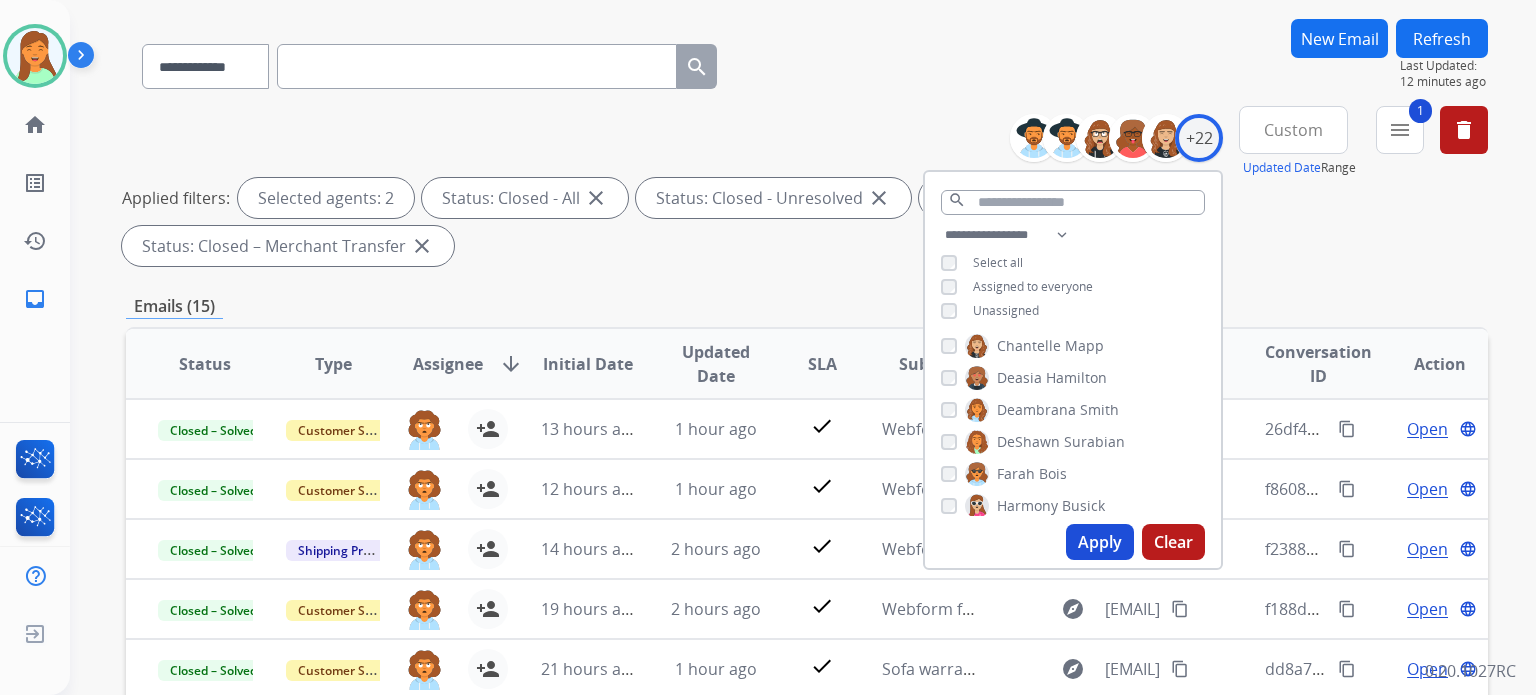 scroll, scrollTop: 0, scrollLeft: 0, axis: both 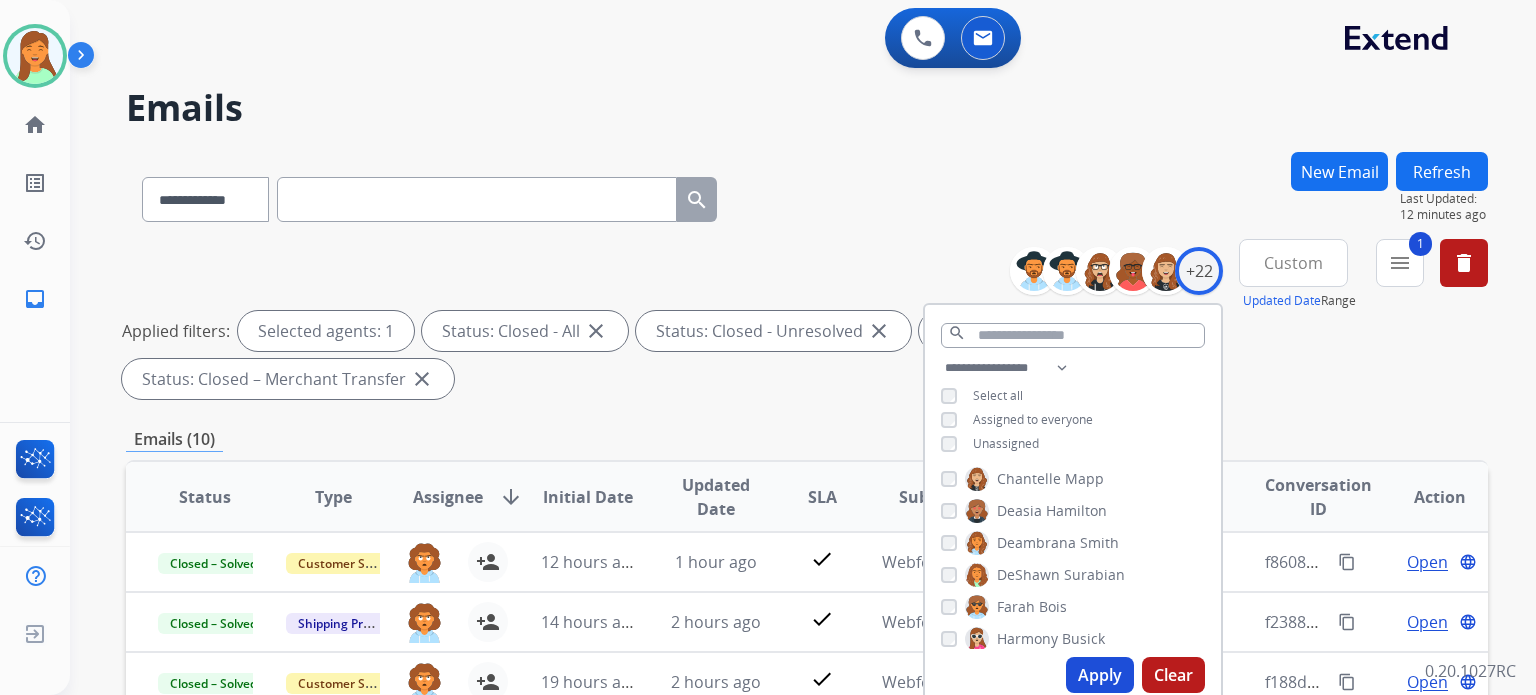 click on "**********" at bounding box center (807, 693) 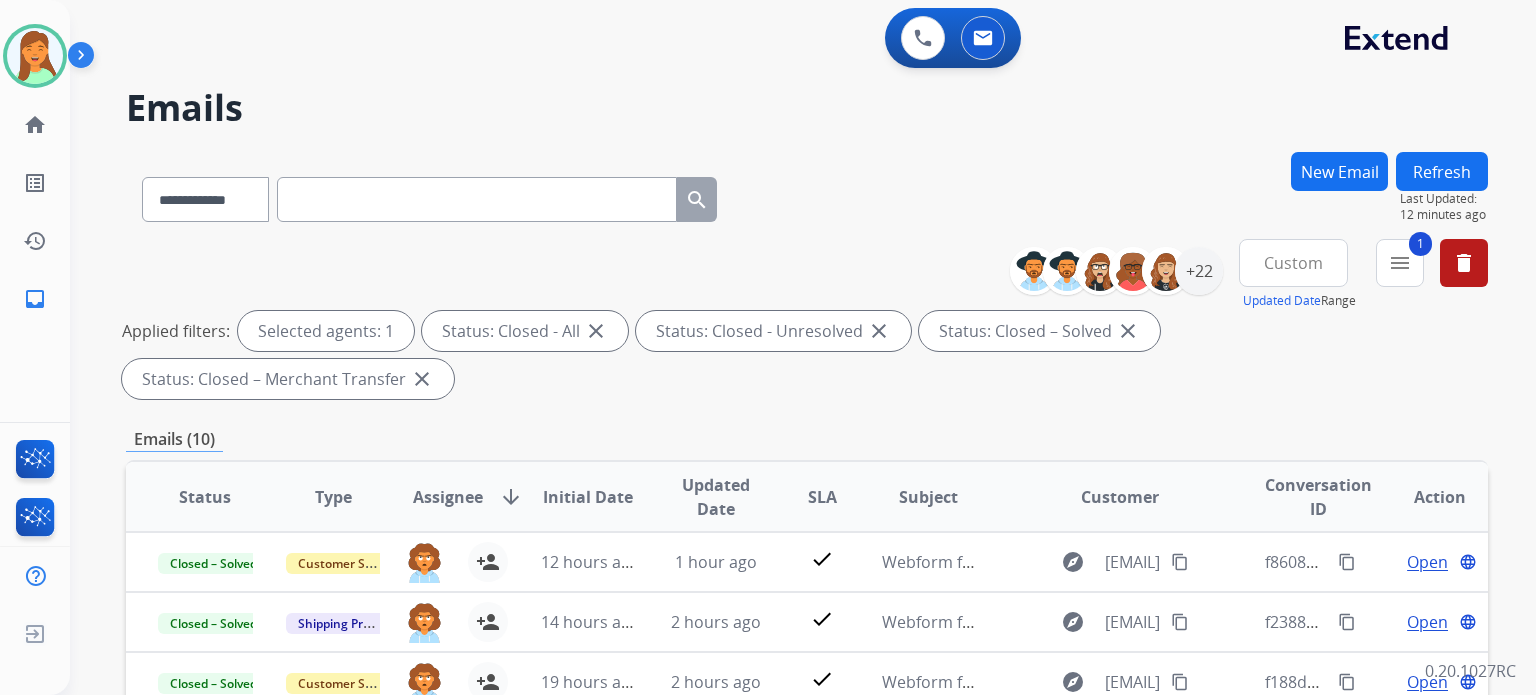 scroll, scrollTop: 400, scrollLeft: 0, axis: vertical 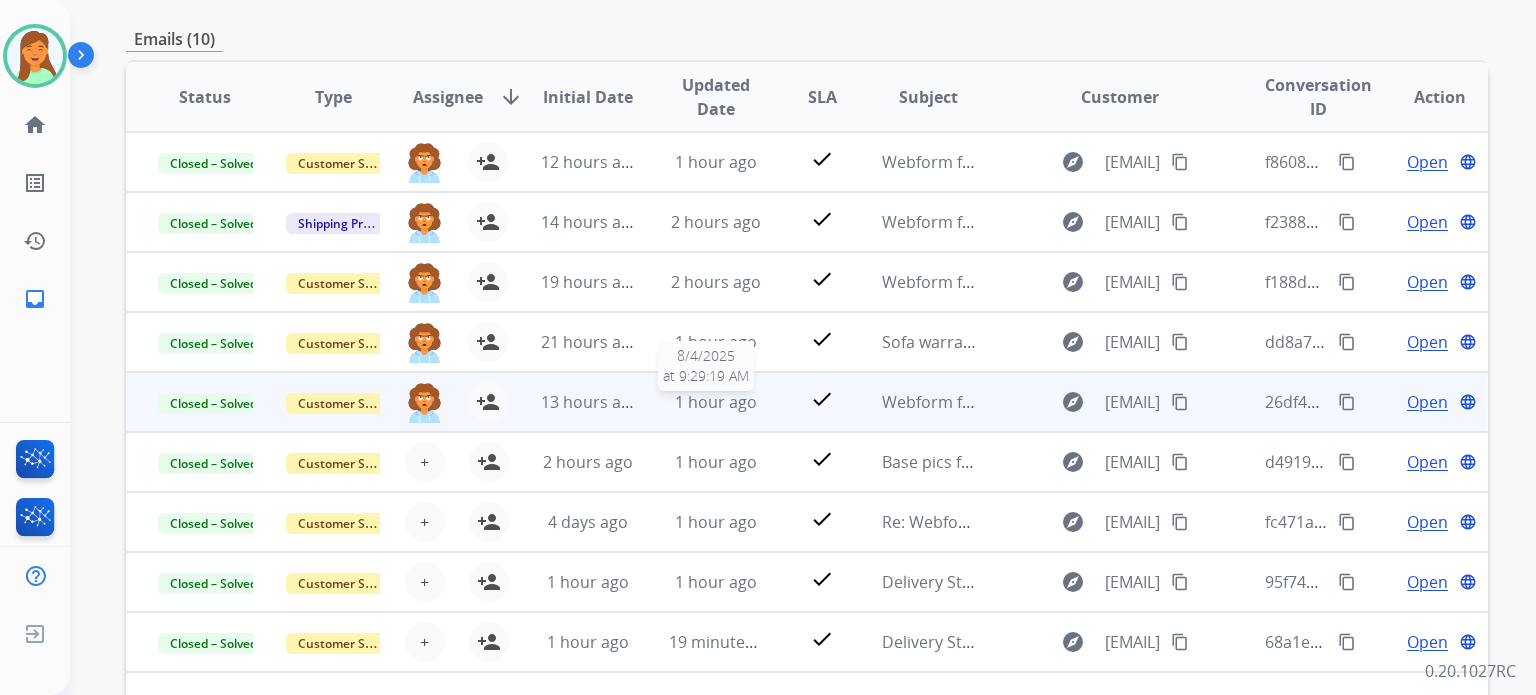 click on "1 hour ago" at bounding box center [716, 402] 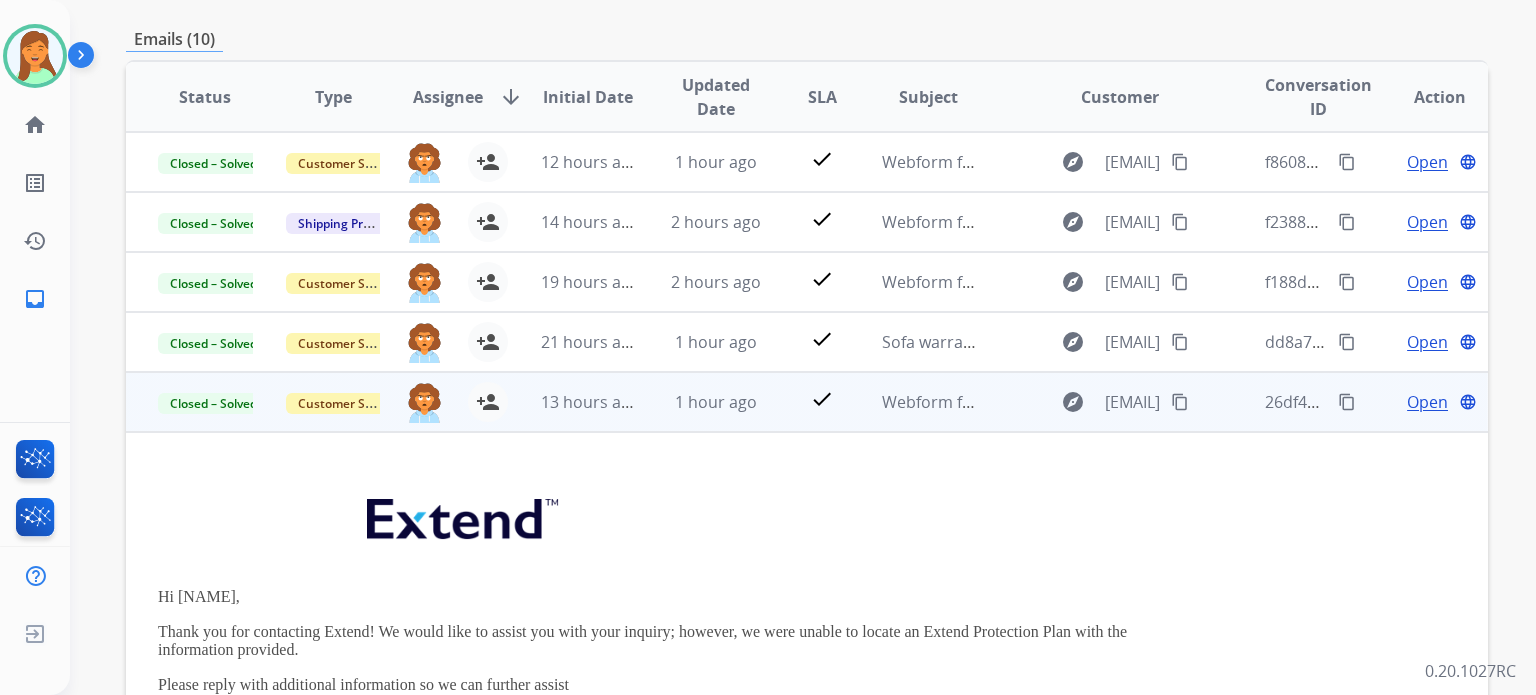 scroll, scrollTop: 240, scrollLeft: 0, axis: vertical 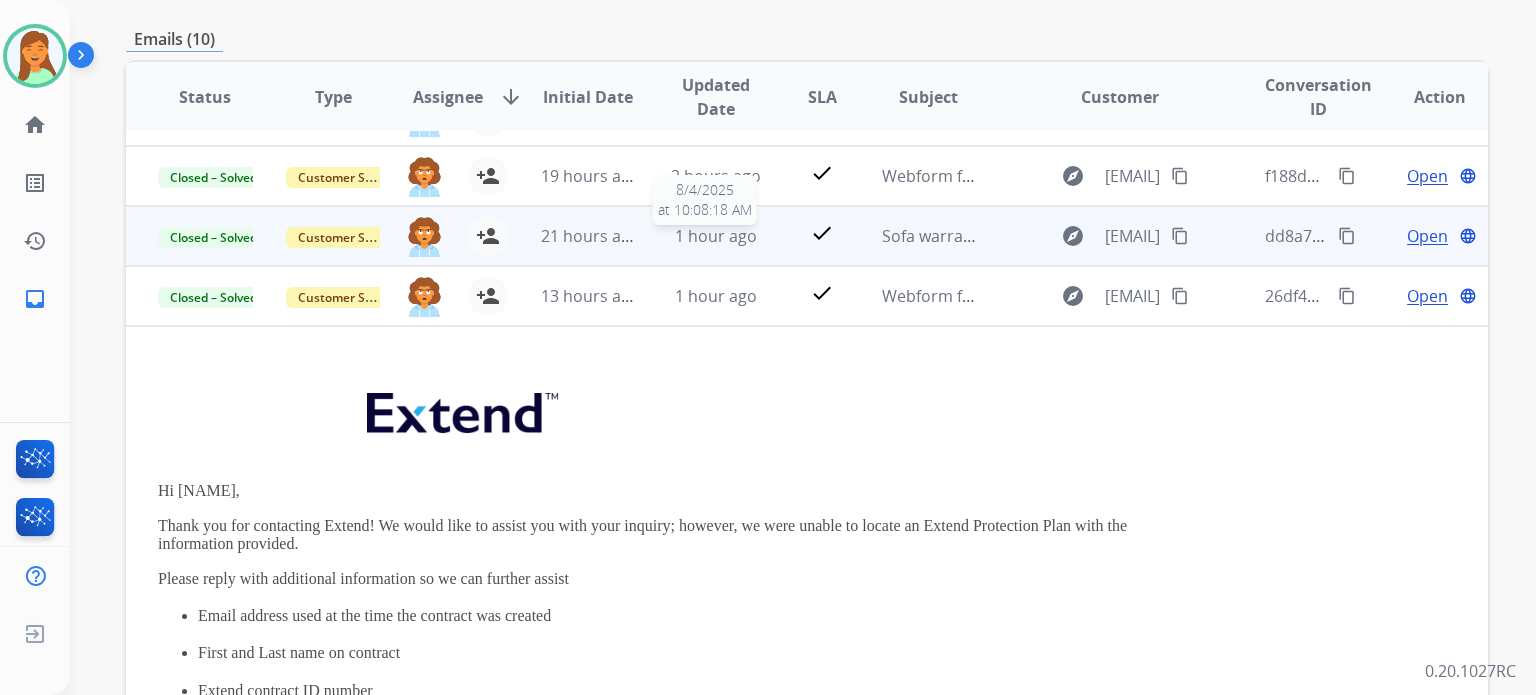 click on "1 hour ago" at bounding box center (716, 236) 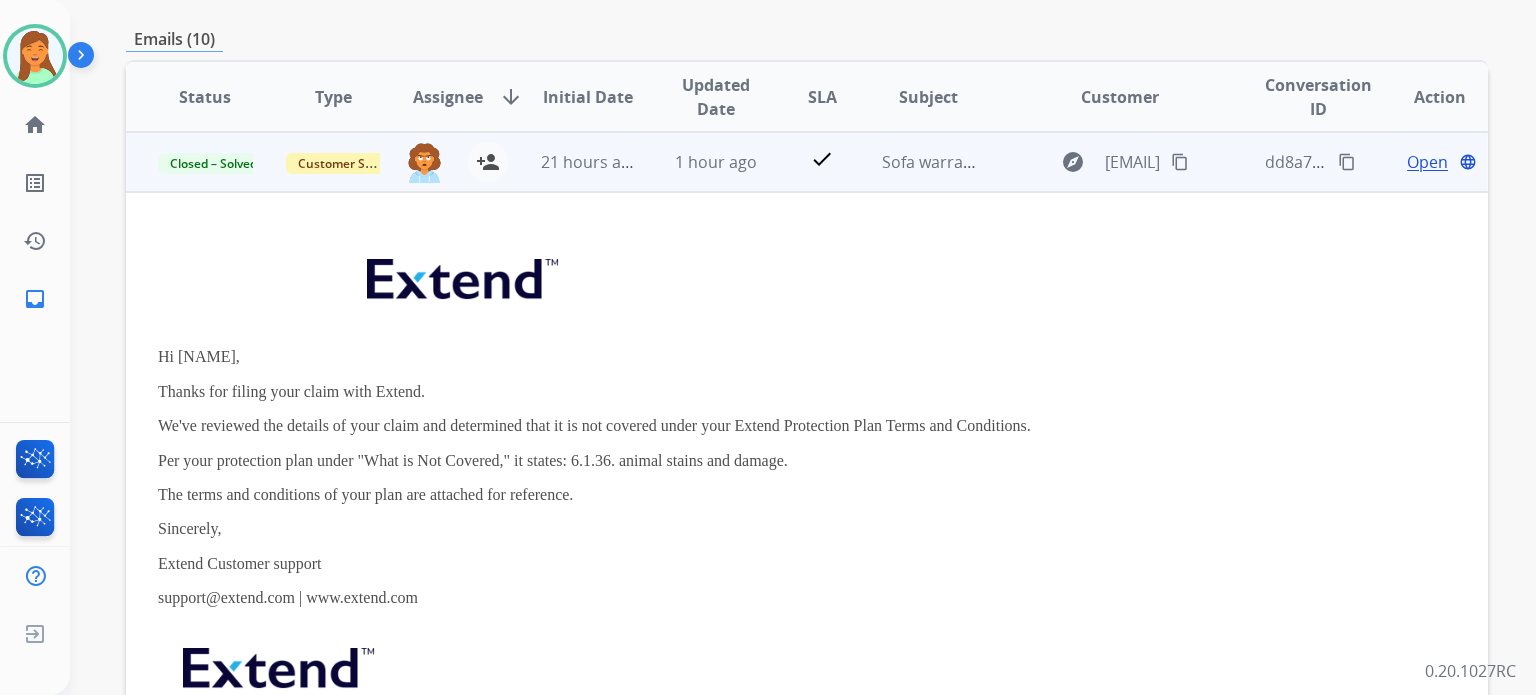 scroll, scrollTop: 0, scrollLeft: 0, axis: both 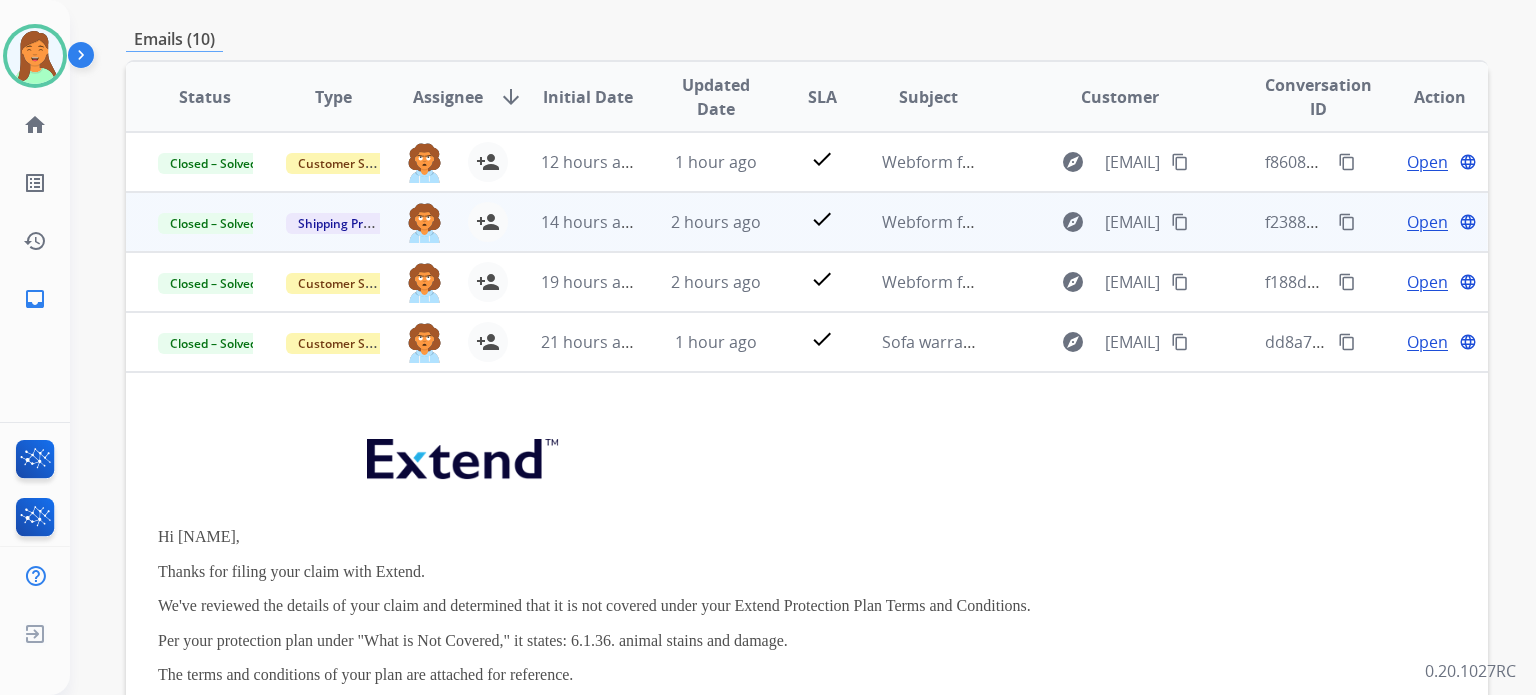 click on "2 hours ago" at bounding box center (701, 222) 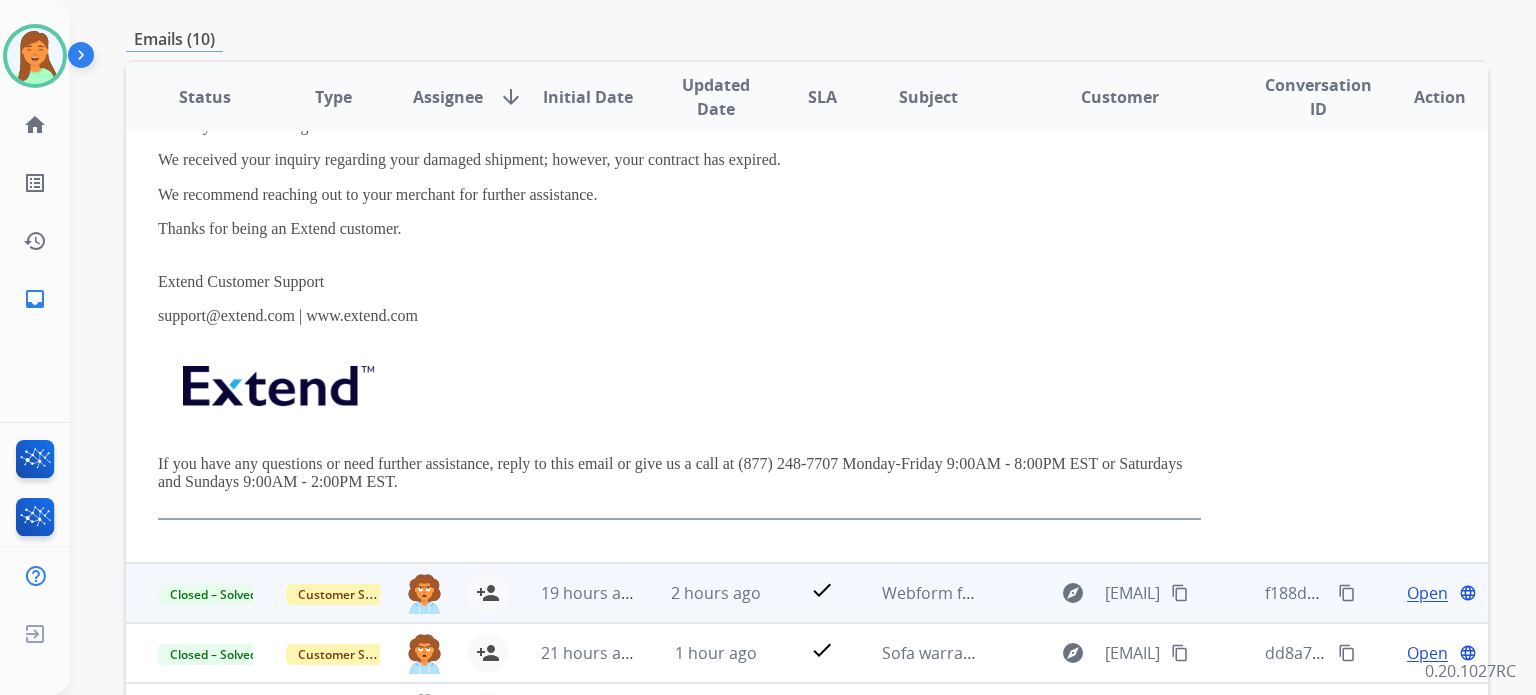 click on "2 hours ago" at bounding box center (716, 593) 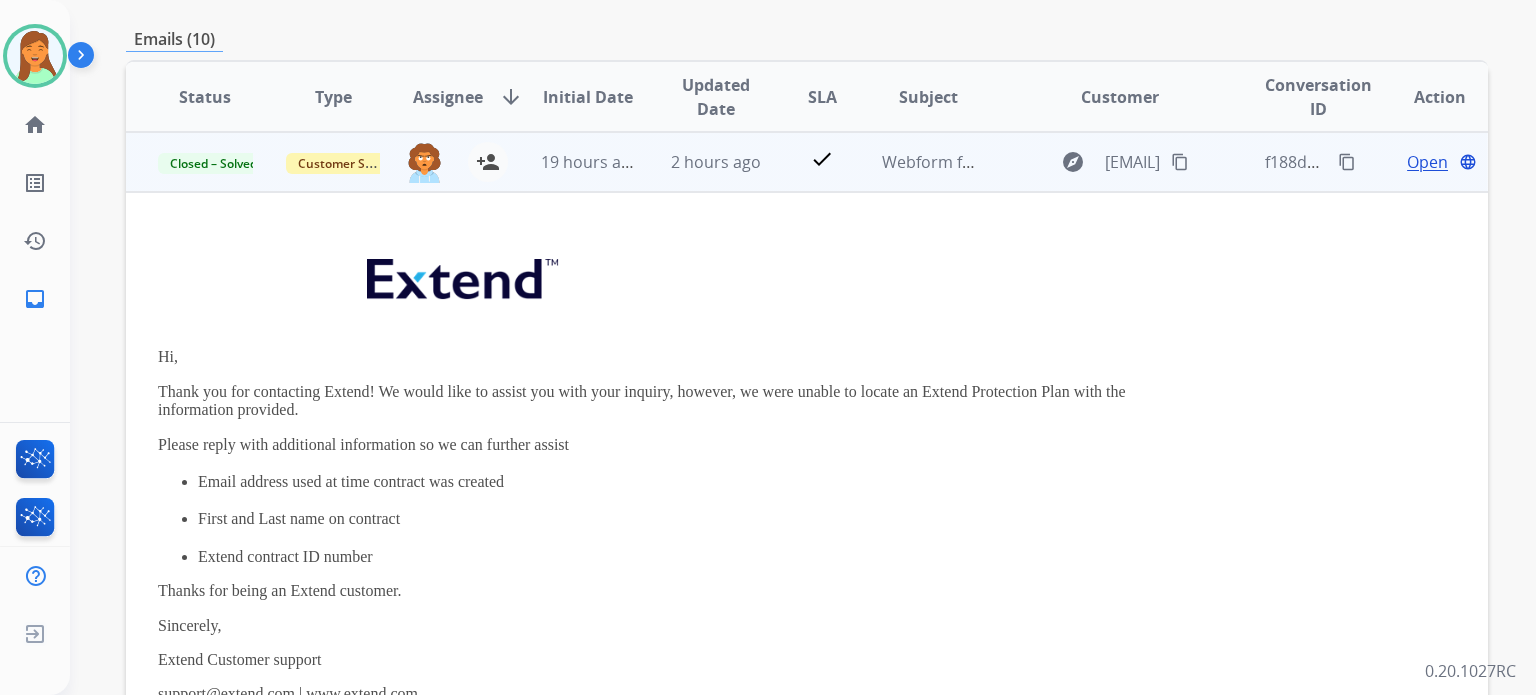 scroll, scrollTop: 0, scrollLeft: 0, axis: both 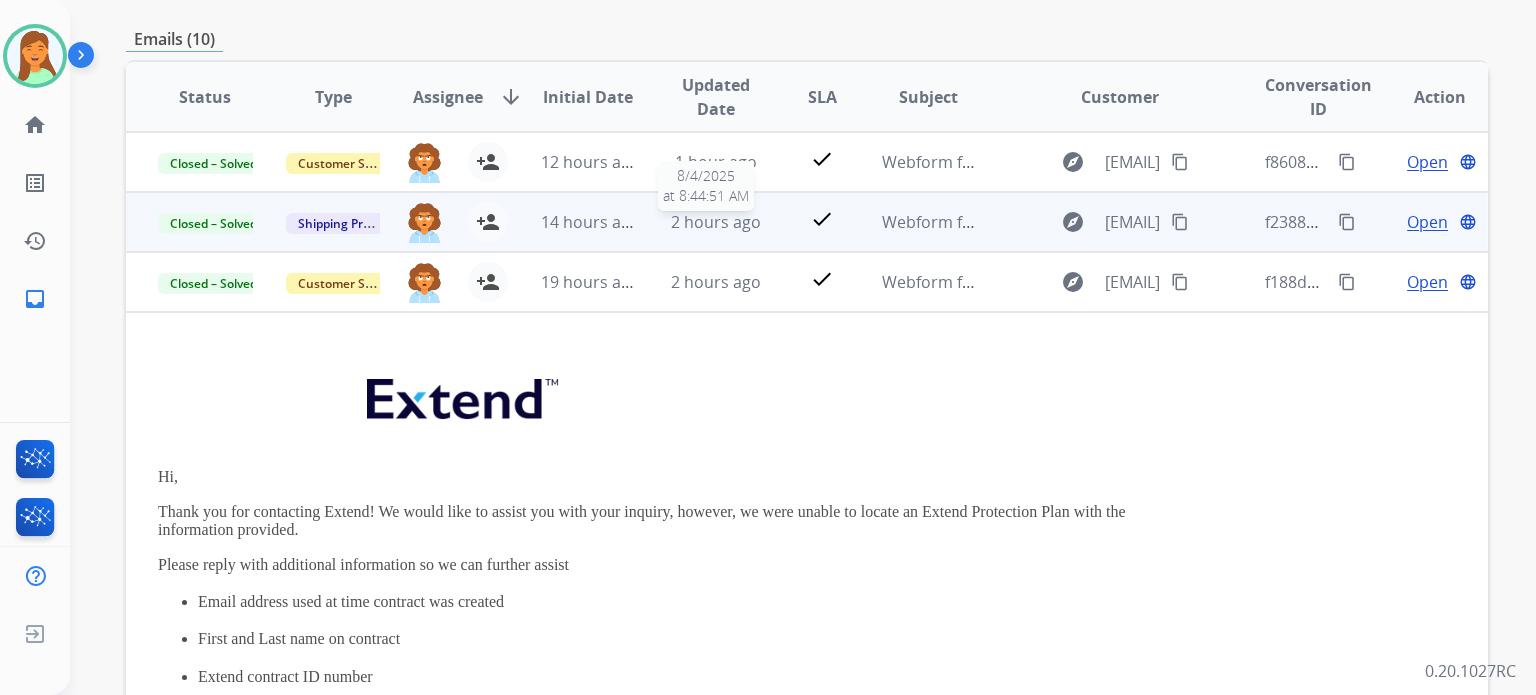 click on "2 hours ago" at bounding box center [716, 222] 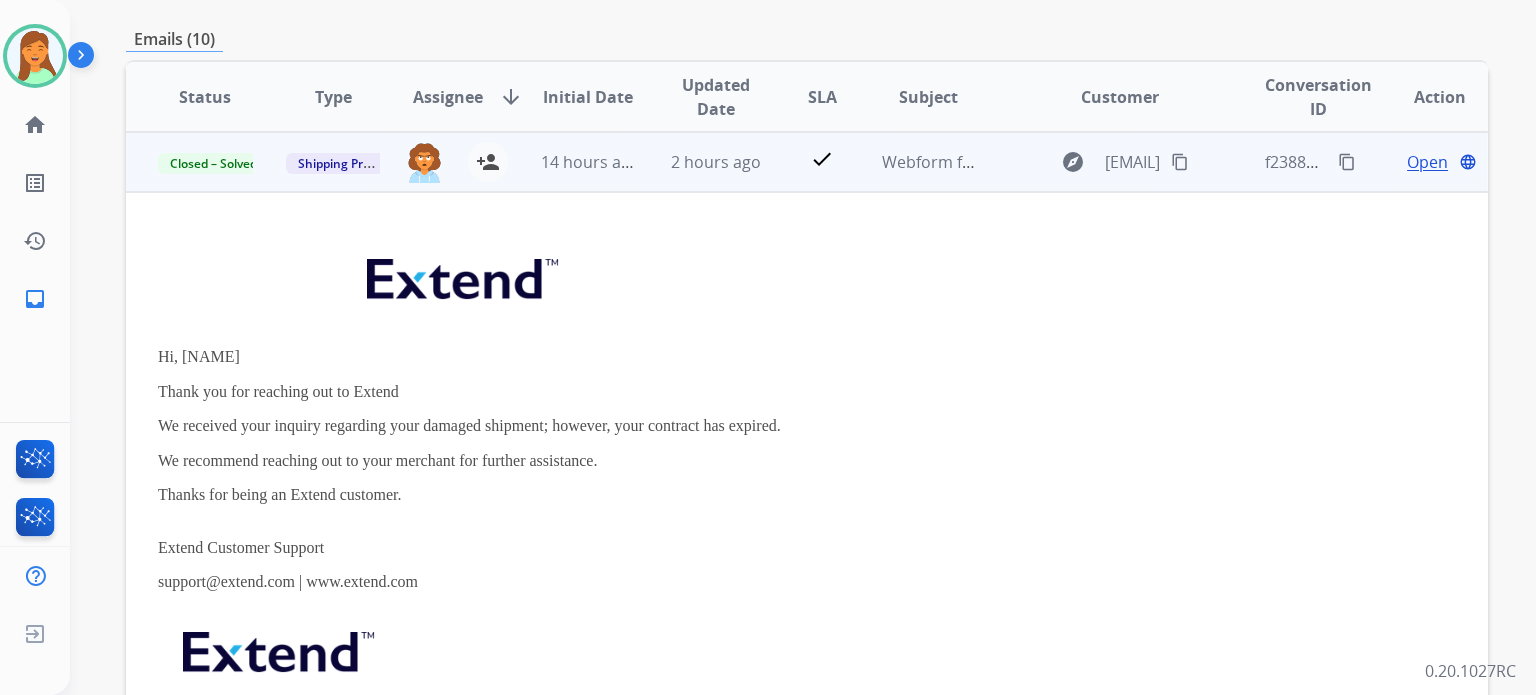 scroll, scrollTop: 0, scrollLeft: 0, axis: both 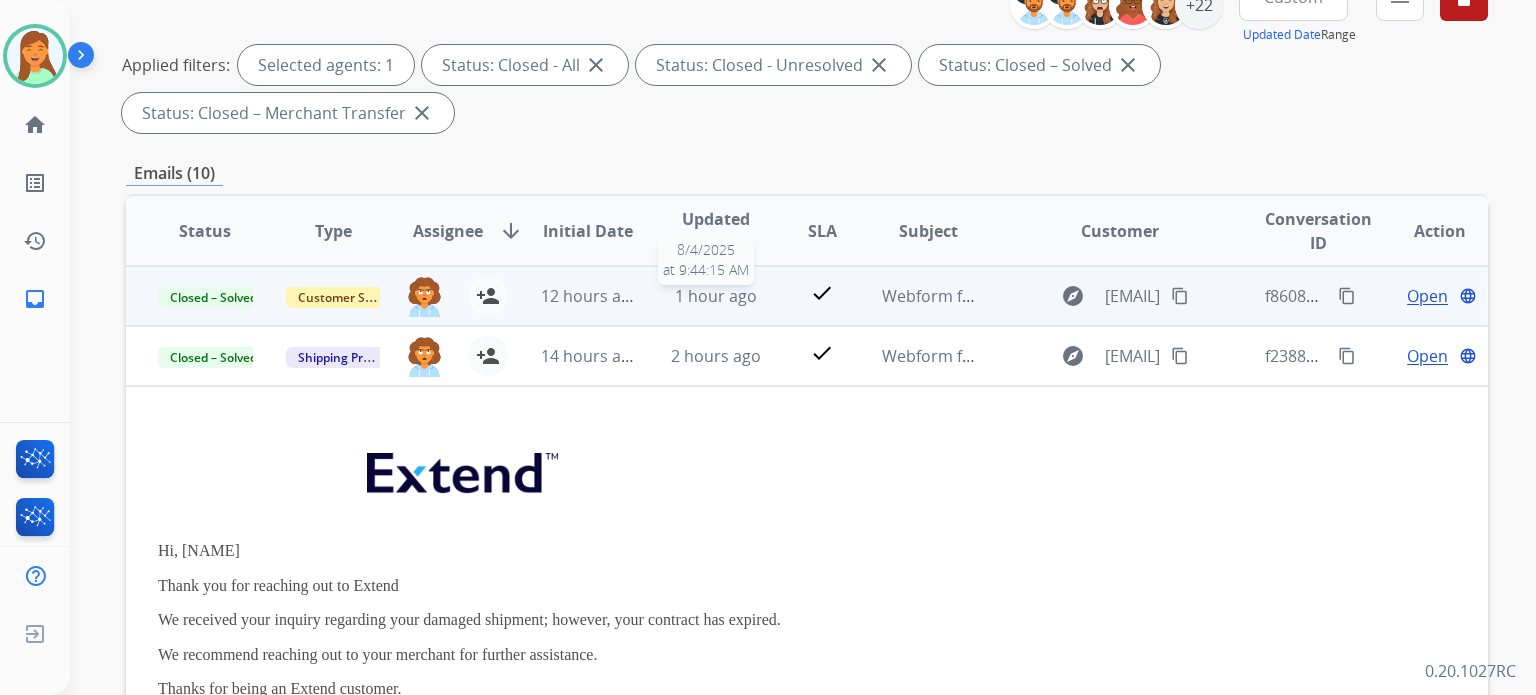 click on "1 hour ago" at bounding box center [716, 296] 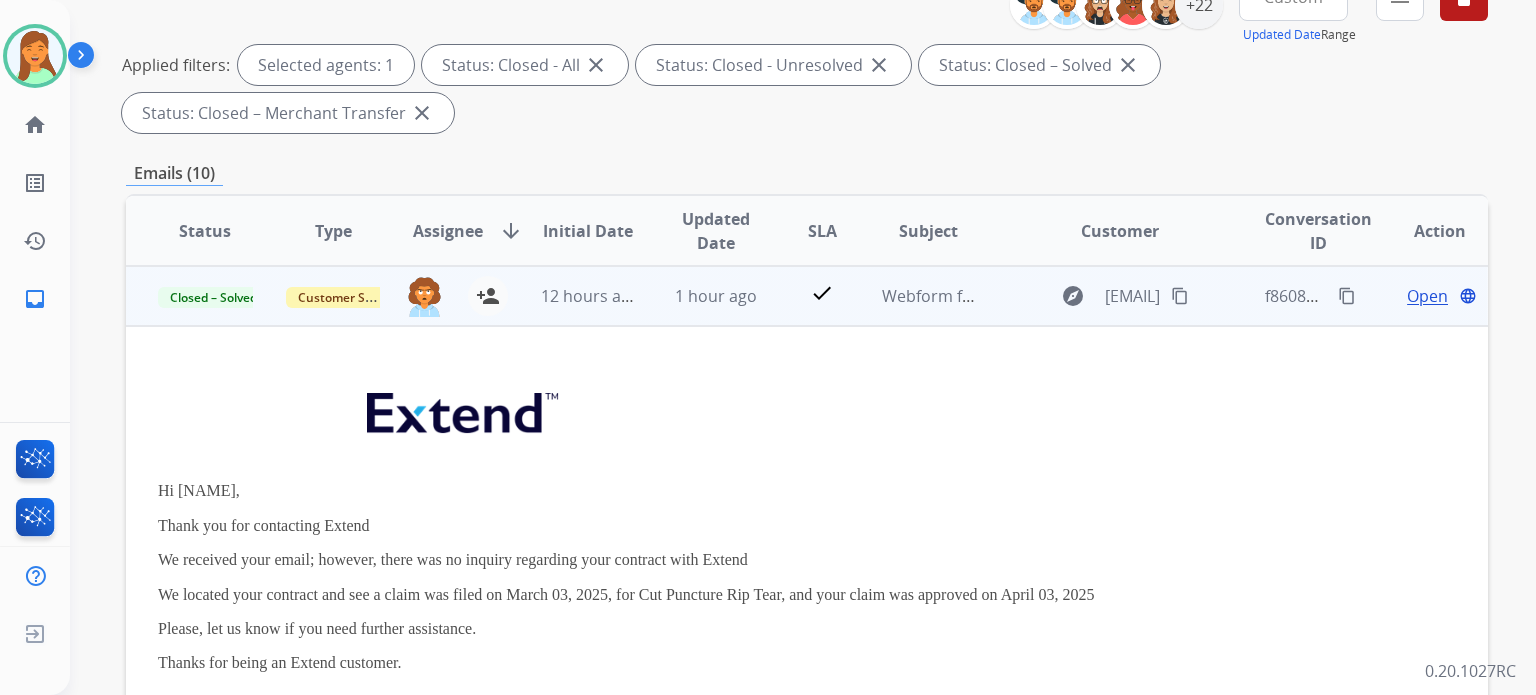scroll, scrollTop: 133, scrollLeft: 0, axis: vertical 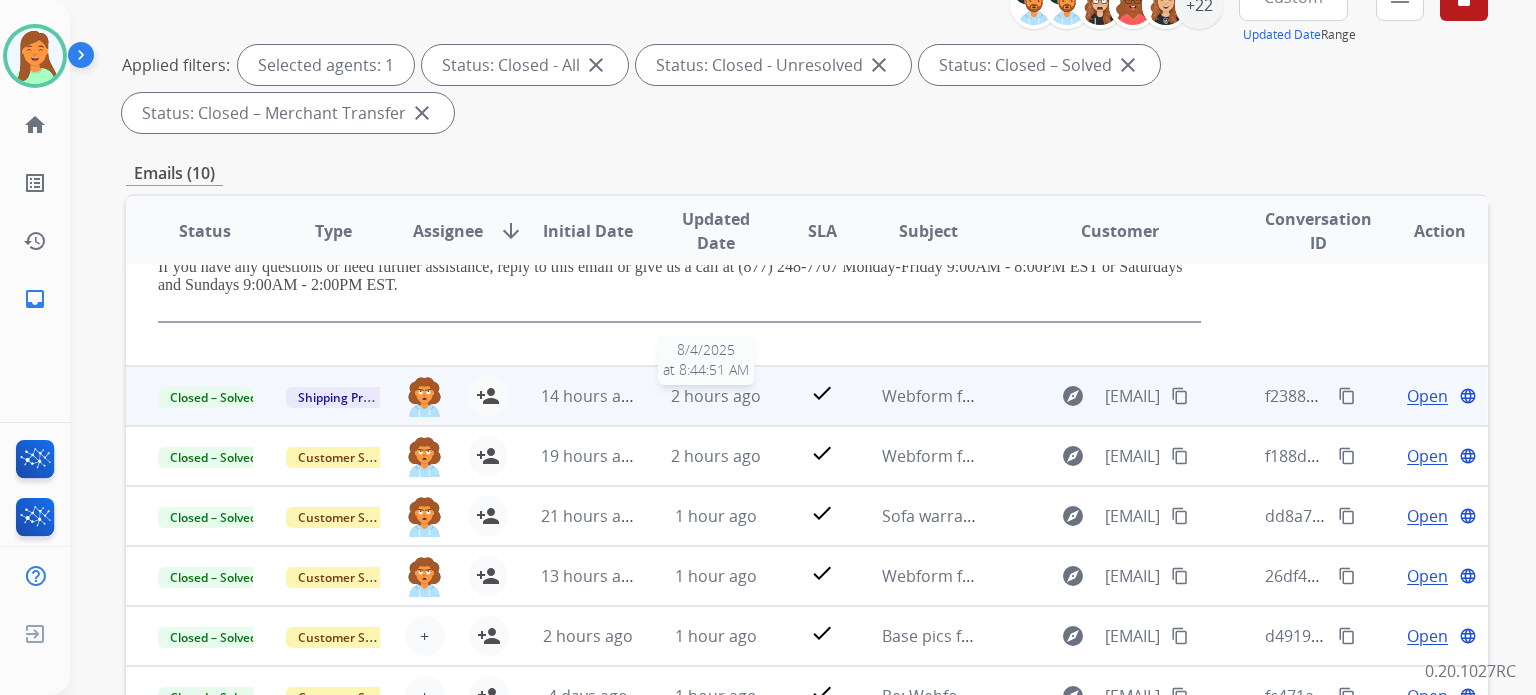 click on "2 hours ago" at bounding box center (716, 396) 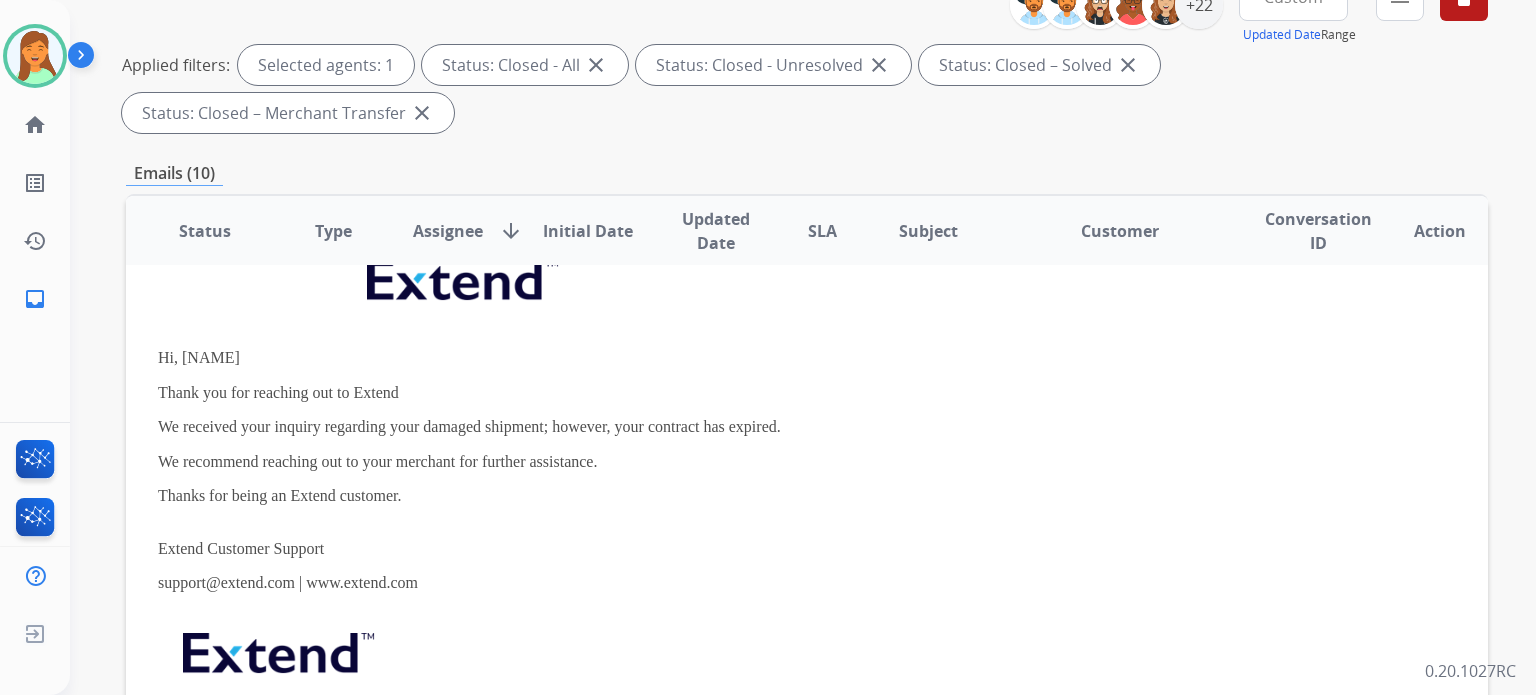 scroll, scrollTop: 60, scrollLeft: 0, axis: vertical 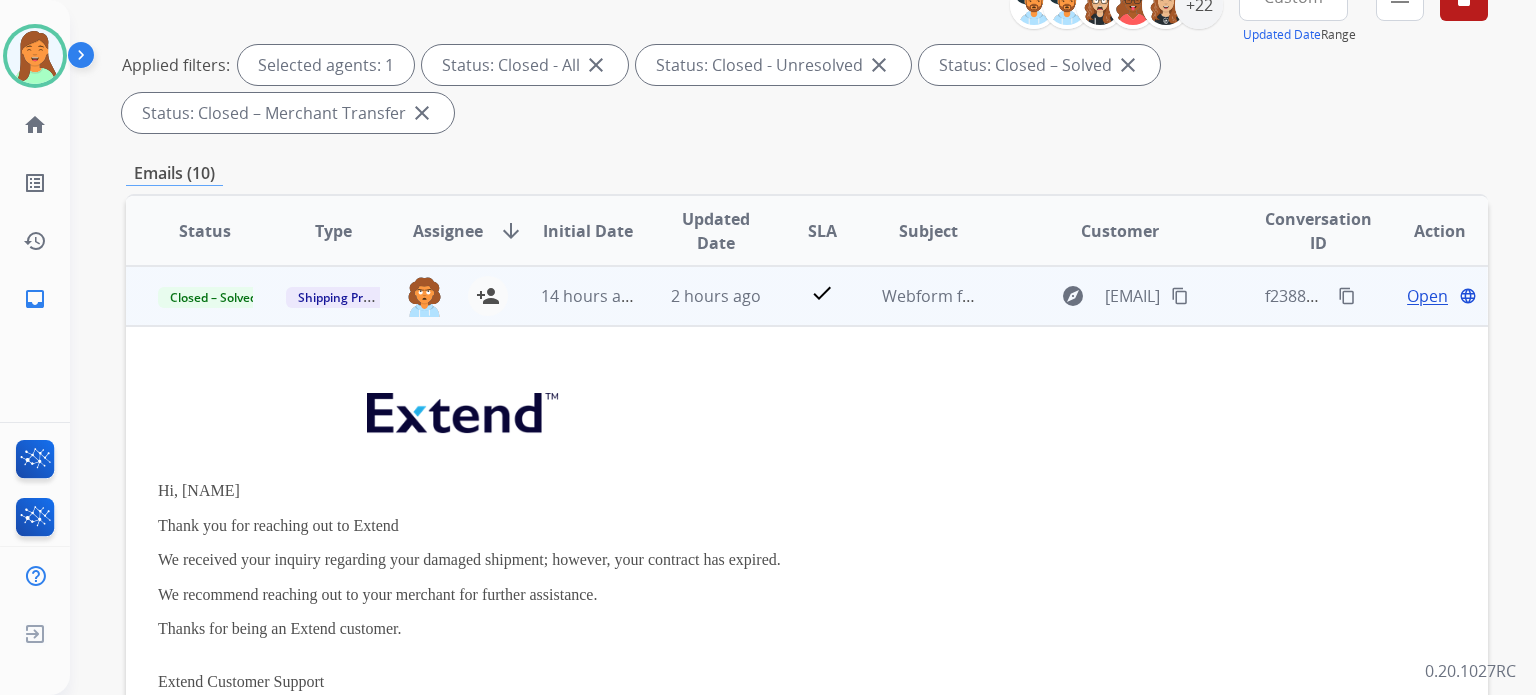 click on "content_copy" at bounding box center [1347, 296] 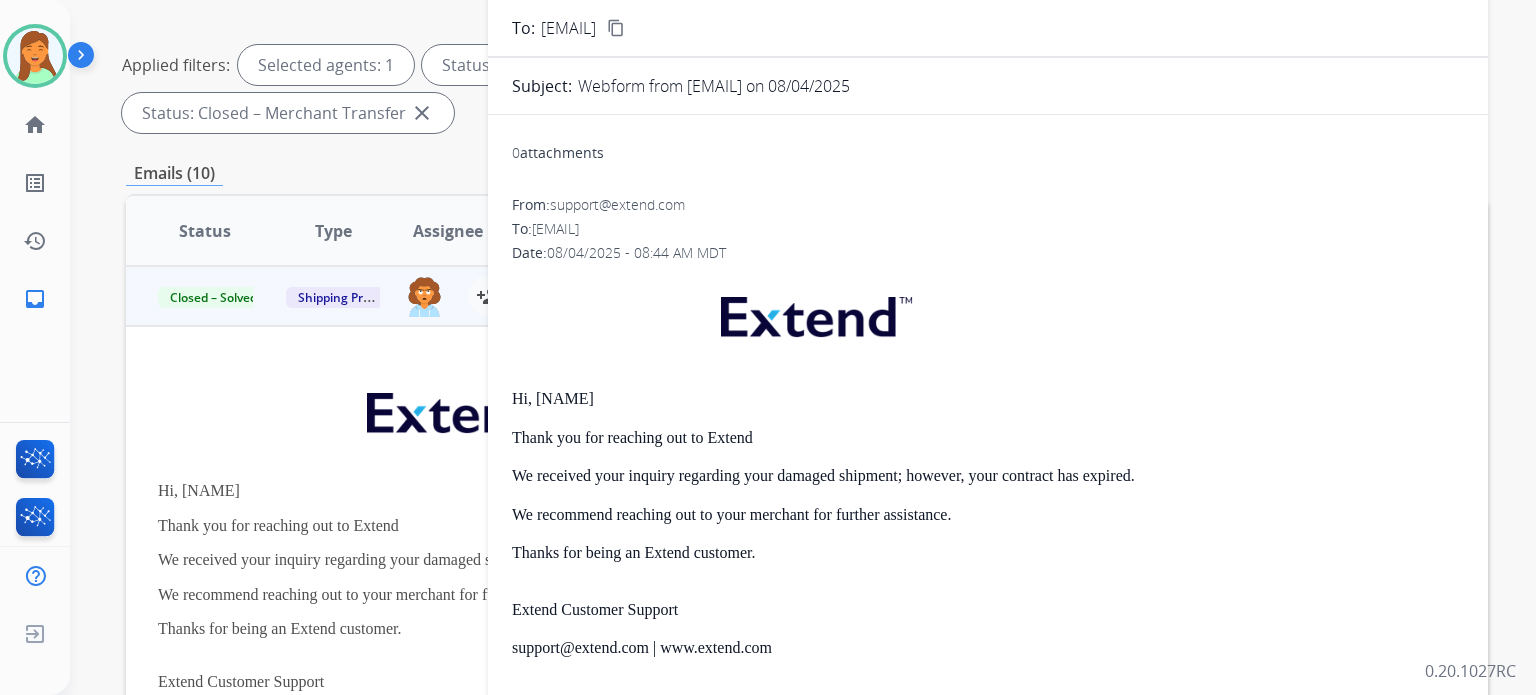 scroll, scrollTop: 281, scrollLeft: 0, axis: vertical 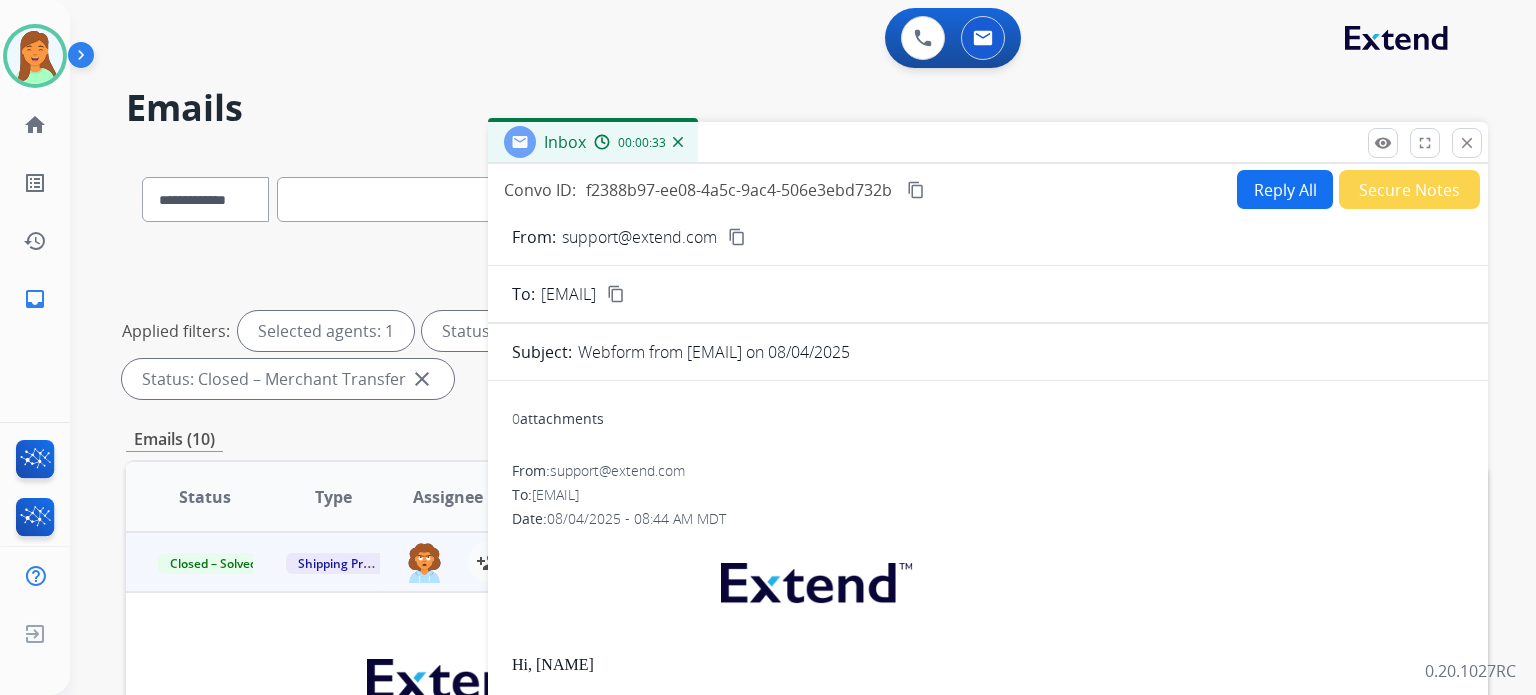 drag, startPoint x: 1460, startPoint y: 136, endPoint x: 1216, endPoint y: 105, distance: 245.96138 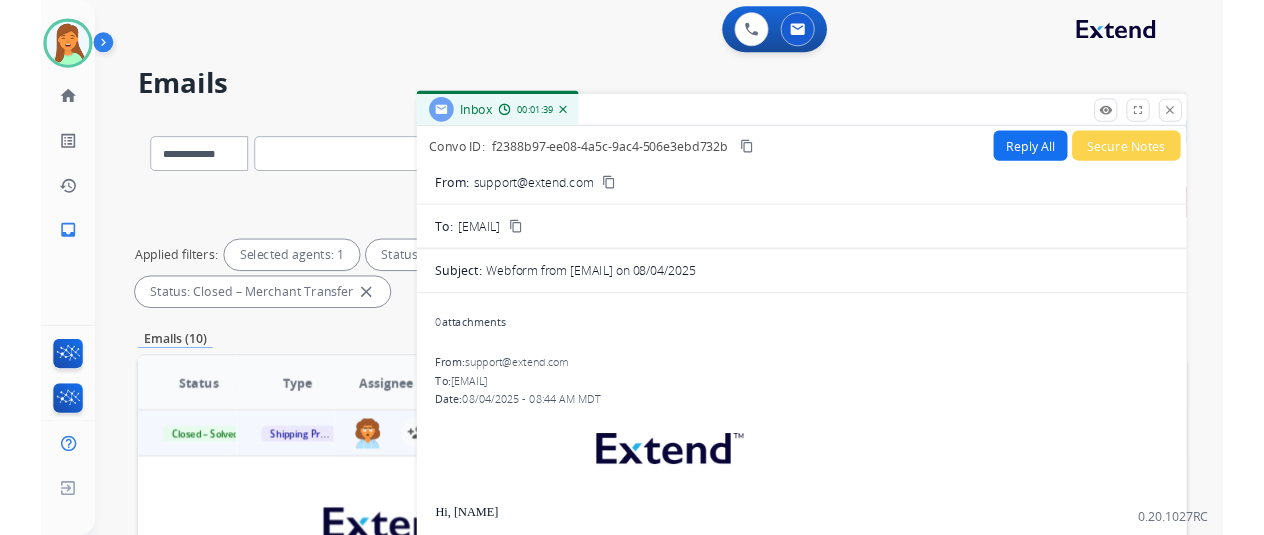 scroll, scrollTop: 281, scrollLeft: 0, axis: vertical 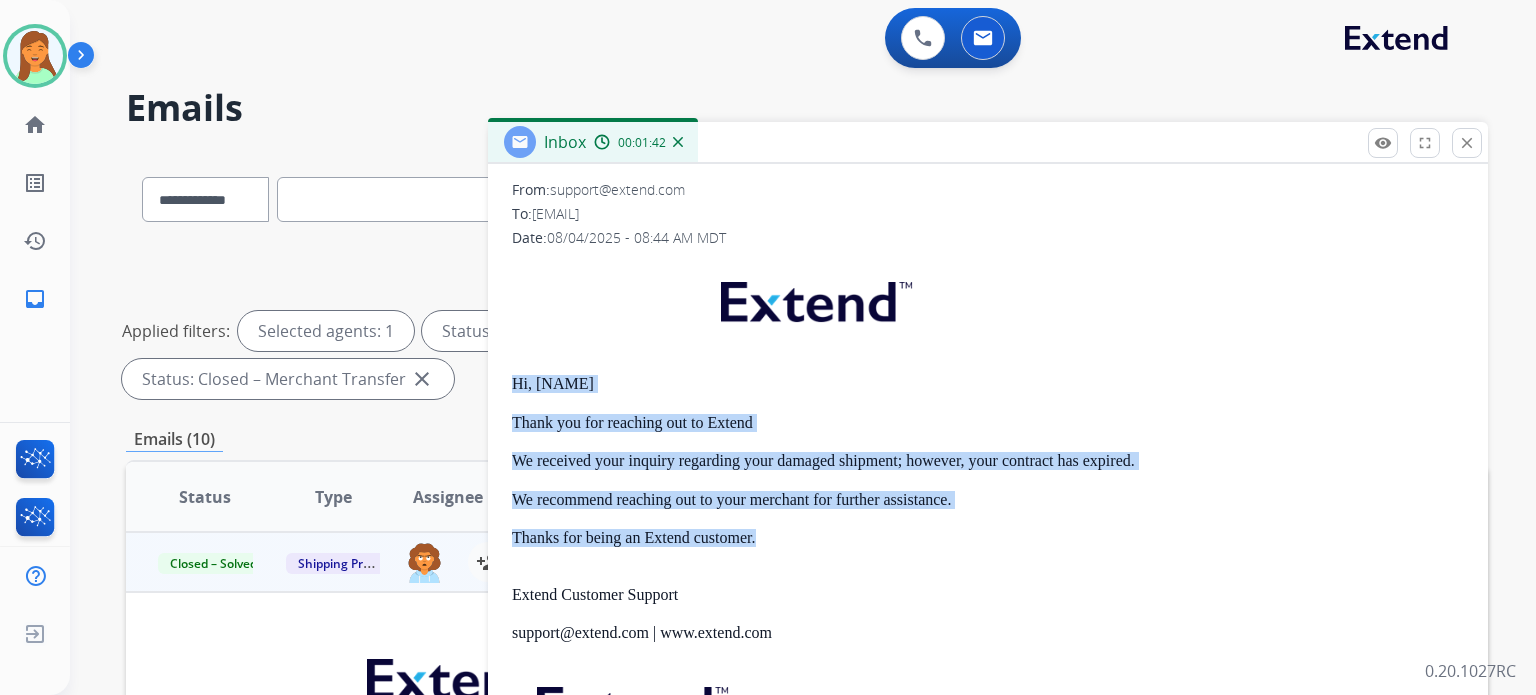 drag, startPoint x: 816, startPoint y: 537, endPoint x: 510, endPoint y: 370, distance: 348.60437 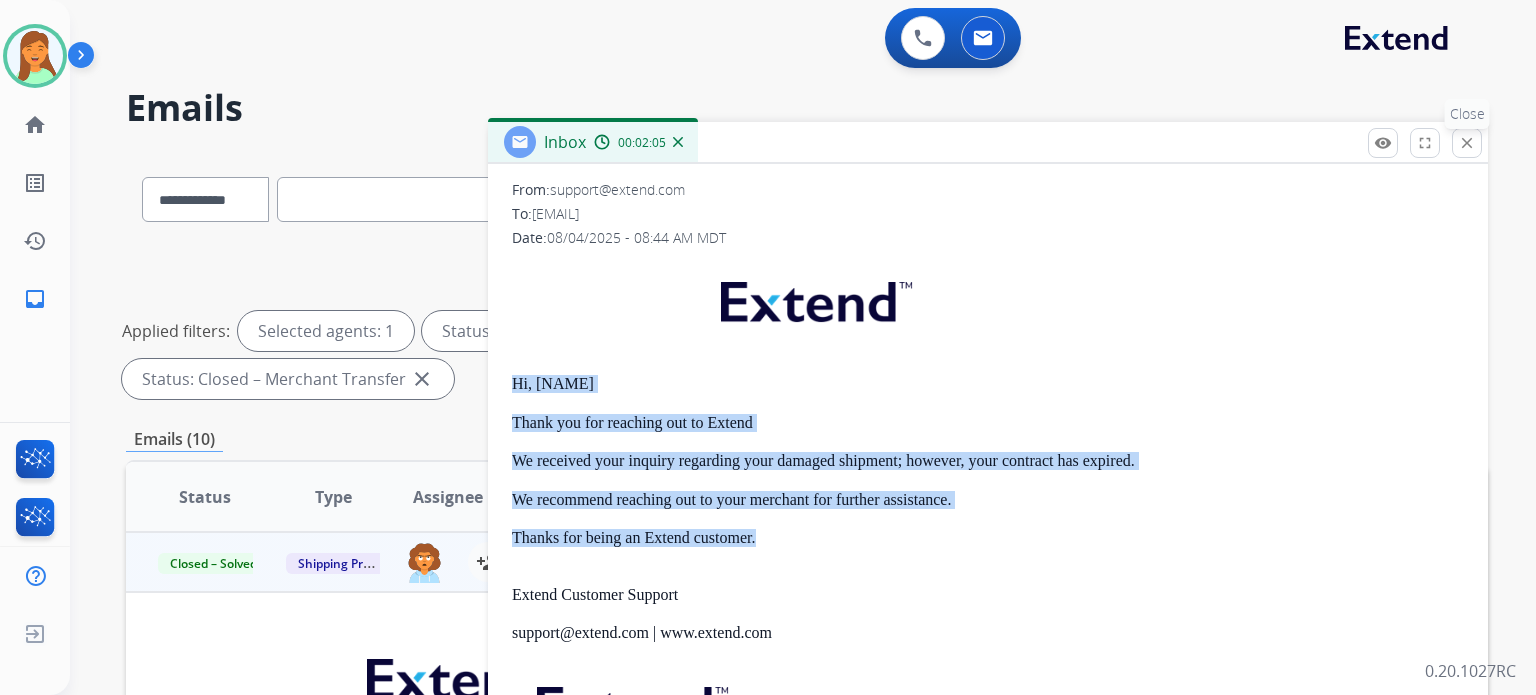 click on "close" at bounding box center (1467, 143) 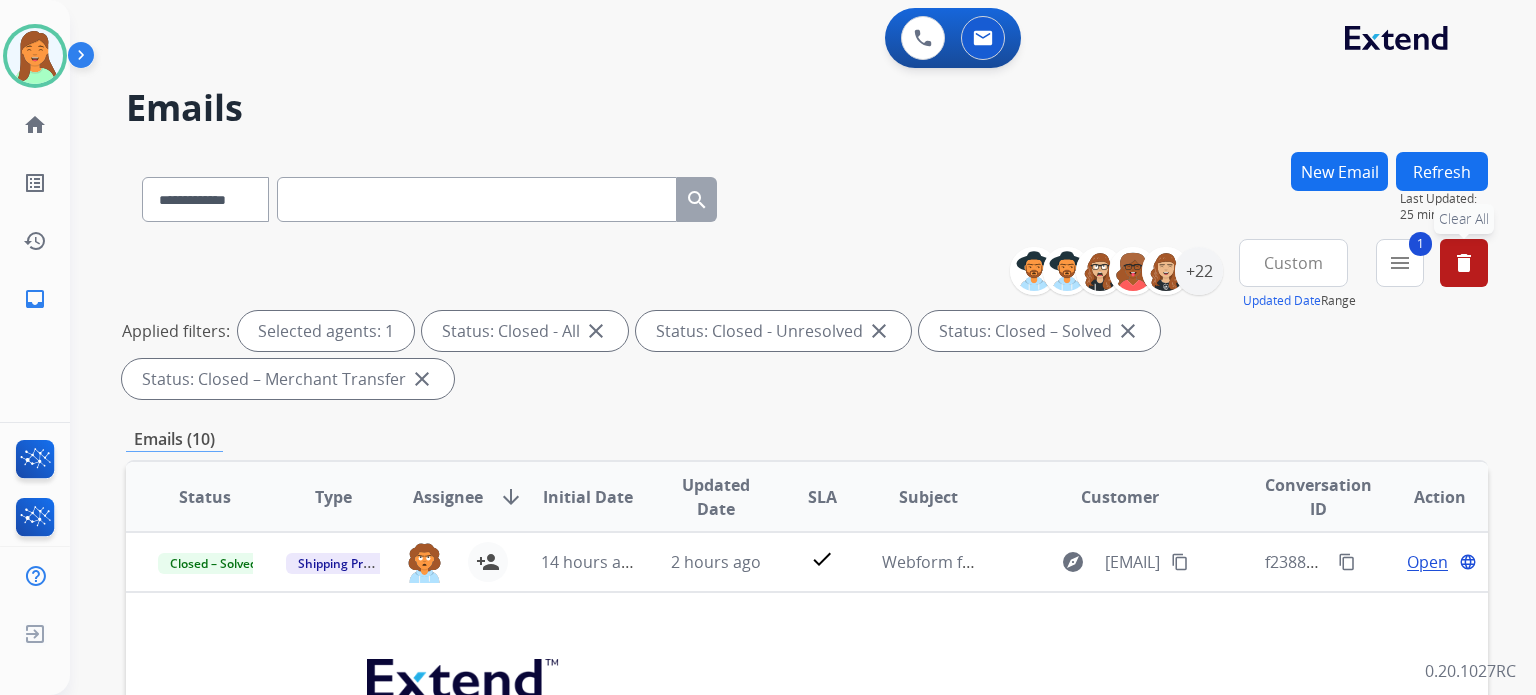 click on "delete" at bounding box center [1464, 263] 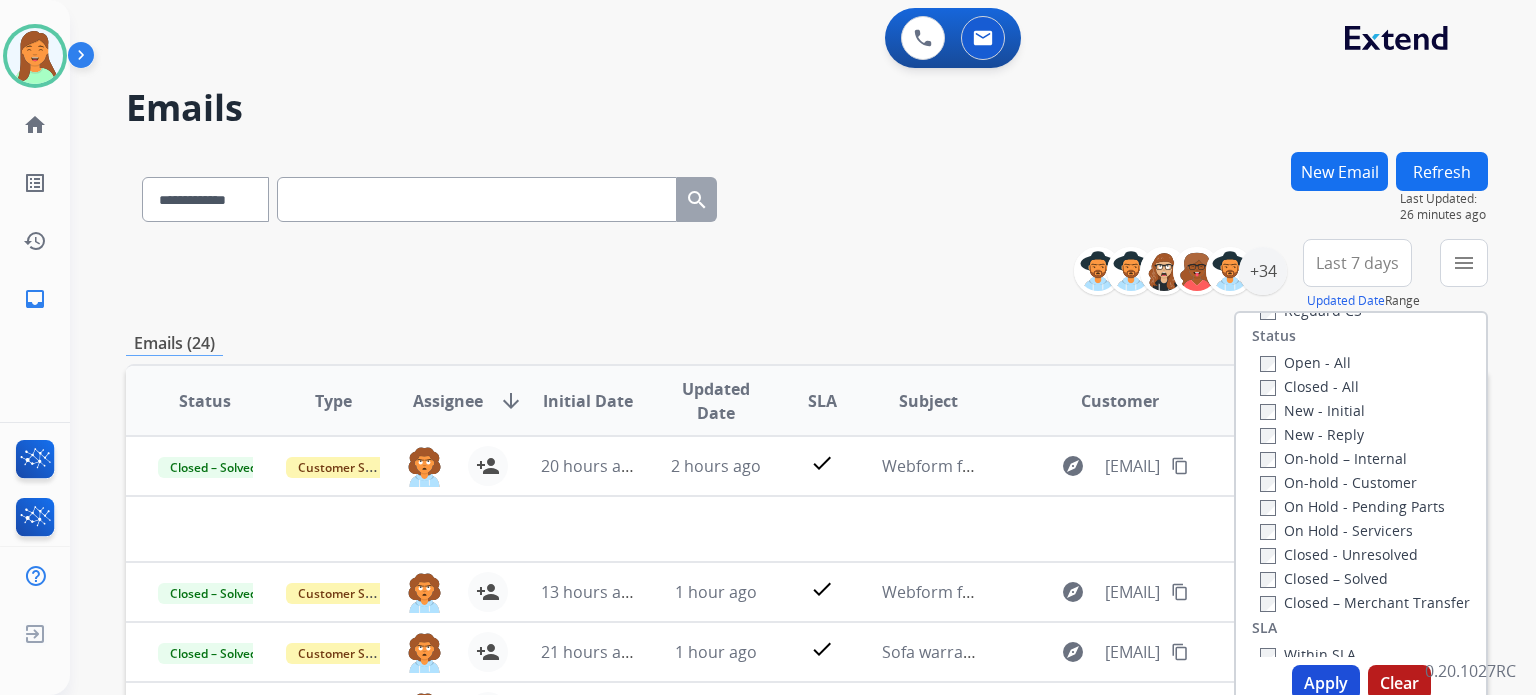 click on "**********" at bounding box center (807, 275) 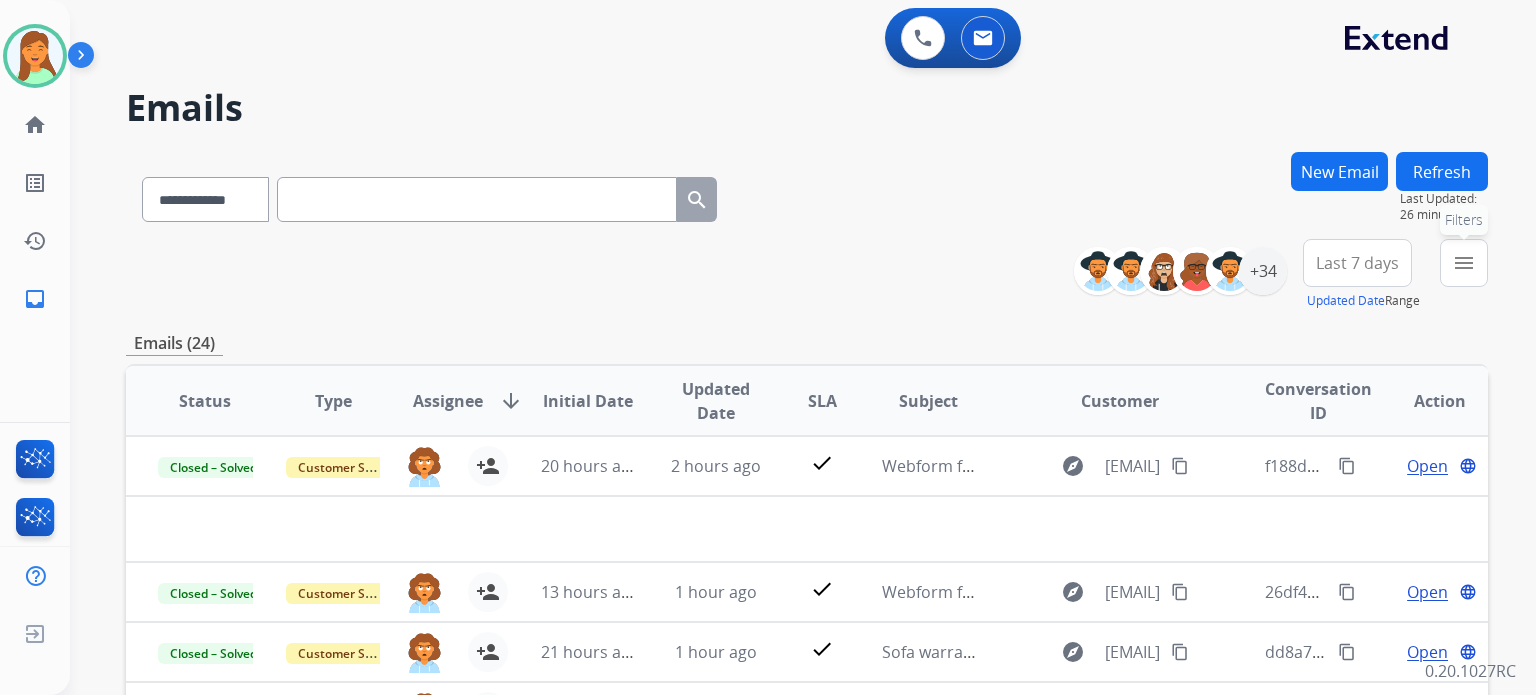 click on "menu  Filters" at bounding box center [1464, 263] 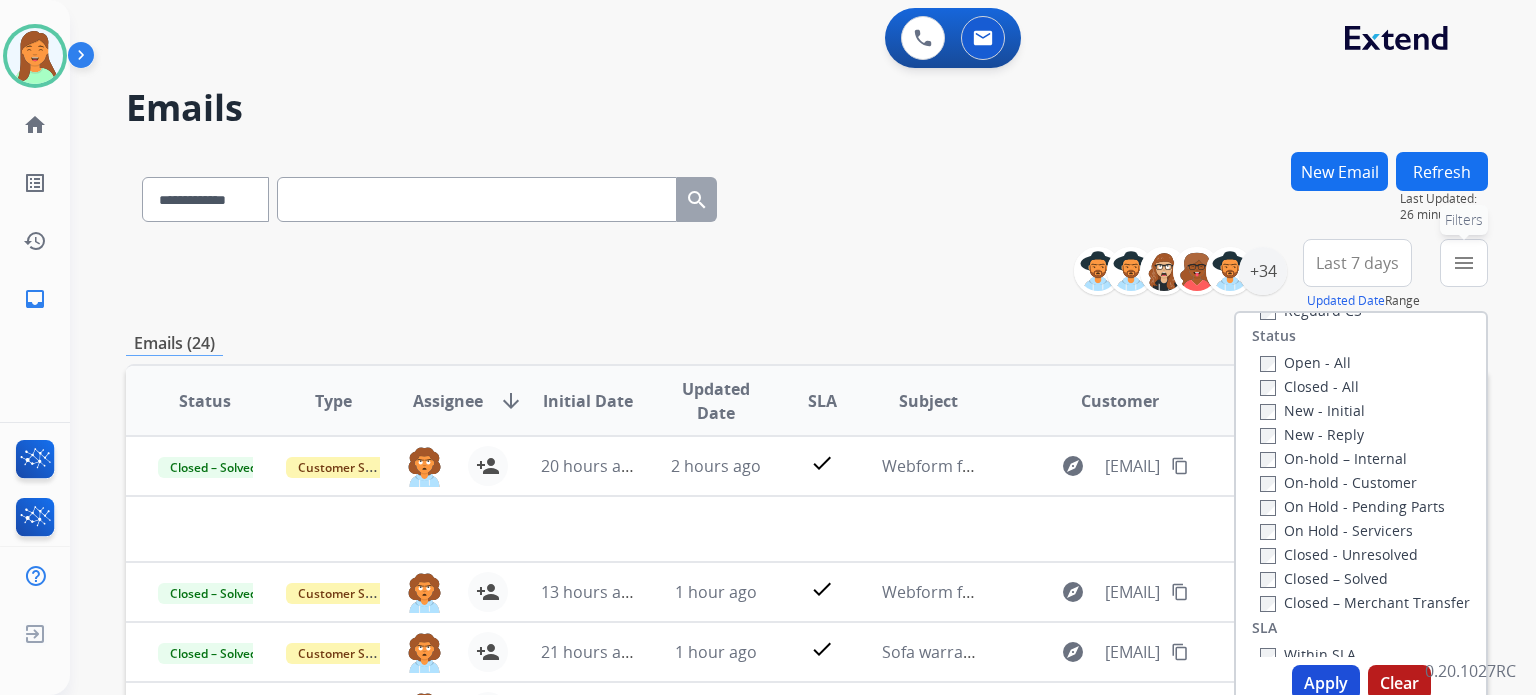 click on "menu  Filters" at bounding box center [1464, 263] 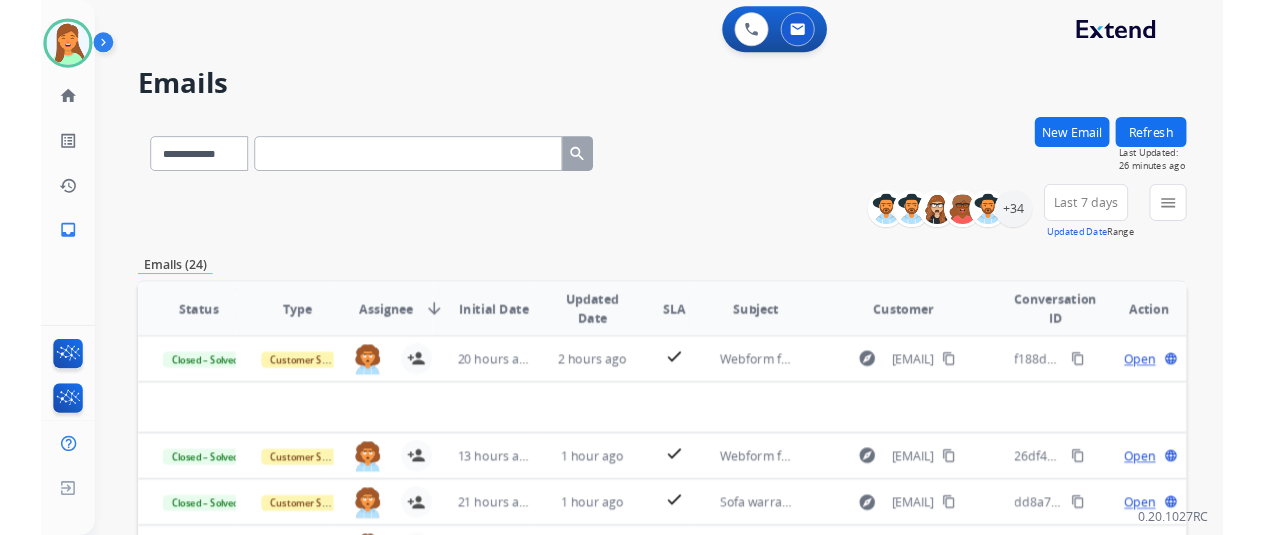 scroll, scrollTop: 60, scrollLeft: 0, axis: vertical 